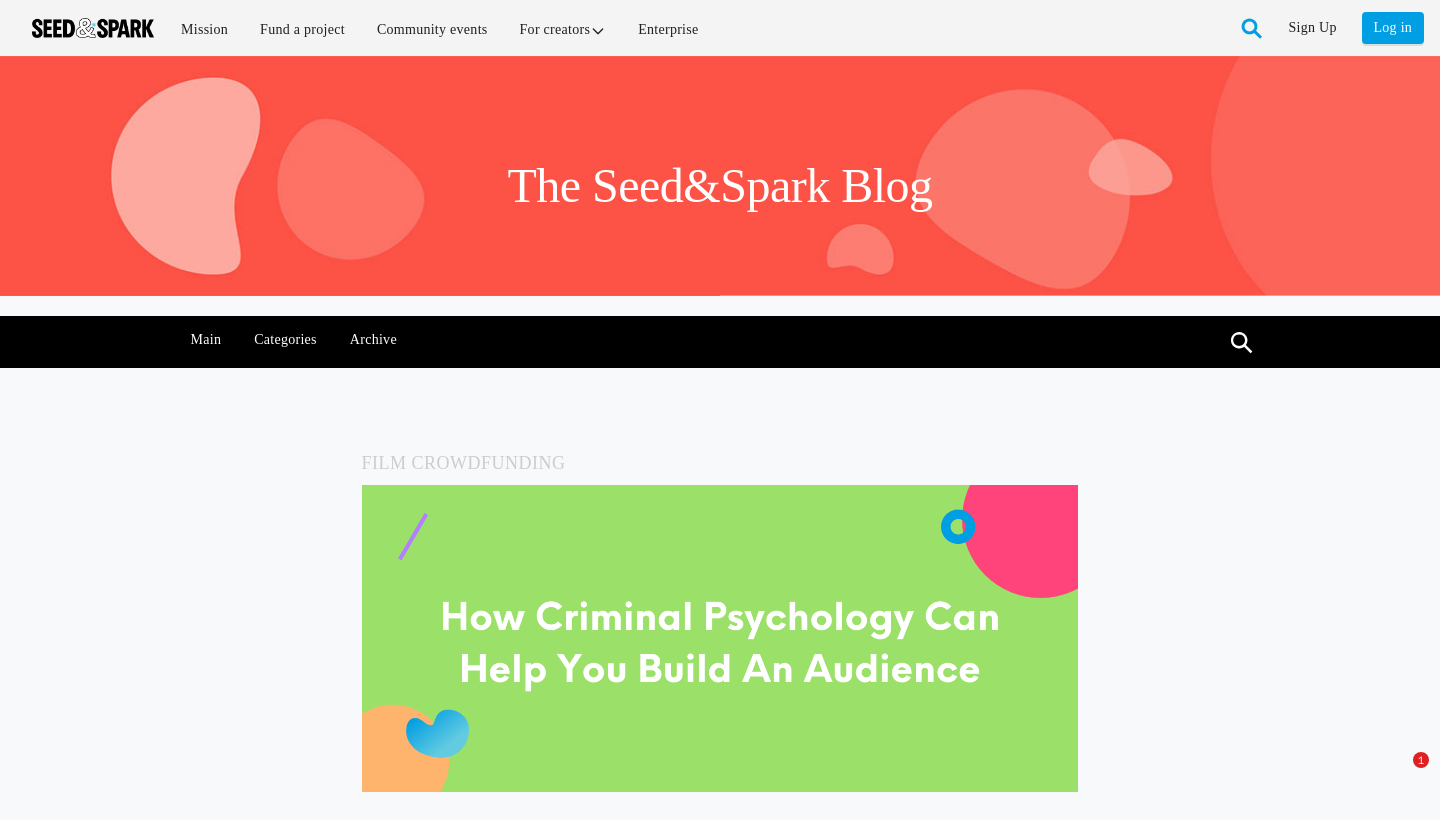 scroll, scrollTop: 2091, scrollLeft: 0, axis: vertical 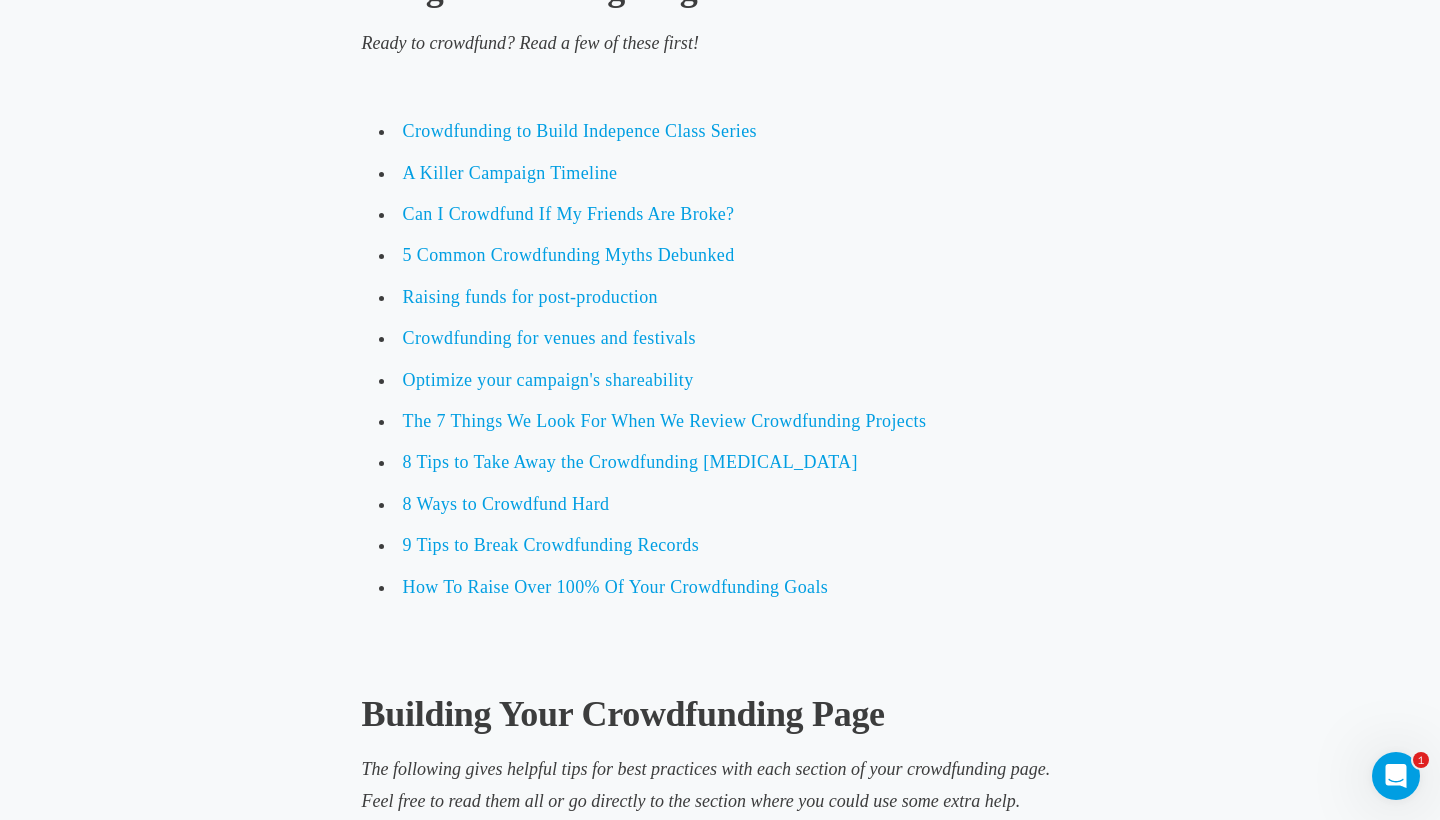 click at bounding box center [720, 651] 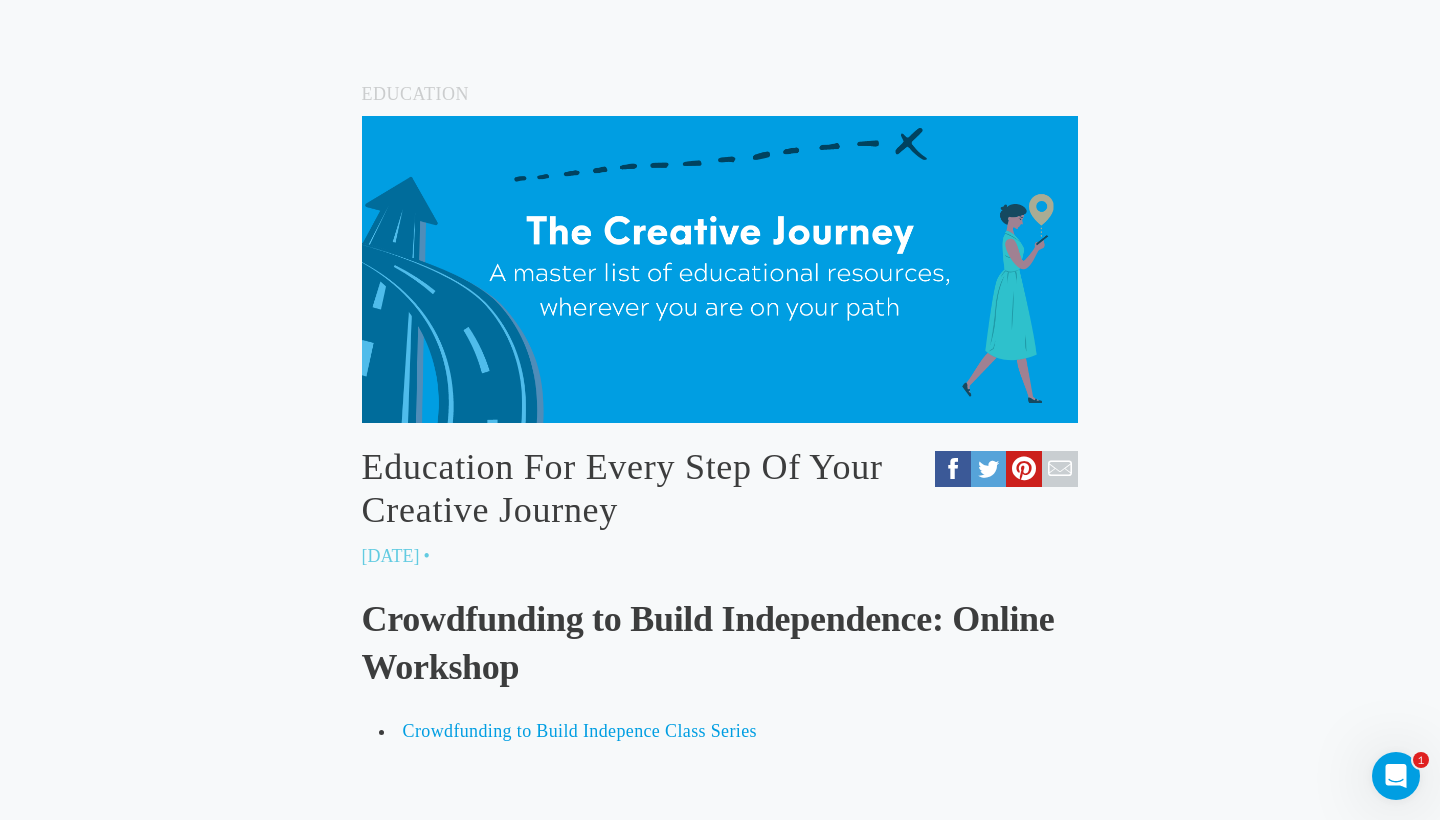 scroll, scrollTop: 440, scrollLeft: 0, axis: vertical 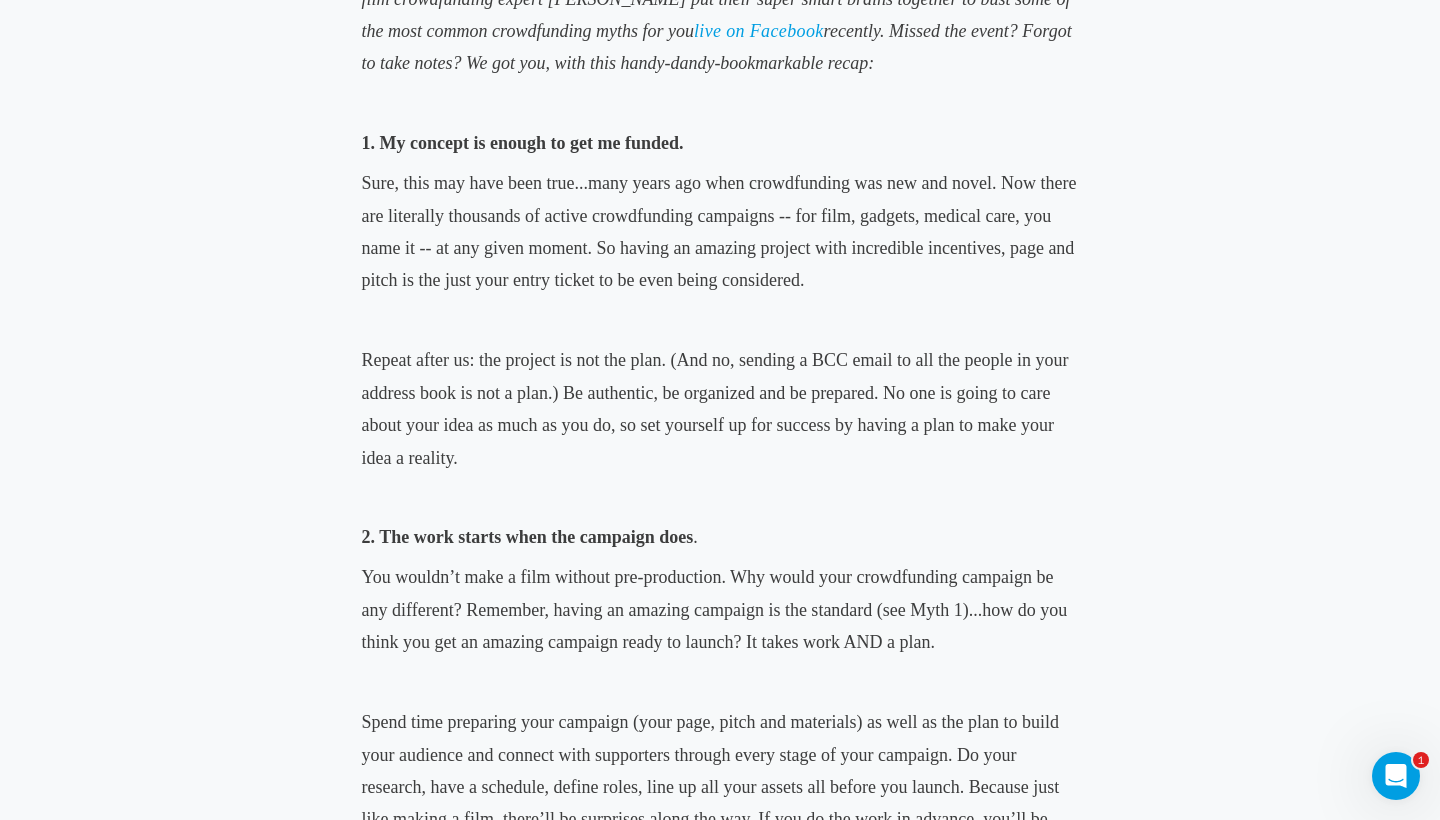 drag, startPoint x: 716, startPoint y: 154, endPoint x: 770, endPoint y: 275, distance: 132.50282 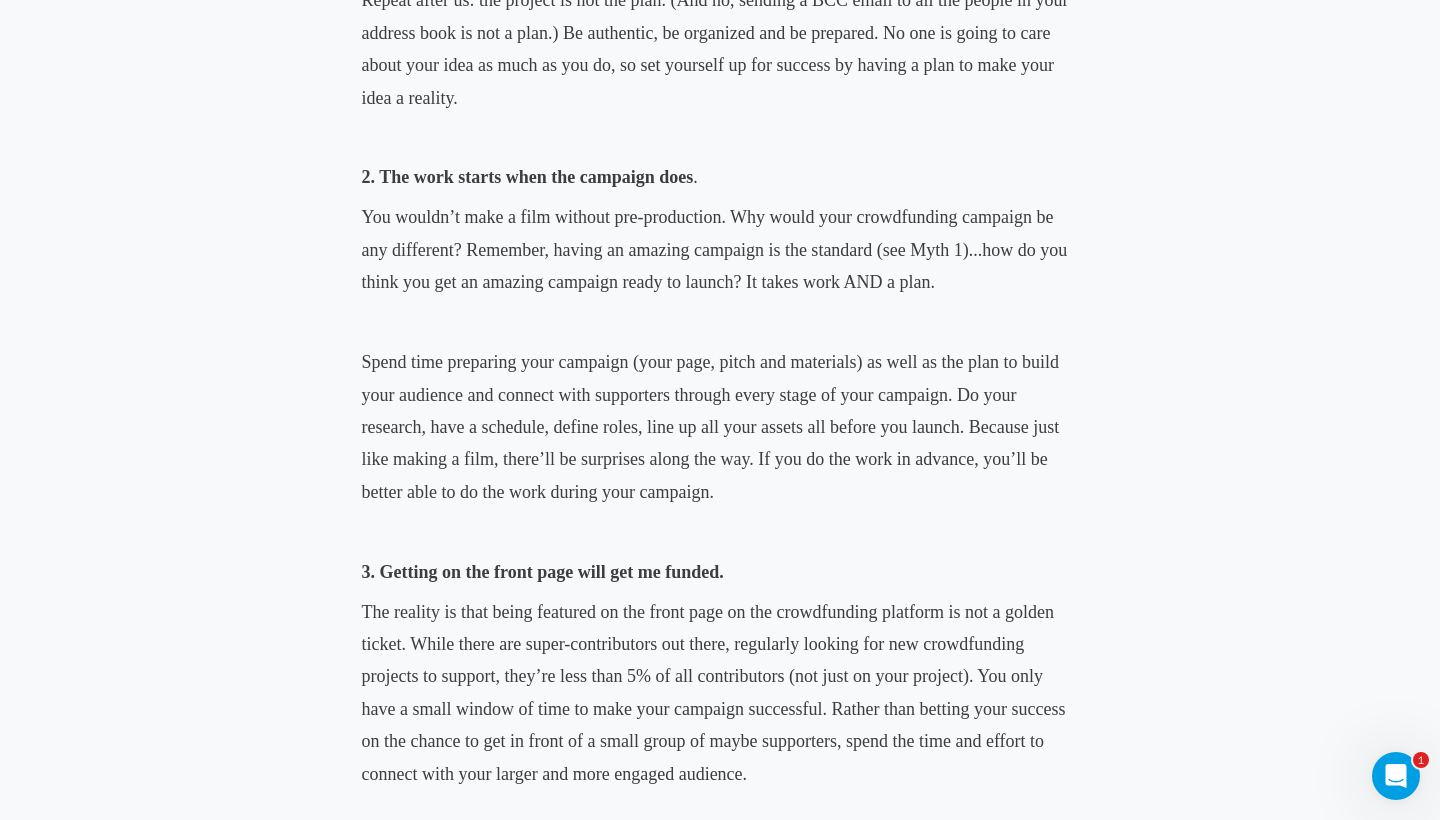 scroll, scrollTop: 1618, scrollLeft: 0, axis: vertical 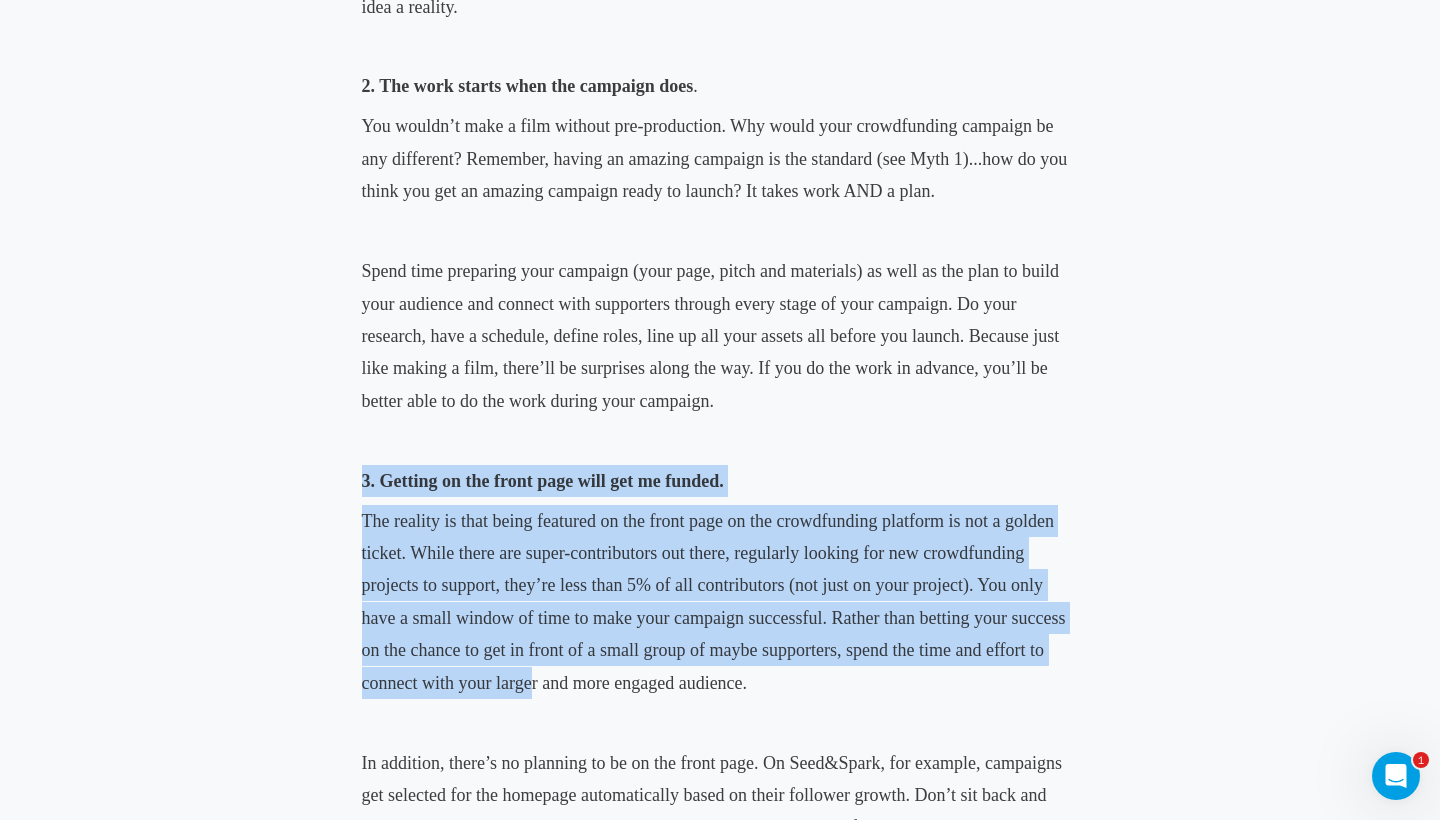 drag, startPoint x: 480, startPoint y: 441, endPoint x: 548, endPoint y: 693, distance: 261.0134 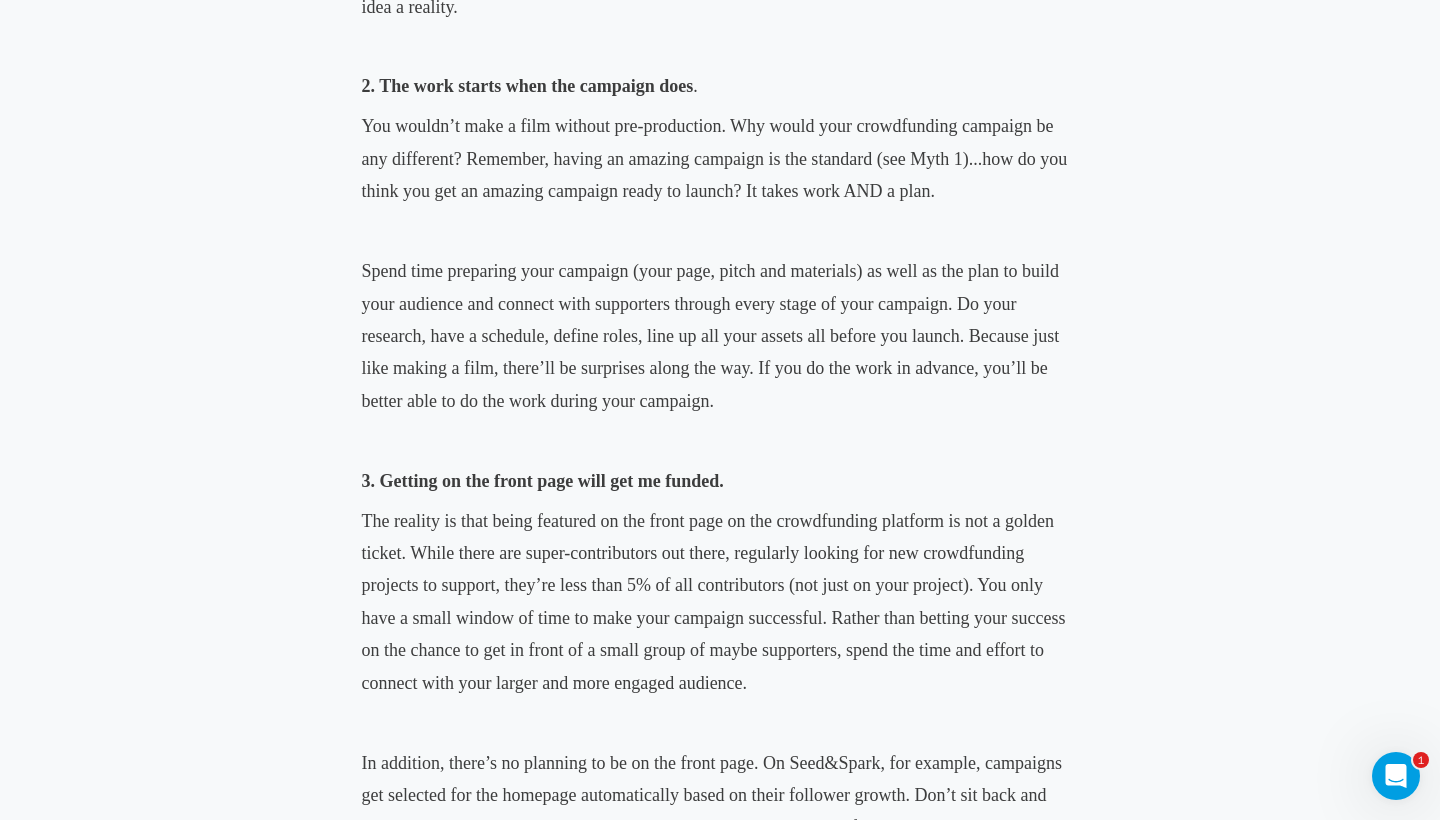 click at bounding box center [720, 723] 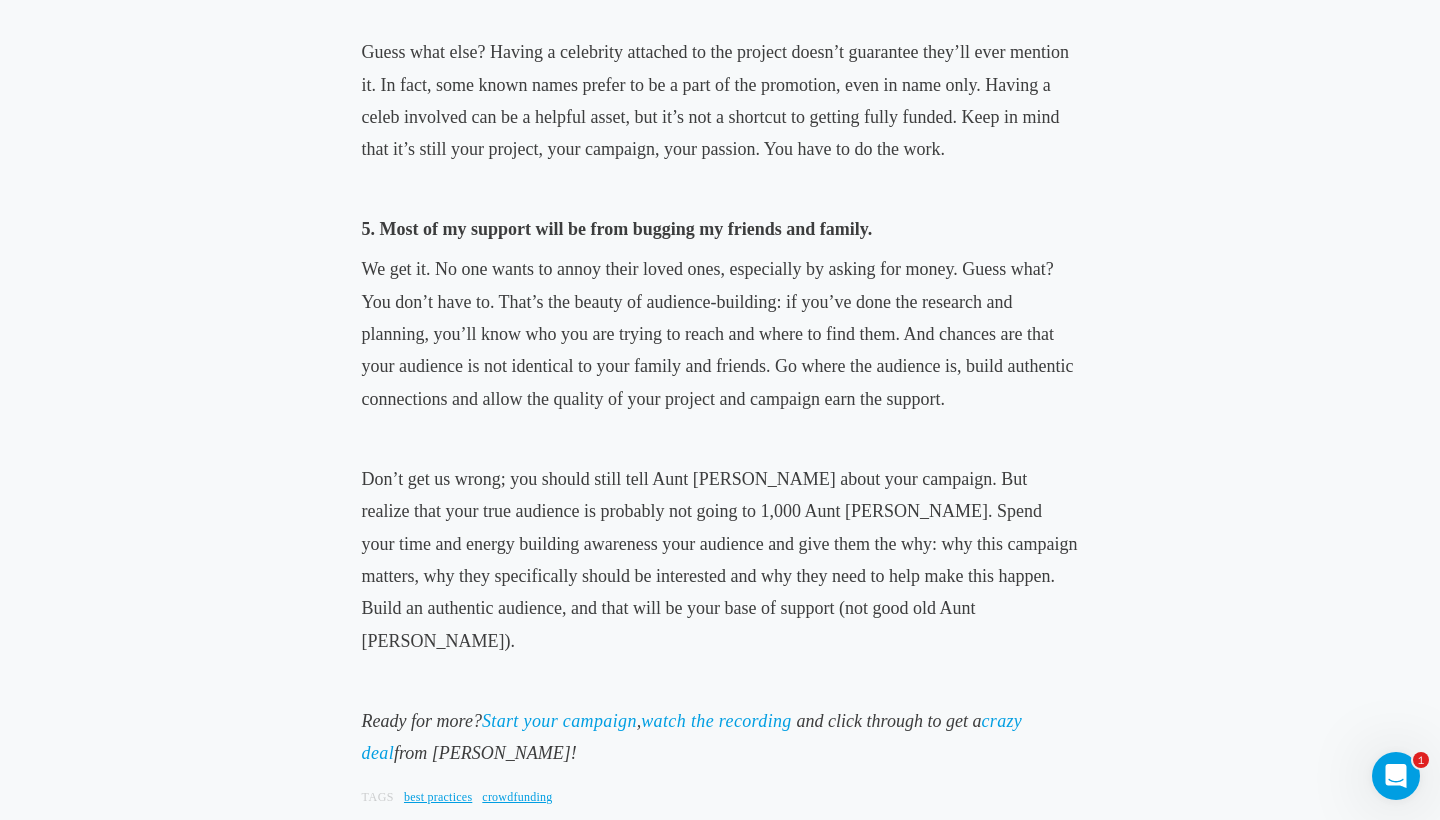 scroll, scrollTop: 3000, scrollLeft: 0, axis: vertical 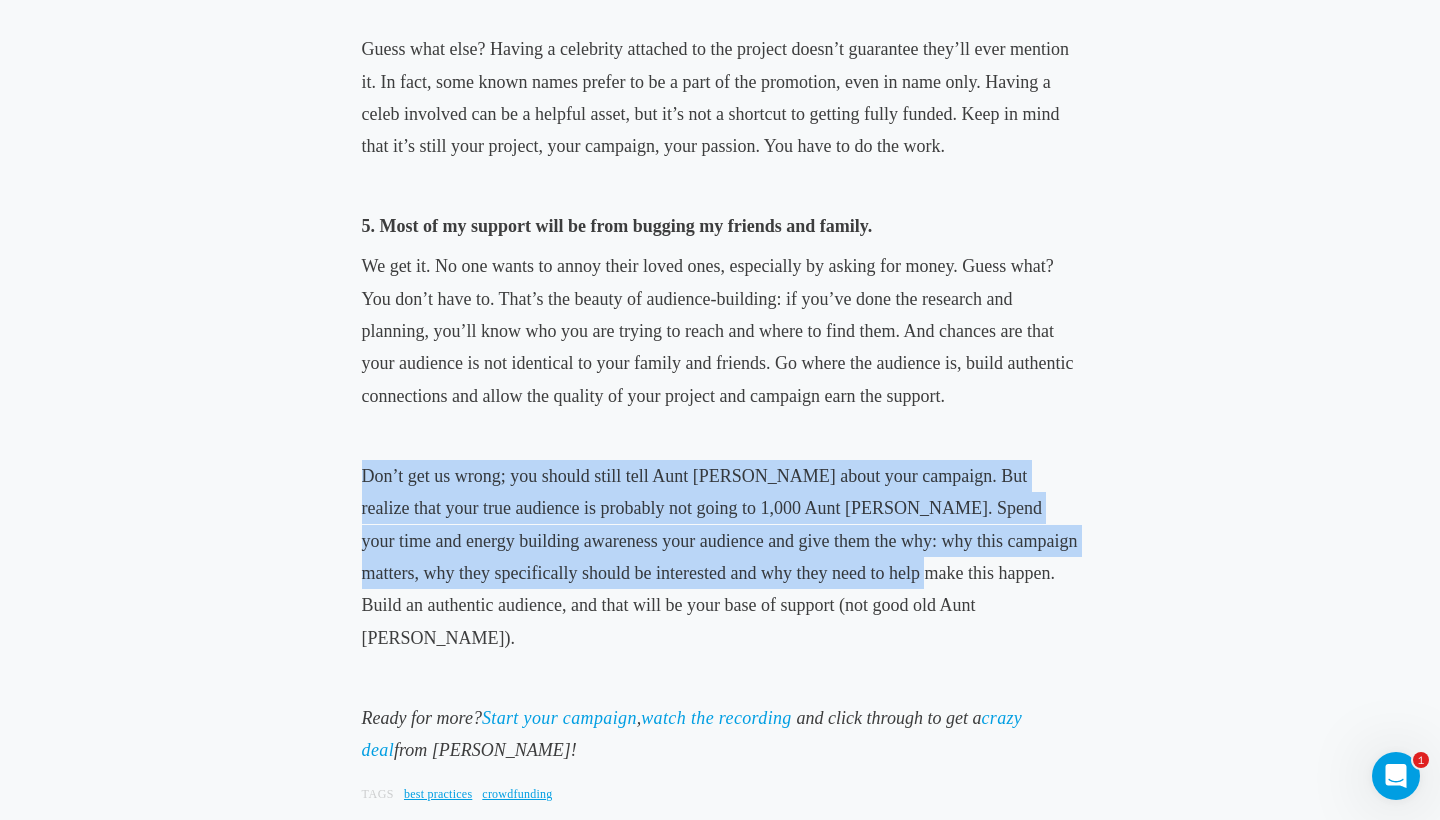 drag, startPoint x: 808, startPoint y: 368, endPoint x: 822, endPoint y: 511, distance: 143.68369 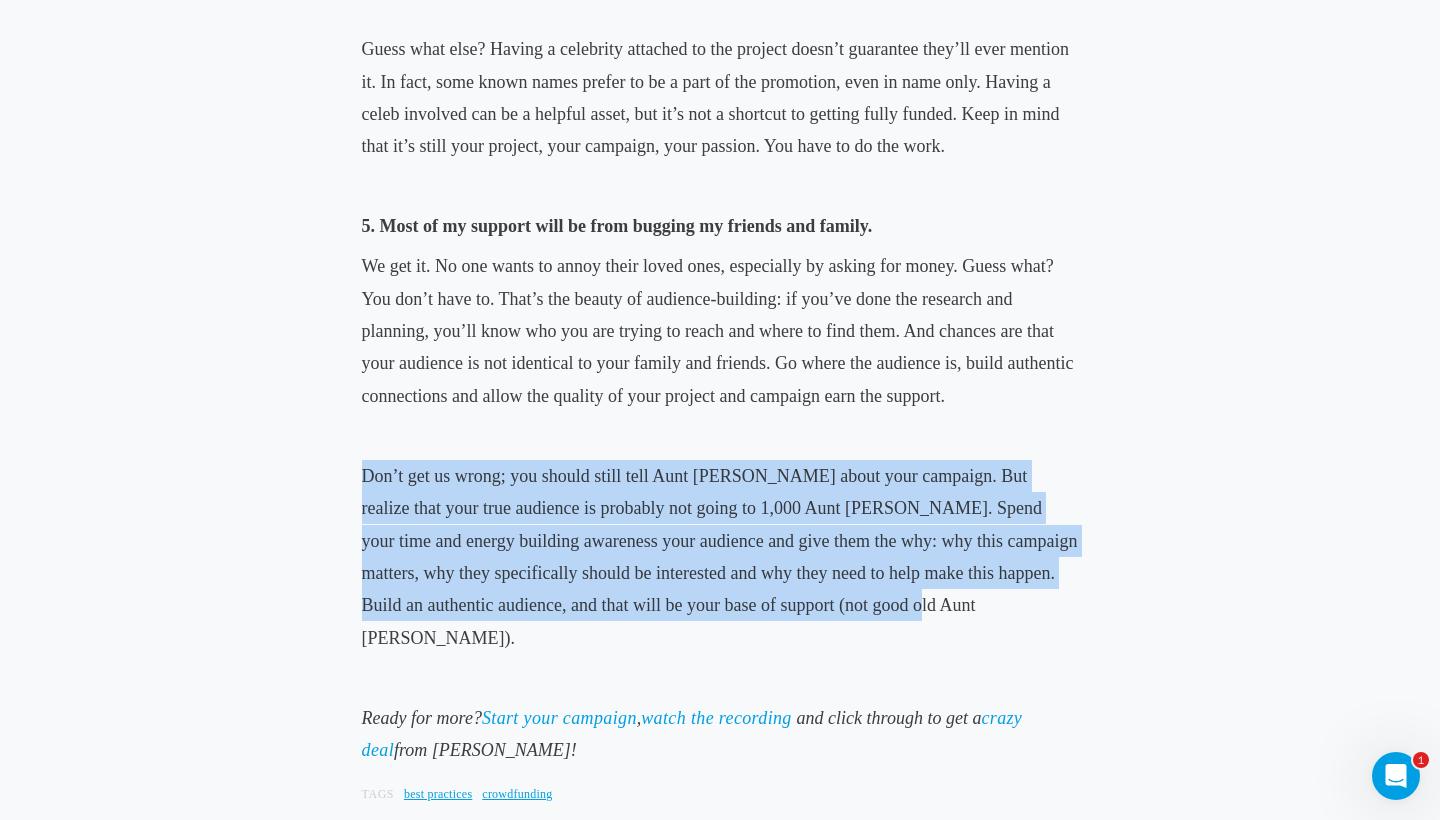 drag, startPoint x: 835, startPoint y: 543, endPoint x: 831, endPoint y: 396, distance: 147.05441 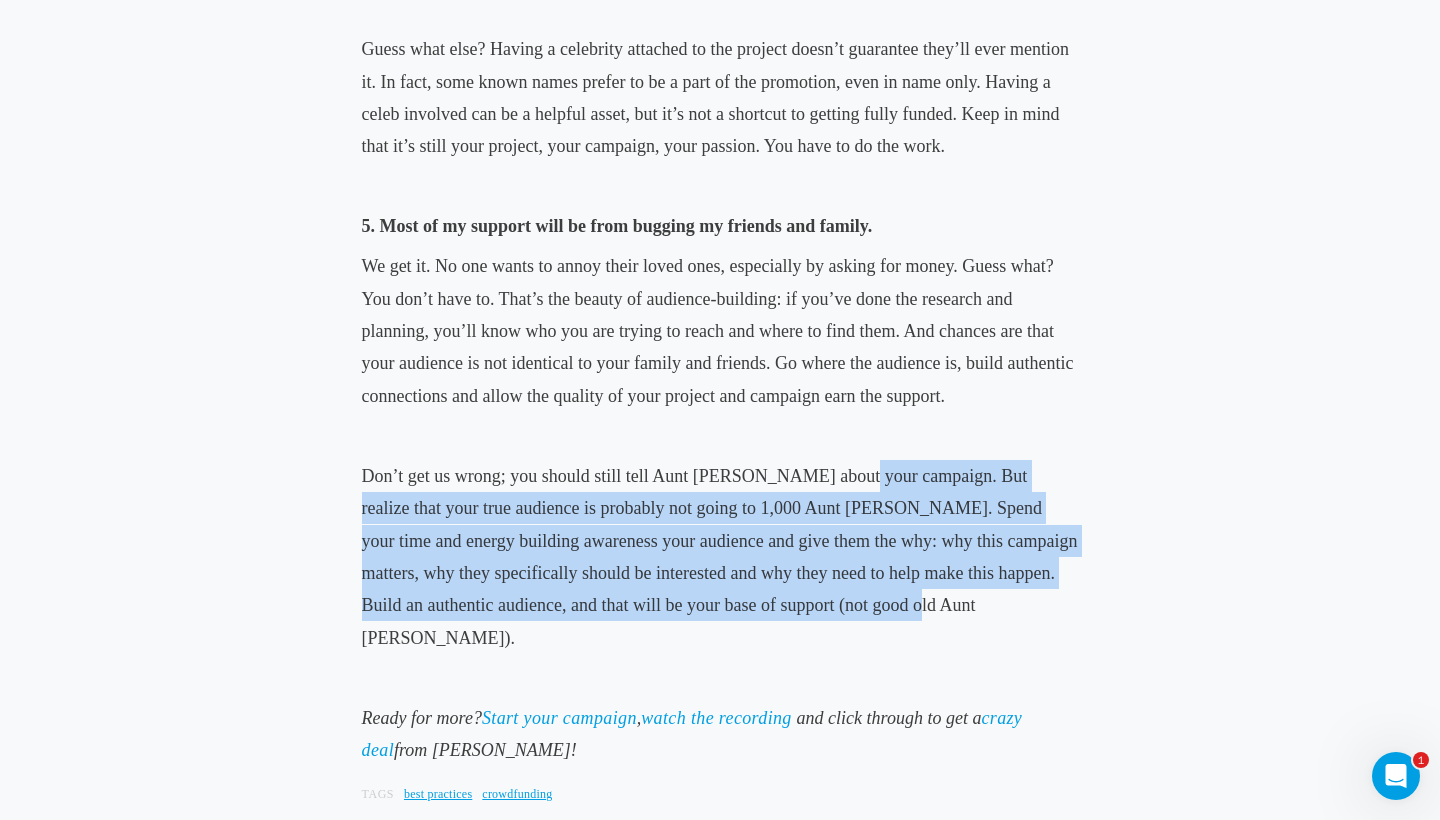 drag, startPoint x: 847, startPoint y: 542, endPoint x: 843, endPoint y: 406, distance: 136.0588 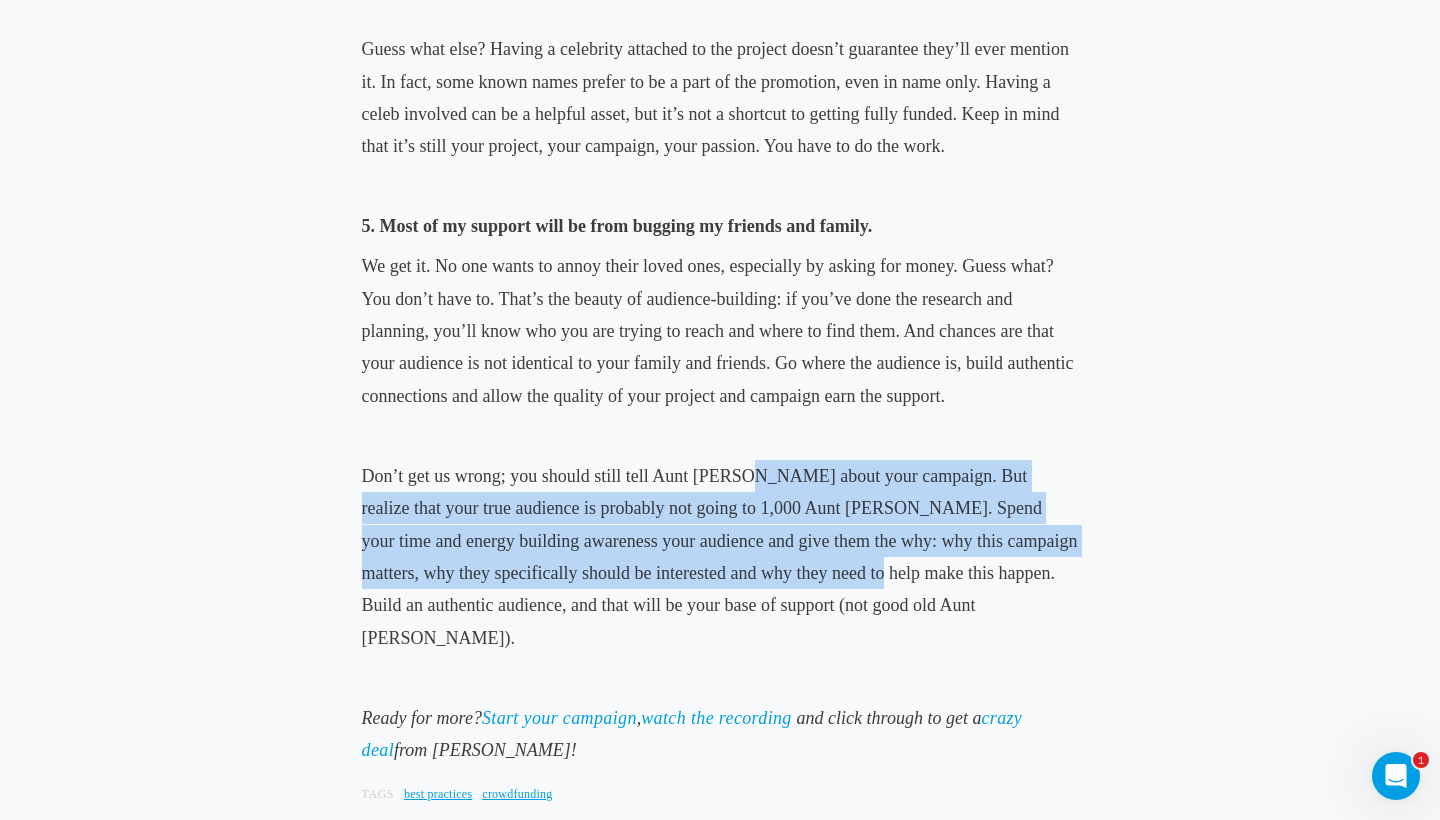 drag, startPoint x: 741, startPoint y: 400, endPoint x: 775, endPoint y: 525, distance: 129.5415 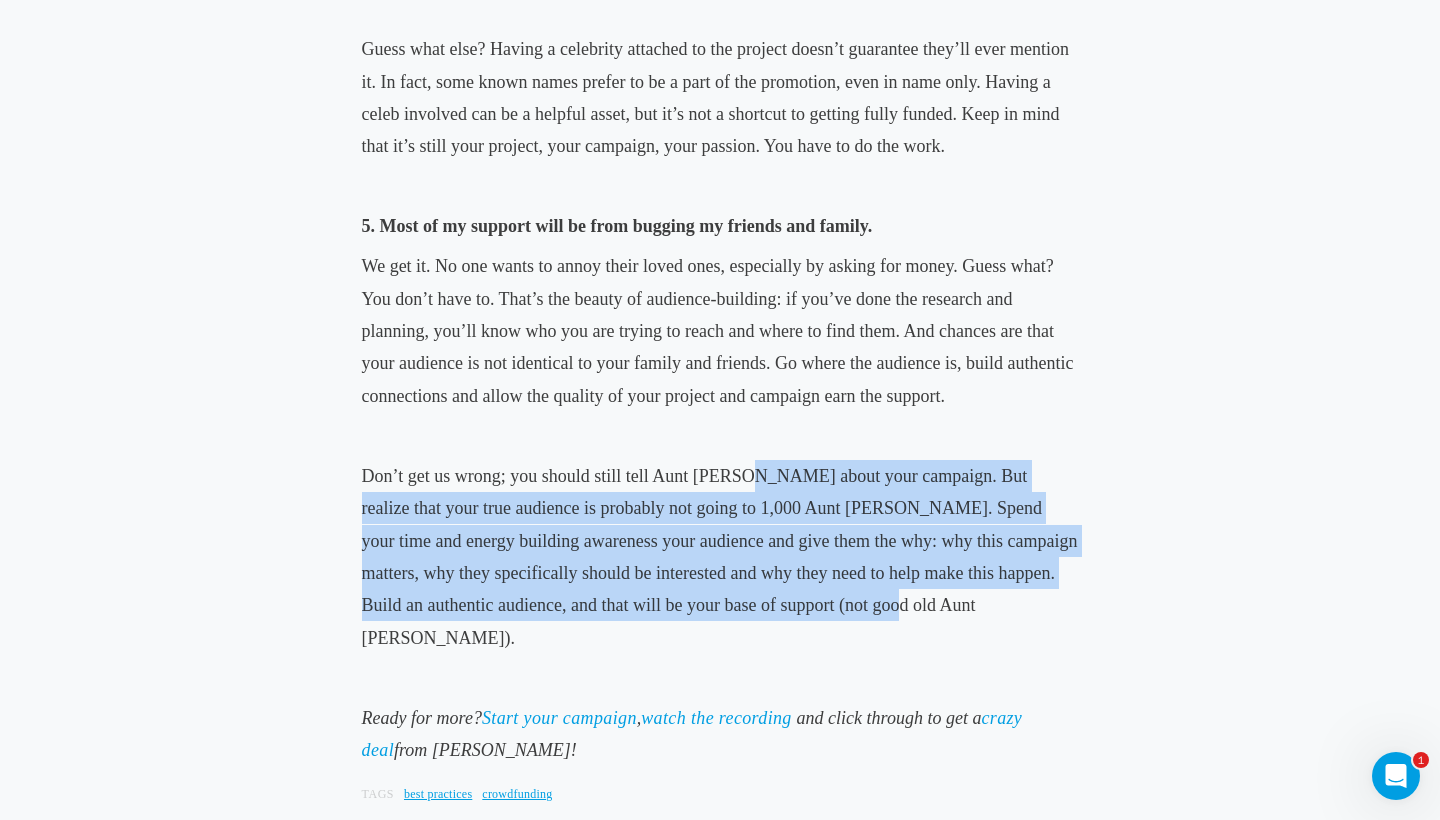 click on "Don’t get us wrong; you should still tell Aunt Susan about your campaign. But realize that your true audience is probably not going to 1,000 Aunt Susans. Spend your time and energy building awareness your audience and give them the why: why this campaign matters, why they specifically should be interested and why they need to help make this happen. Build an authentic audience, and that will be your base of support (not good old Aunt Susan)." at bounding box center (720, 557) 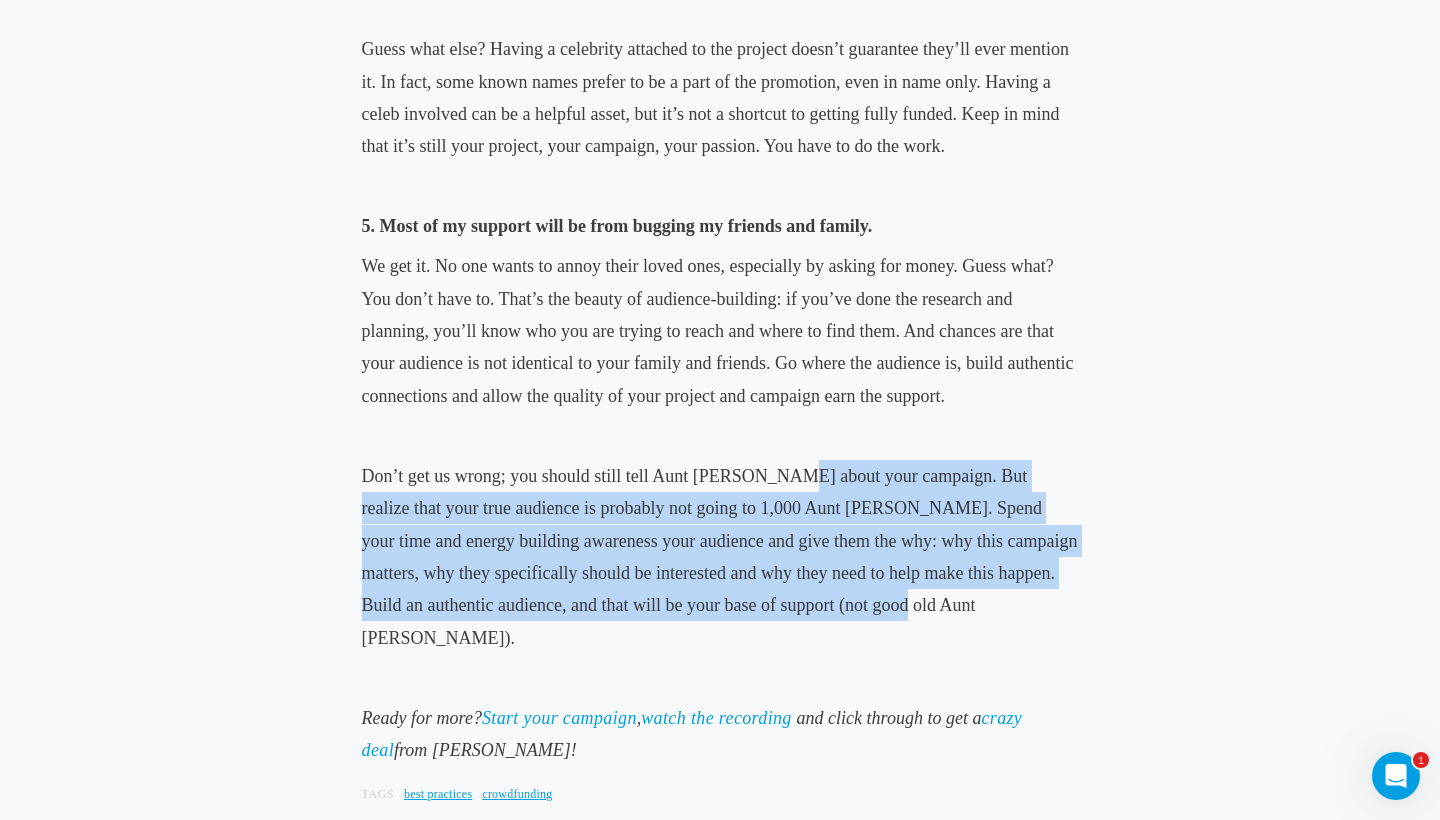 drag, startPoint x: 783, startPoint y: 543, endPoint x: 783, endPoint y: 402, distance: 141 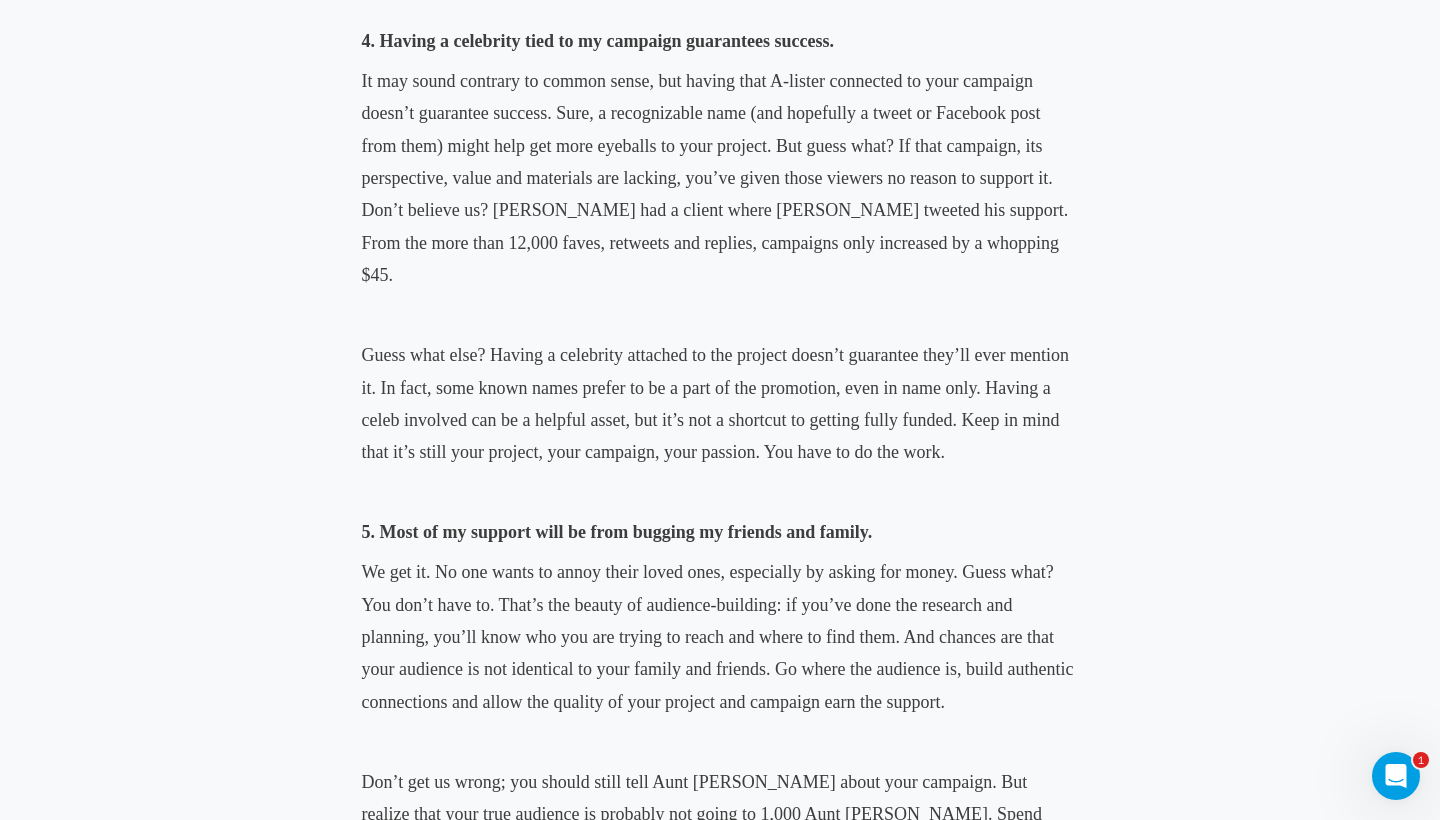 scroll, scrollTop: 2413, scrollLeft: 0, axis: vertical 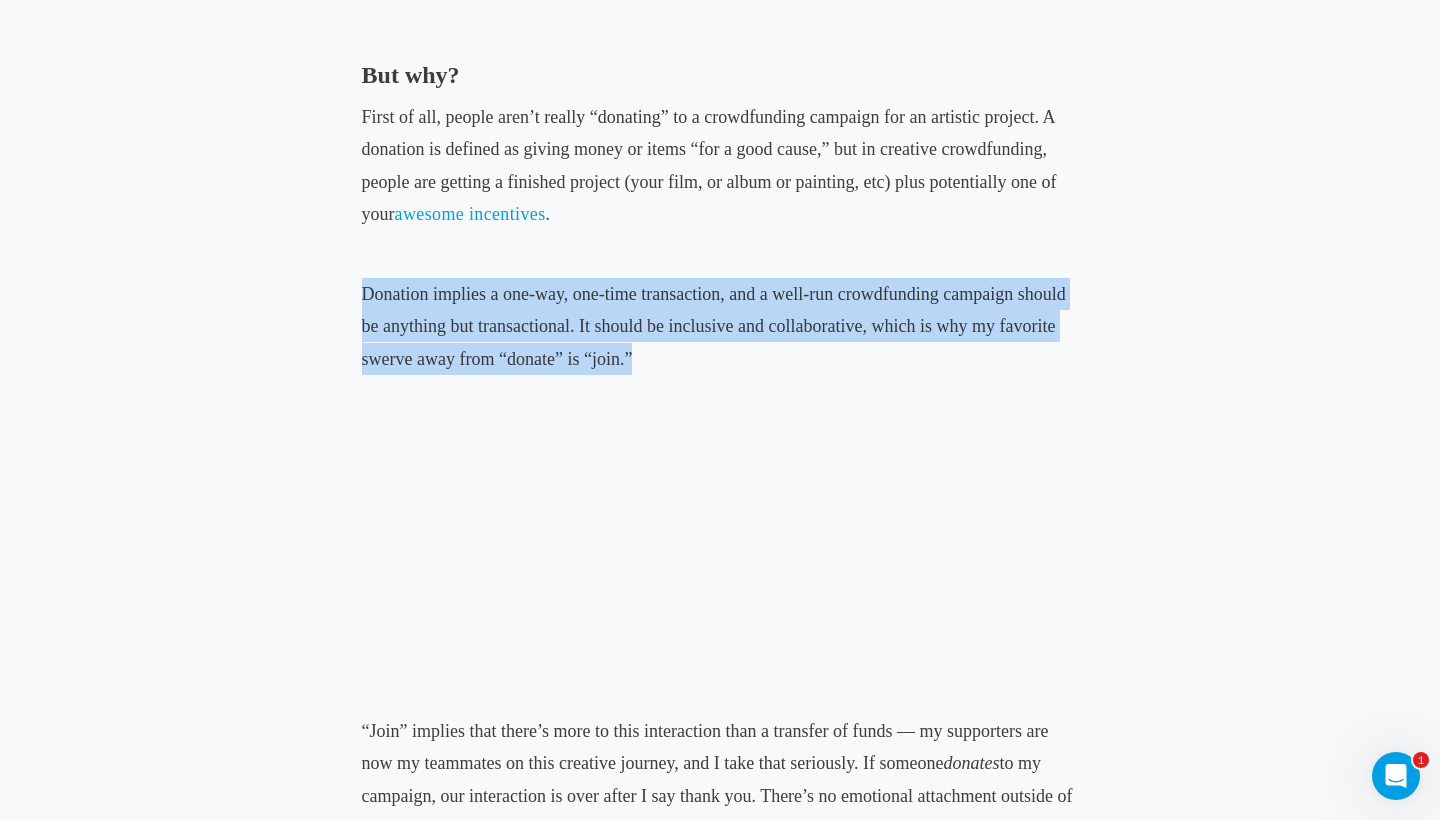 drag, startPoint x: 696, startPoint y: 251, endPoint x: 707, endPoint y: 352, distance: 101.597244 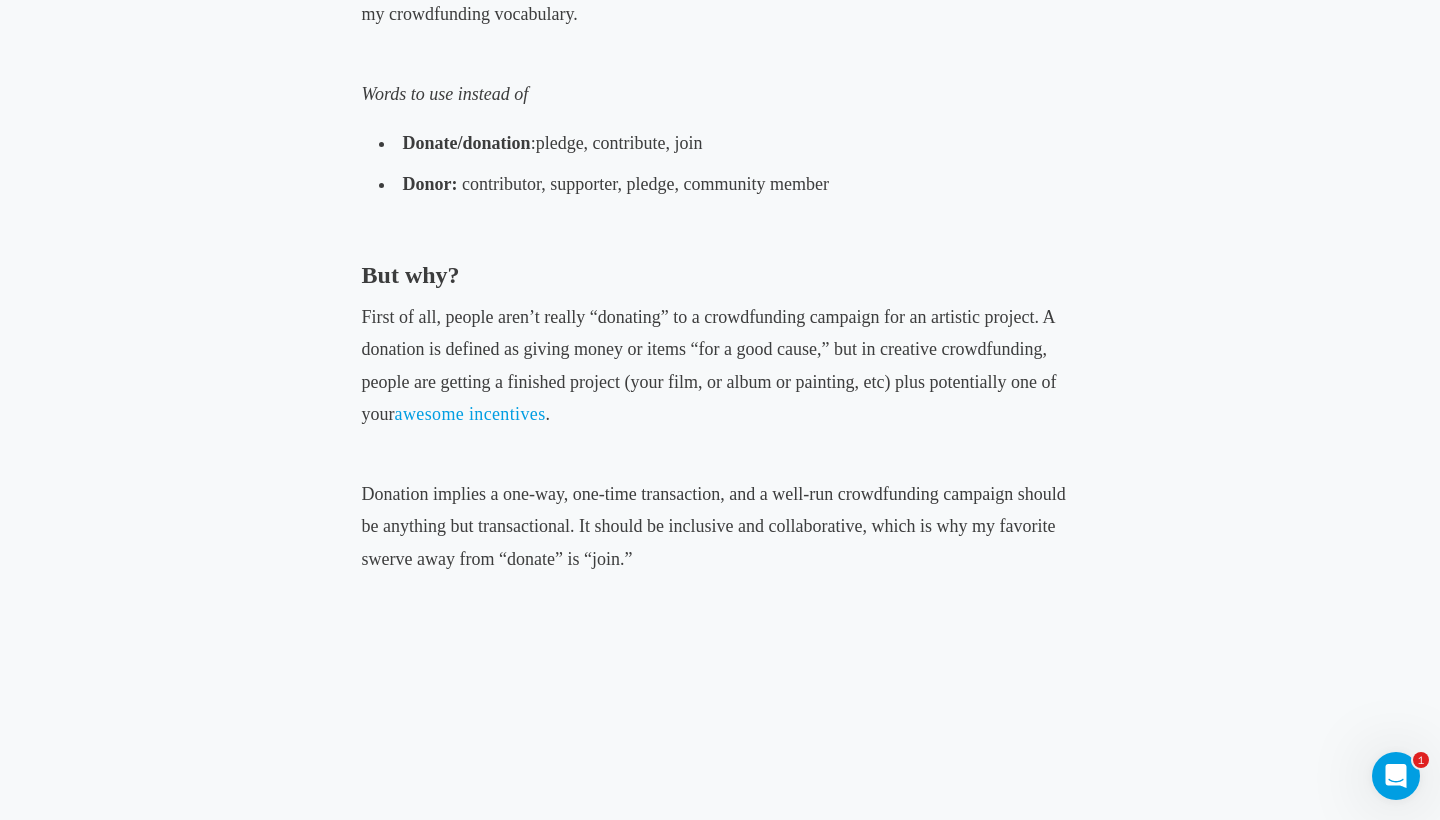 scroll, scrollTop: 1022, scrollLeft: 0, axis: vertical 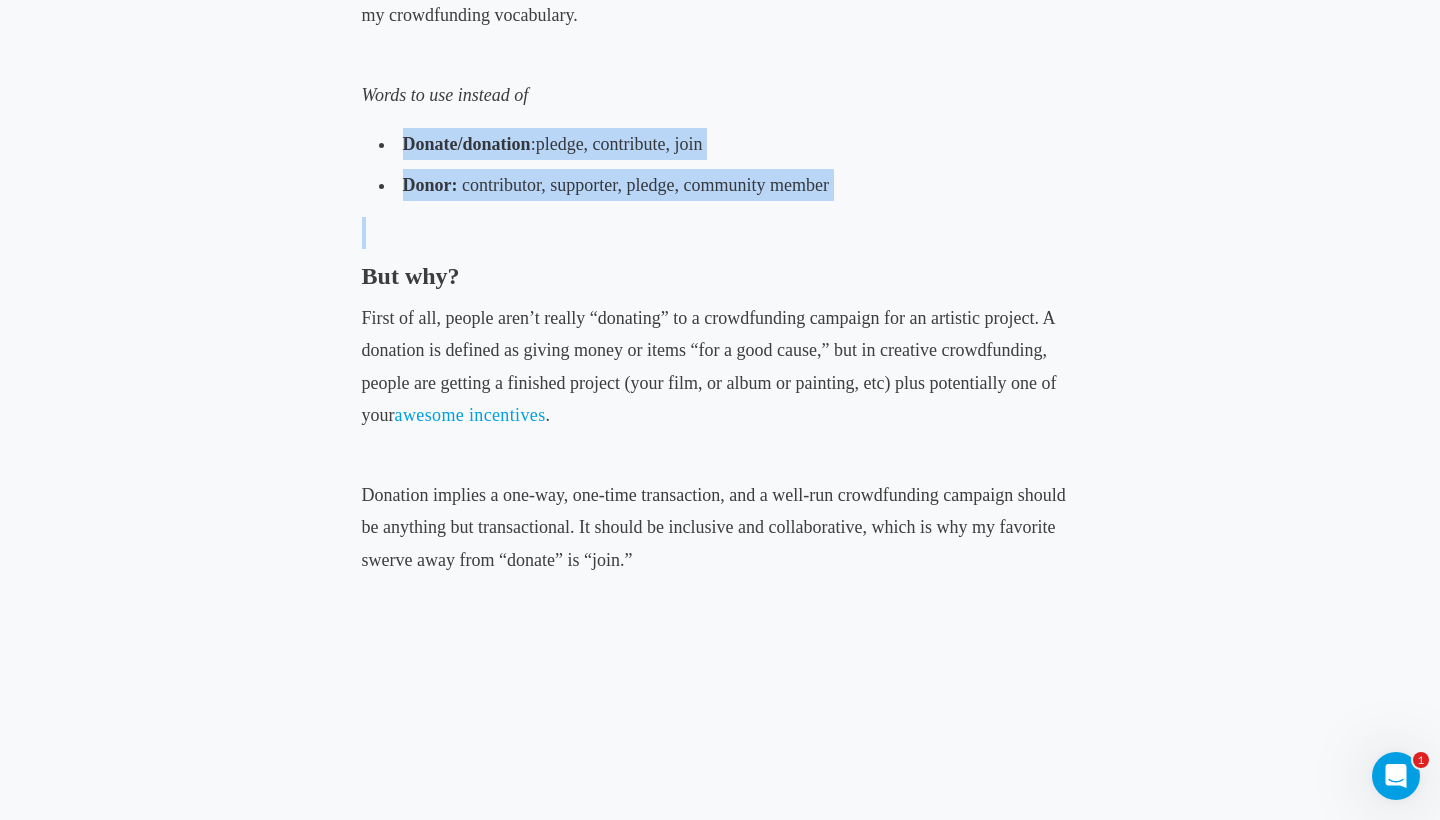 drag, startPoint x: 621, startPoint y: 89, endPoint x: 646, endPoint y: 220, distance: 133.36417 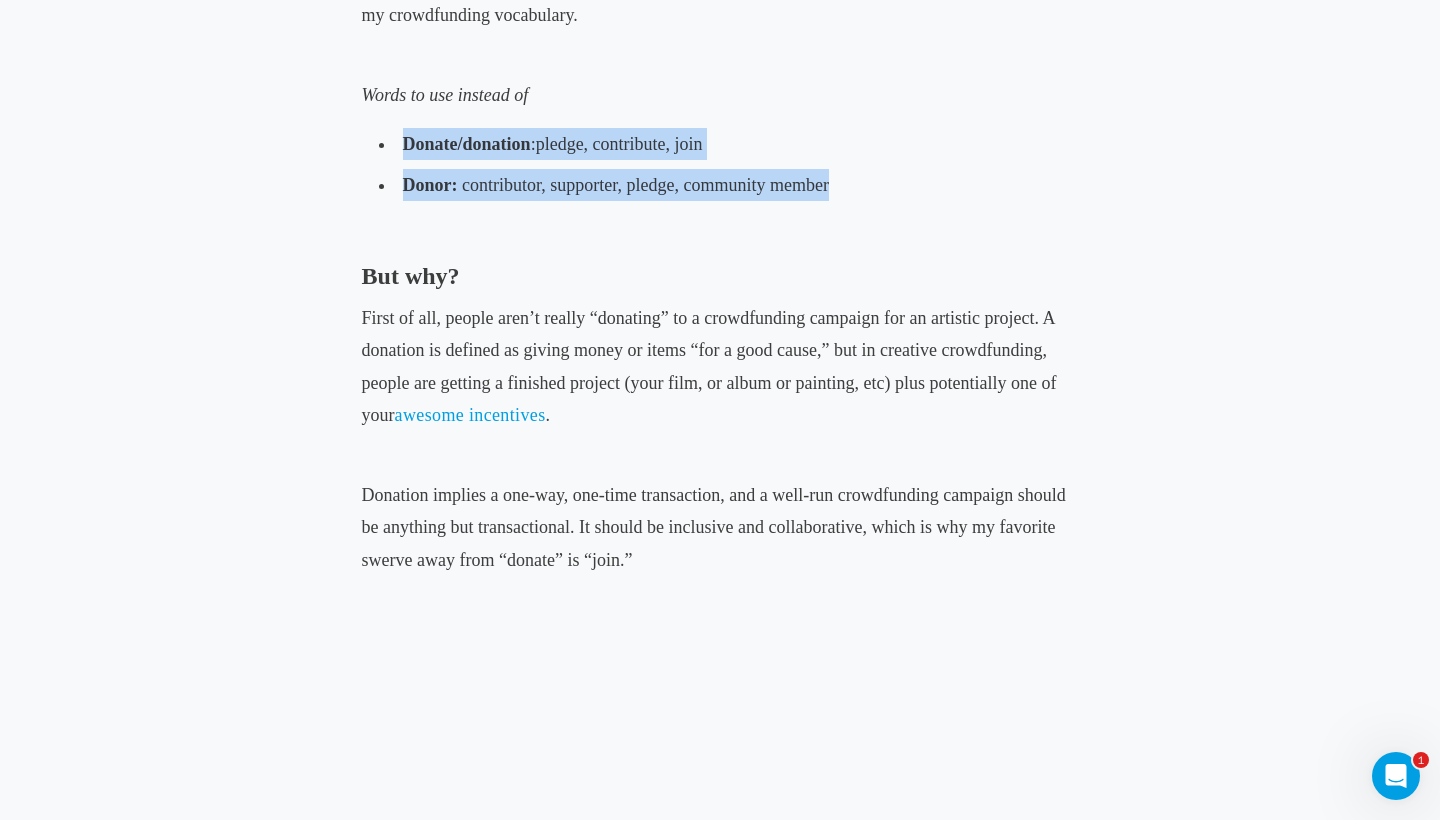 drag, startPoint x: 615, startPoint y: 103, endPoint x: 613, endPoint y: 193, distance: 90.02222 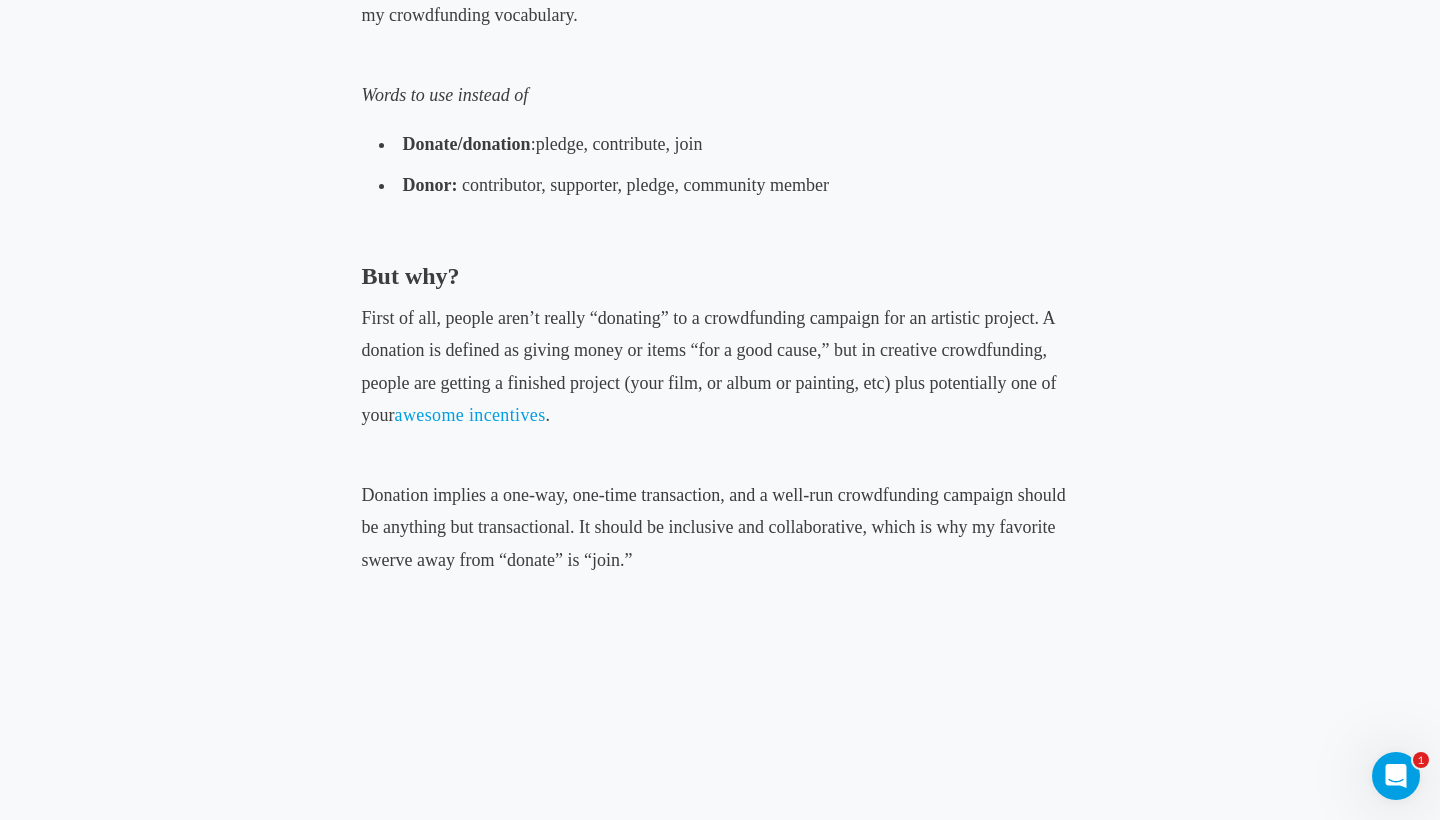 click on "Donation implies a one-way, one-time transaction, and a well-run crowdfunding campaign should be anything but transactional. It should be inclusive and collaborative, which is why my favorite swerve away from “donate” is “join.”" at bounding box center (714, 527) 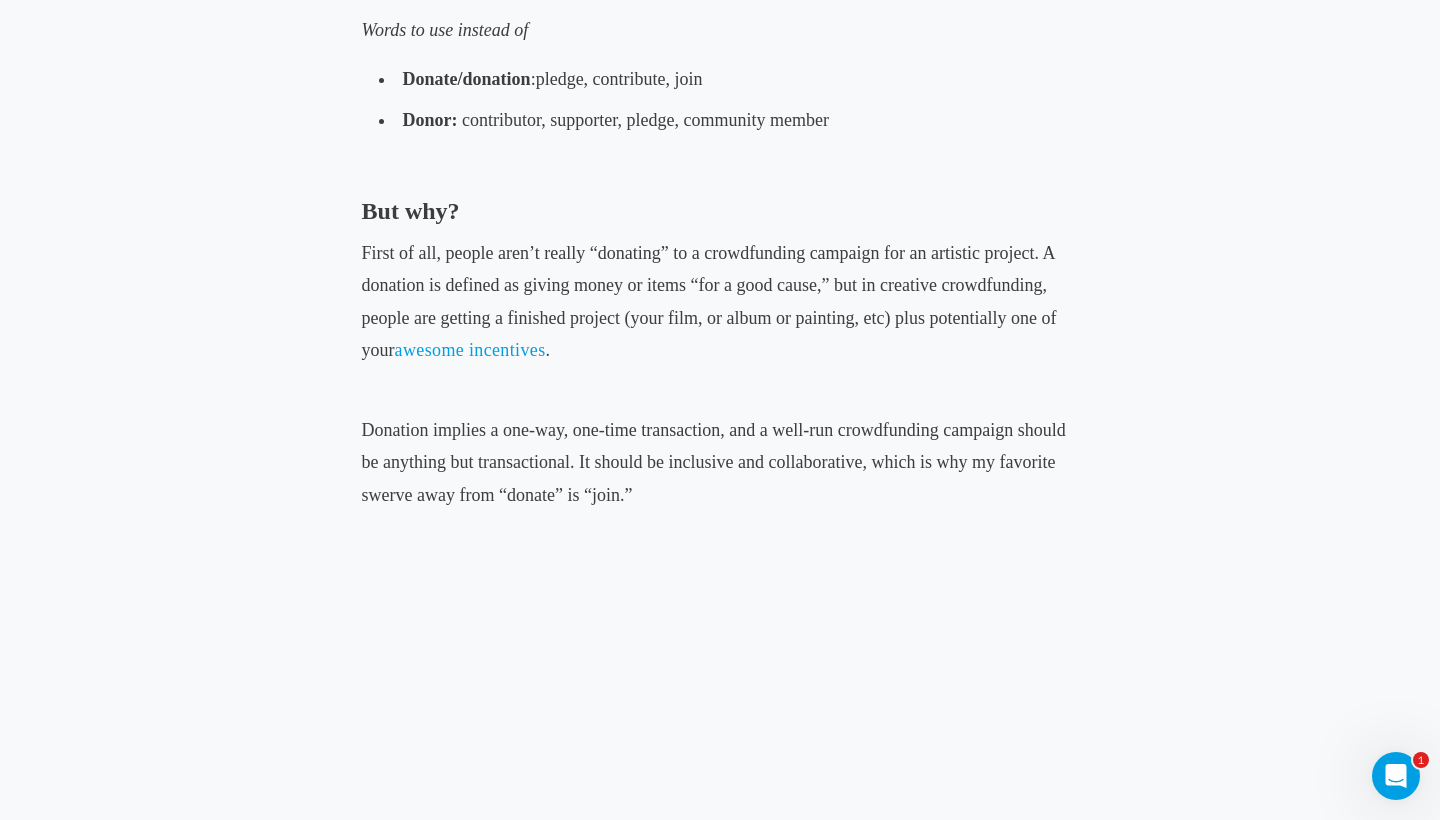 scroll, scrollTop: 1133, scrollLeft: 0, axis: vertical 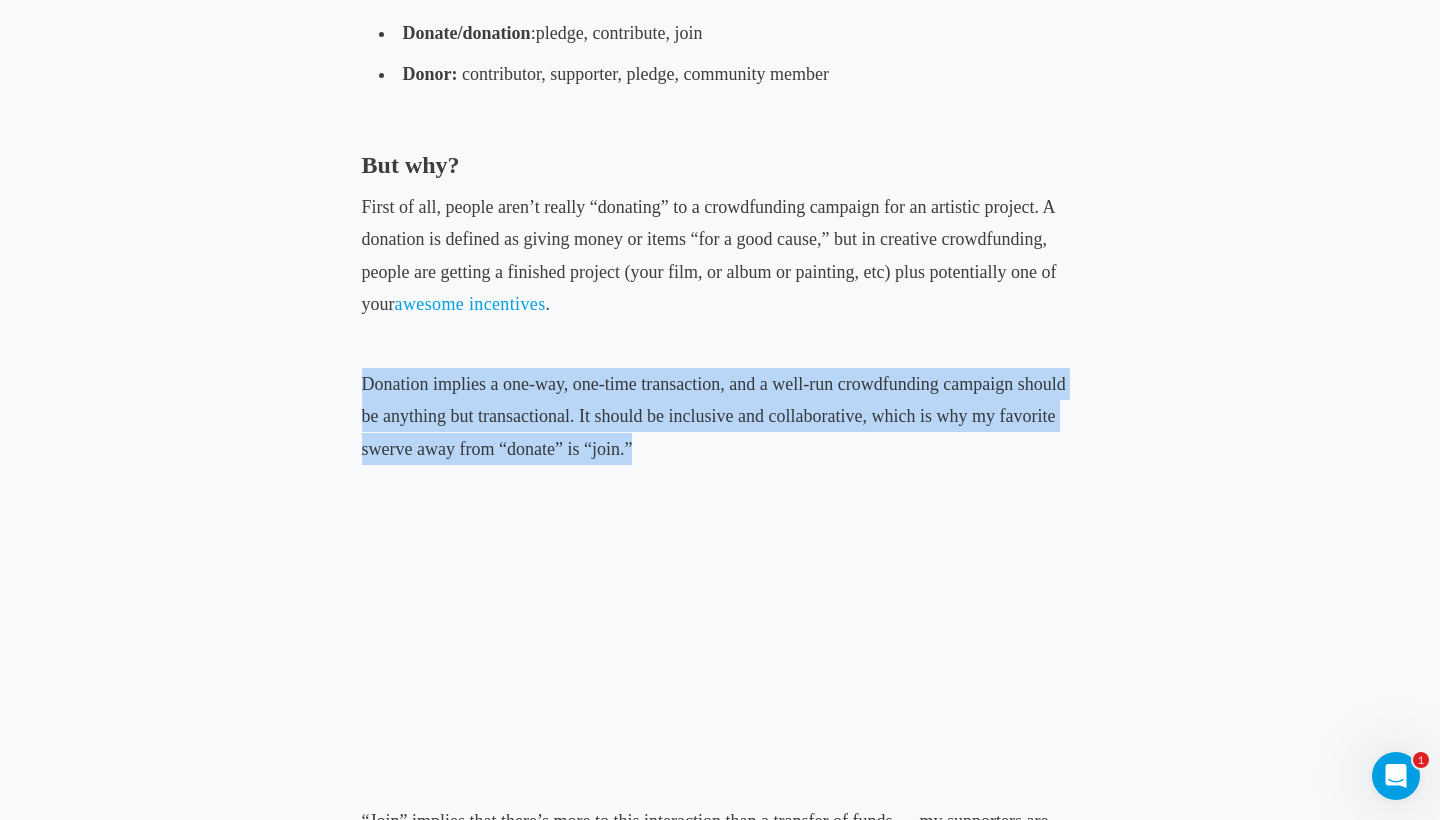 drag, startPoint x: 735, startPoint y: 355, endPoint x: 773, endPoint y: 431, distance: 84.97058 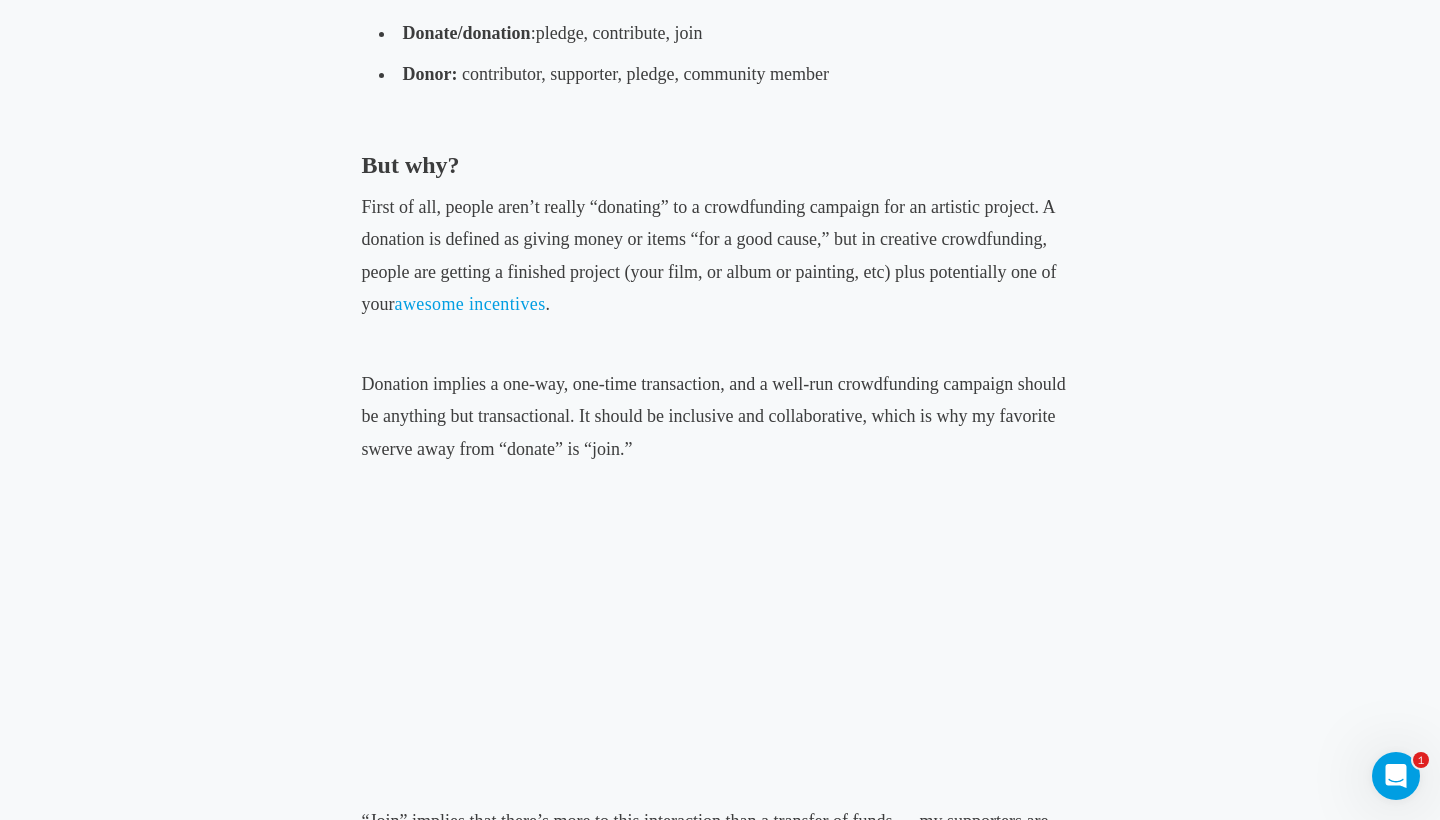 scroll, scrollTop: 1039, scrollLeft: 0, axis: vertical 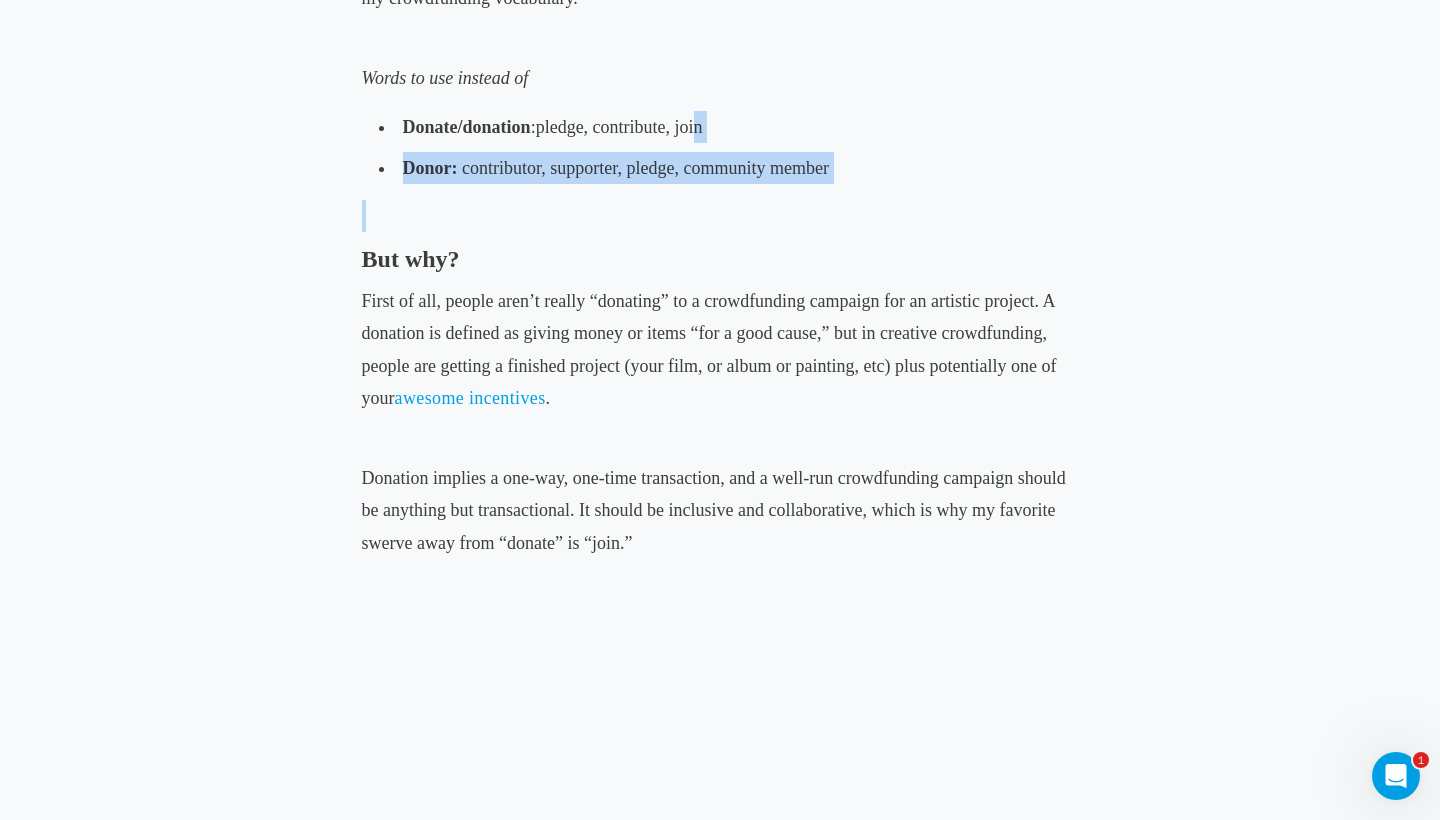 drag, startPoint x: 685, startPoint y: 115, endPoint x: 697, endPoint y: 200, distance: 85.84288 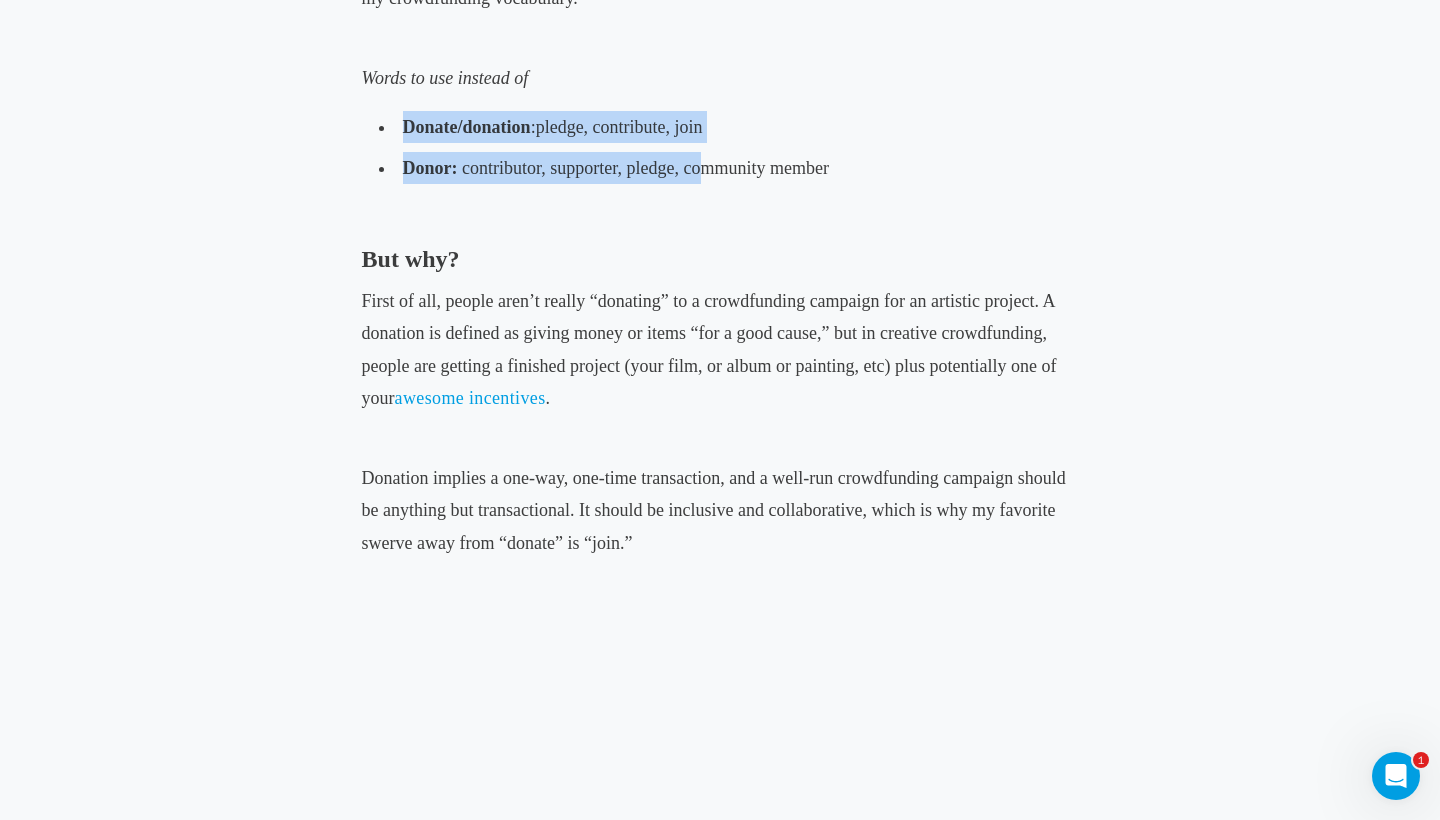 drag, startPoint x: 692, startPoint y: 103, endPoint x: 699, endPoint y: 162, distance: 59.413803 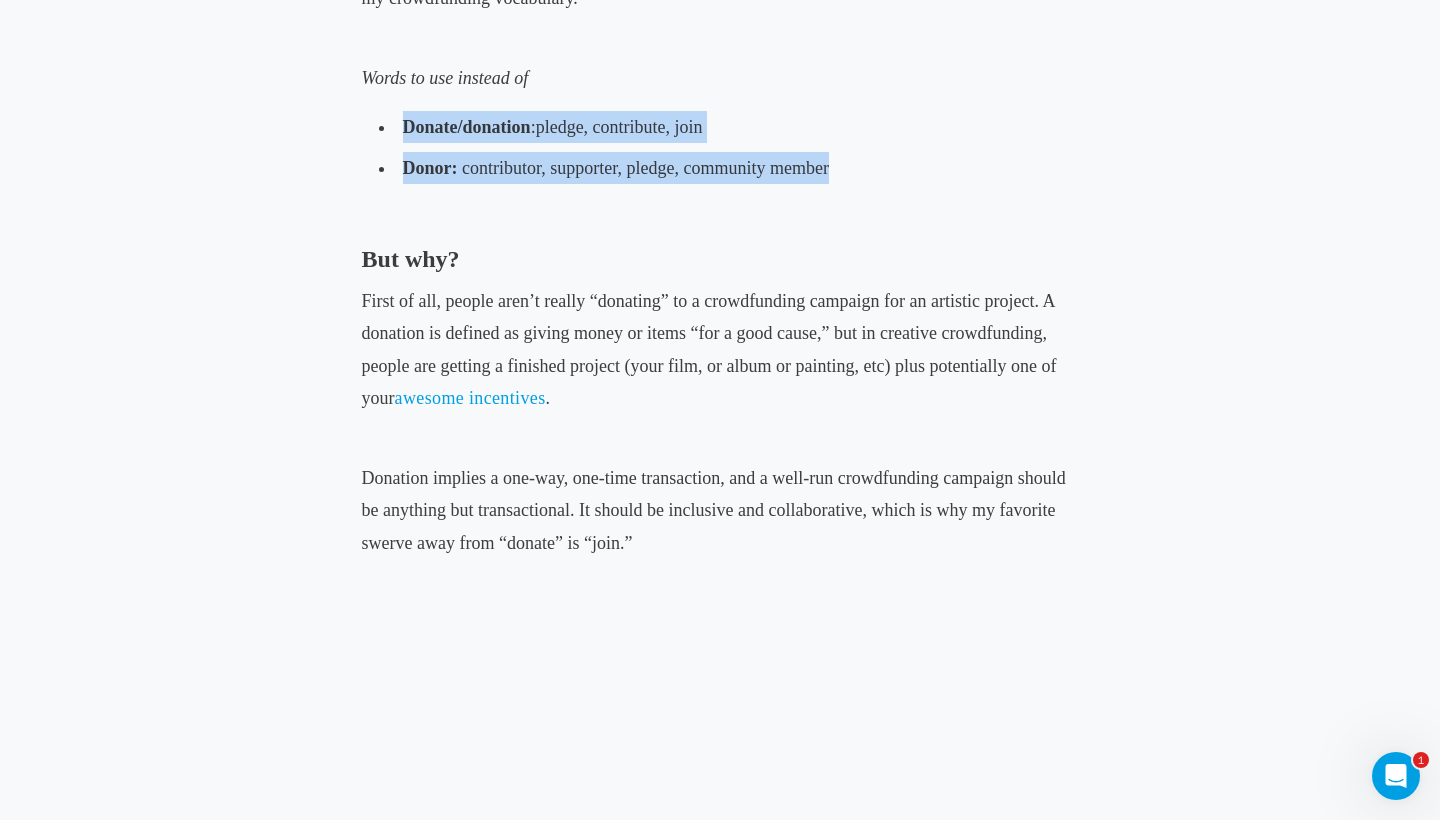 drag, startPoint x: 705, startPoint y: 187, endPoint x: 664, endPoint y: 78, distance: 116.456 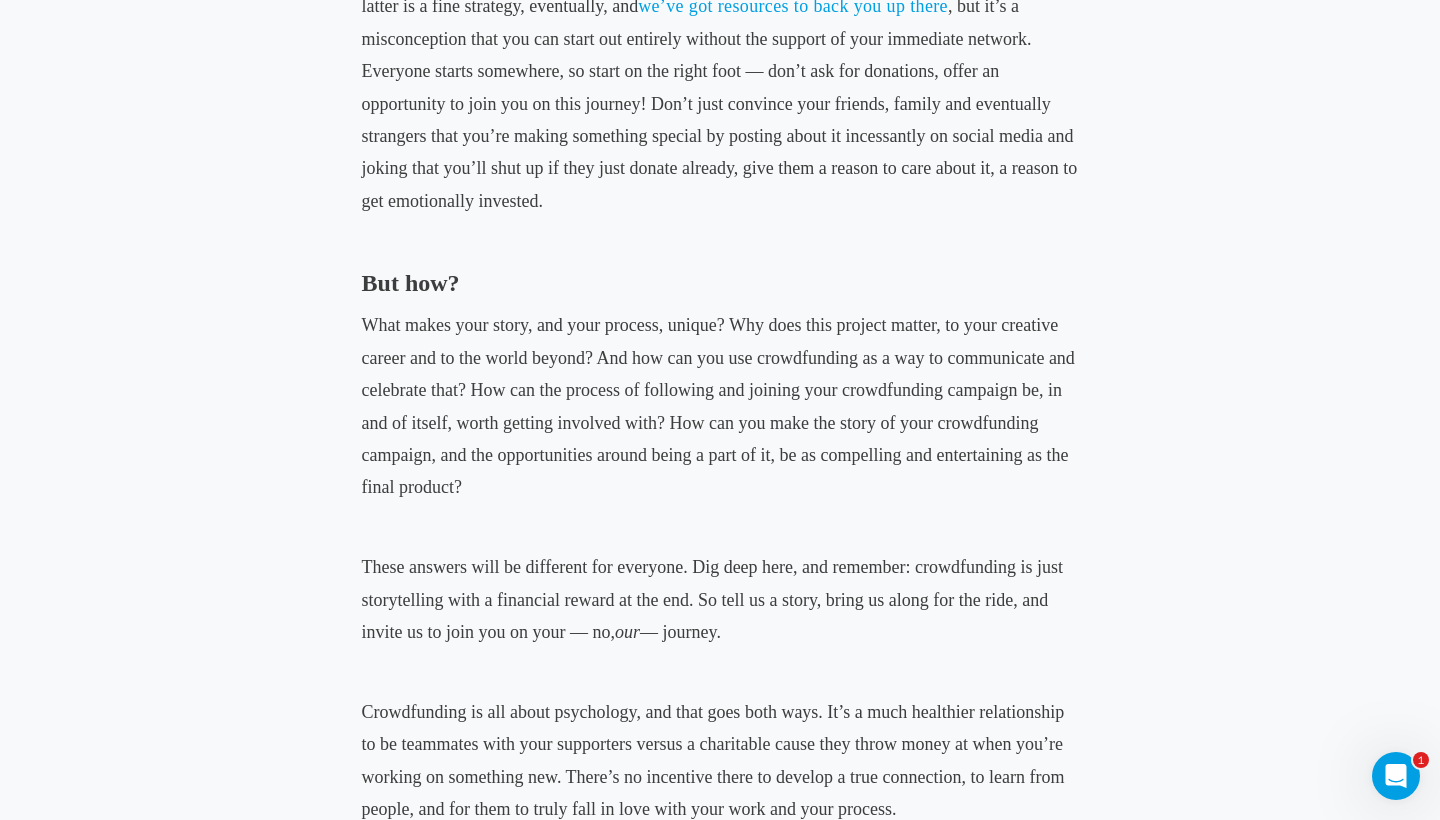 scroll, scrollTop: 2505, scrollLeft: 0, axis: vertical 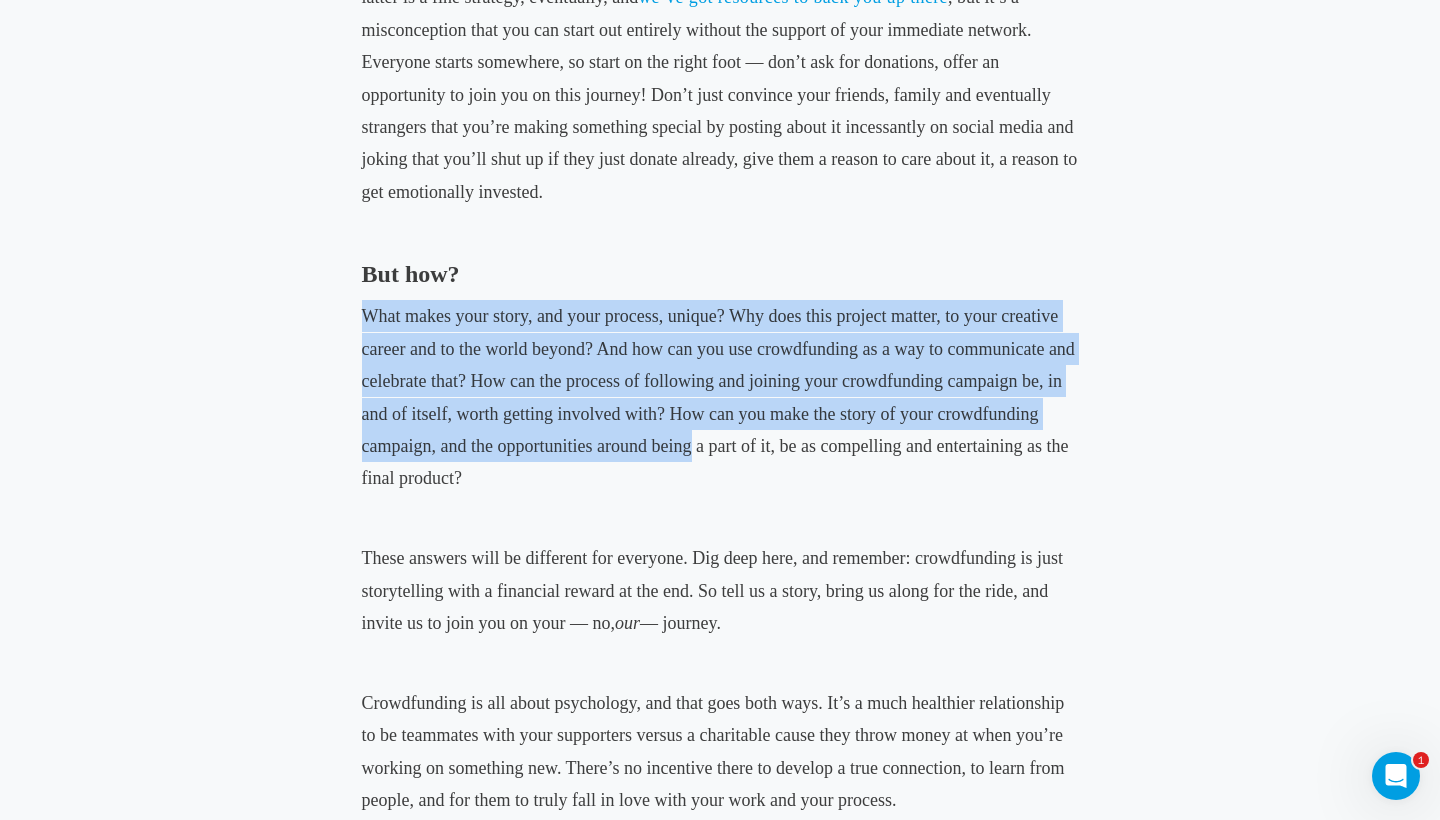 drag, startPoint x: 687, startPoint y: 260, endPoint x: 693, endPoint y: 413, distance: 153.1176 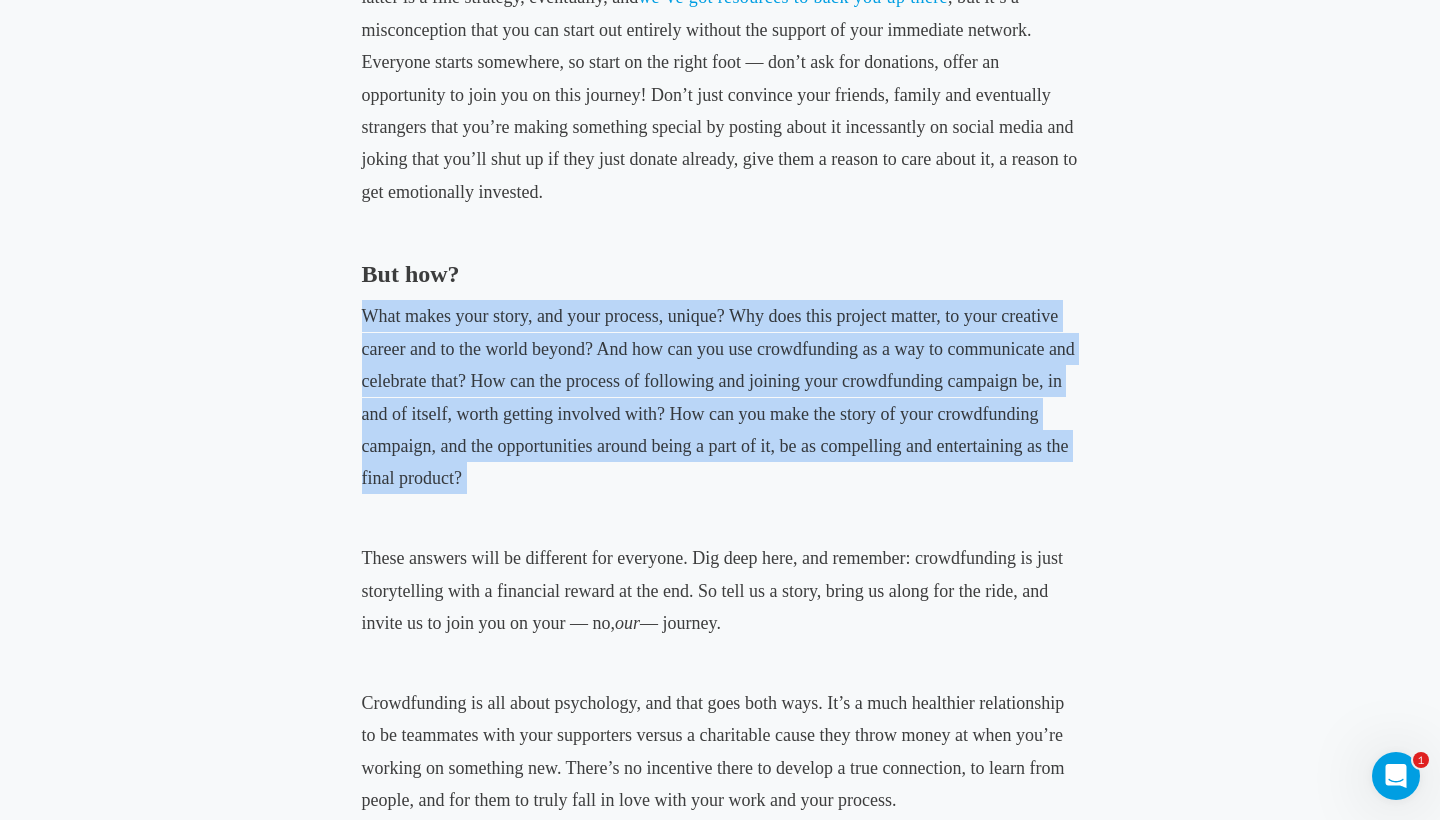 drag, startPoint x: 738, startPoint y: 479, endPoint x: 738, endPoint y: 278, distance: 201 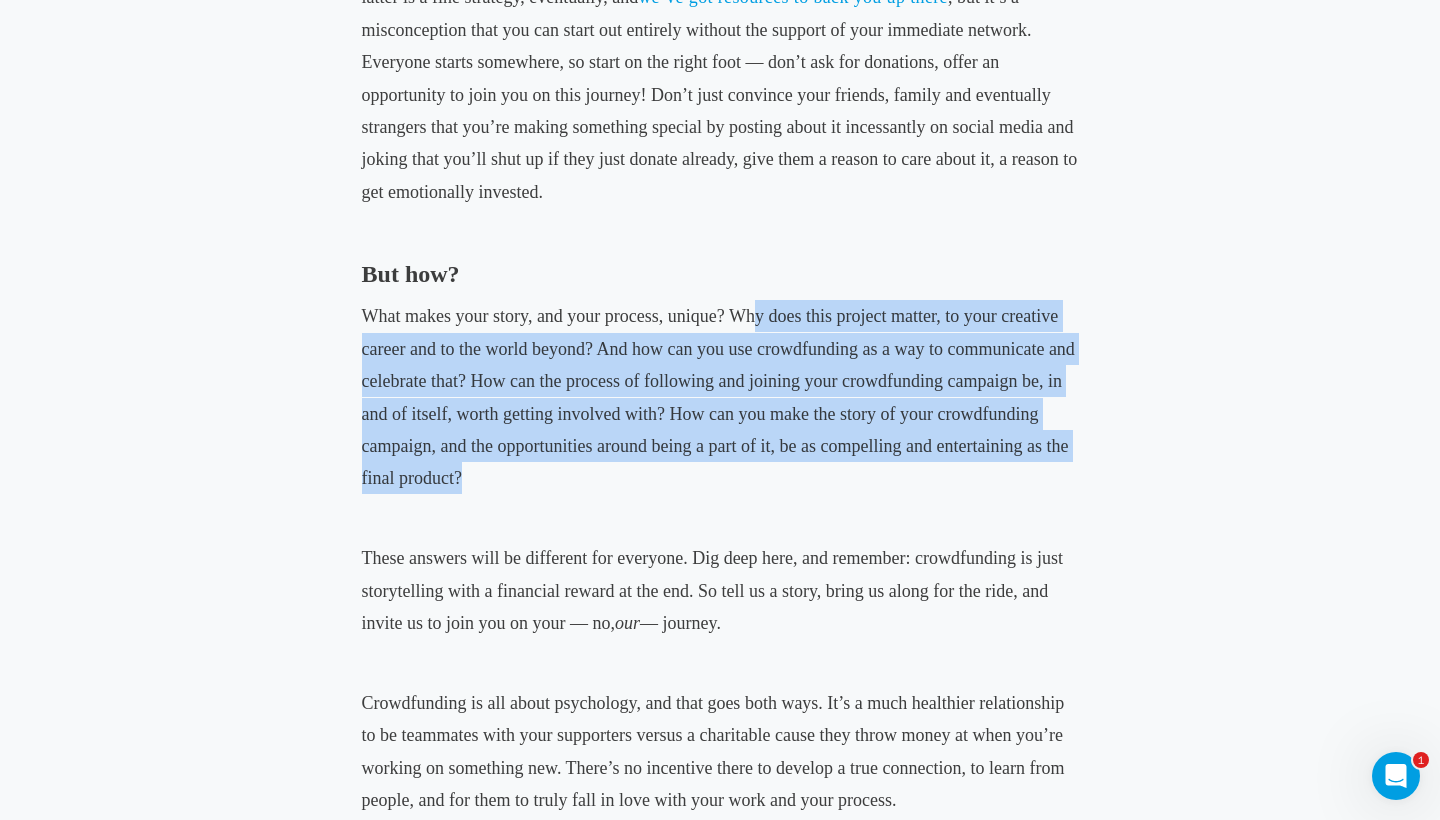 drag, startPoint x: 758, startPoint y: 458, endPoint x: 758, endPoint y: 292, distance: 166 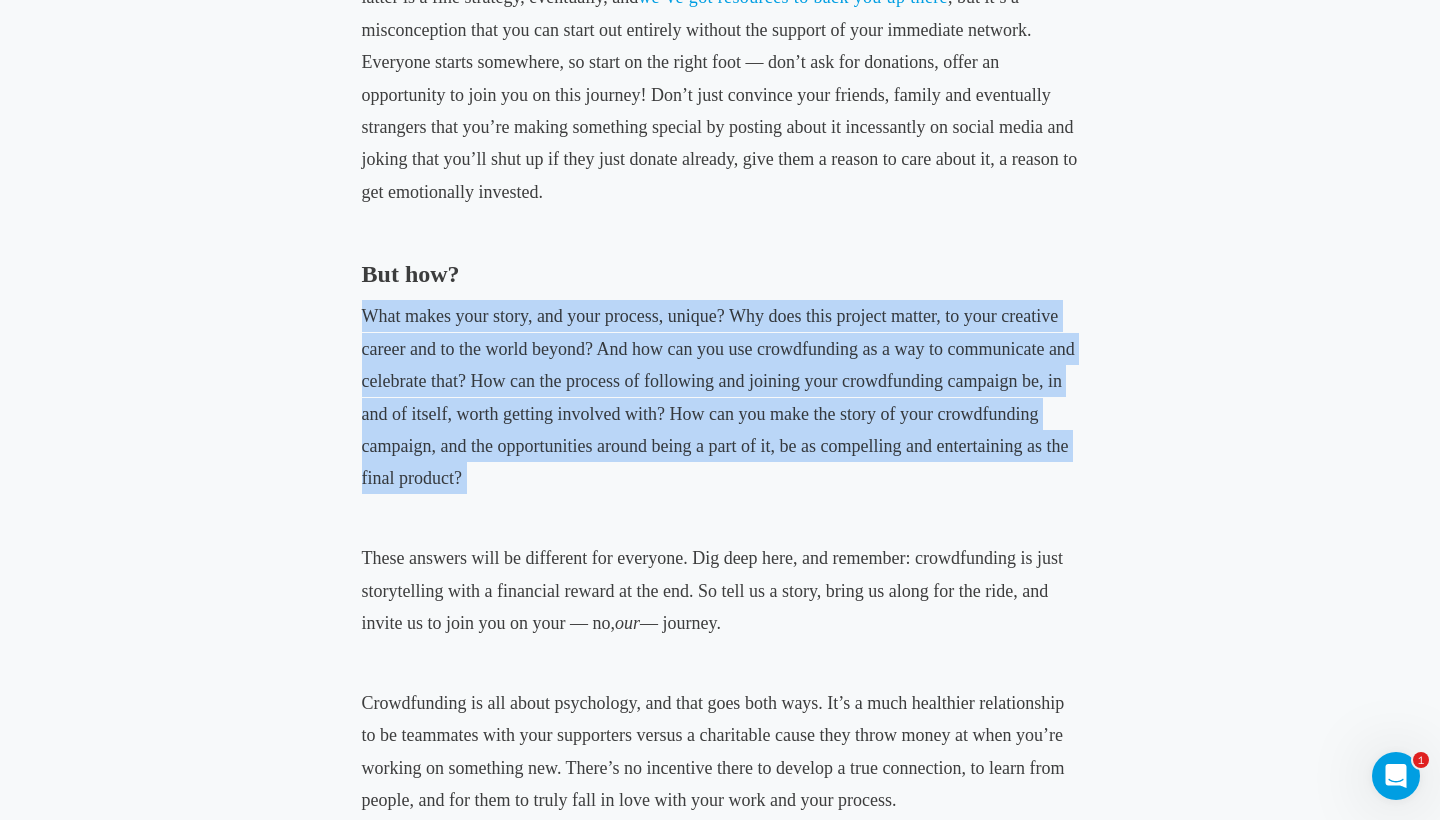 drag, startPoint x: 741, startPoint y: 480, endPoint x: 746, endPoint y: 249, distance: 231.05411 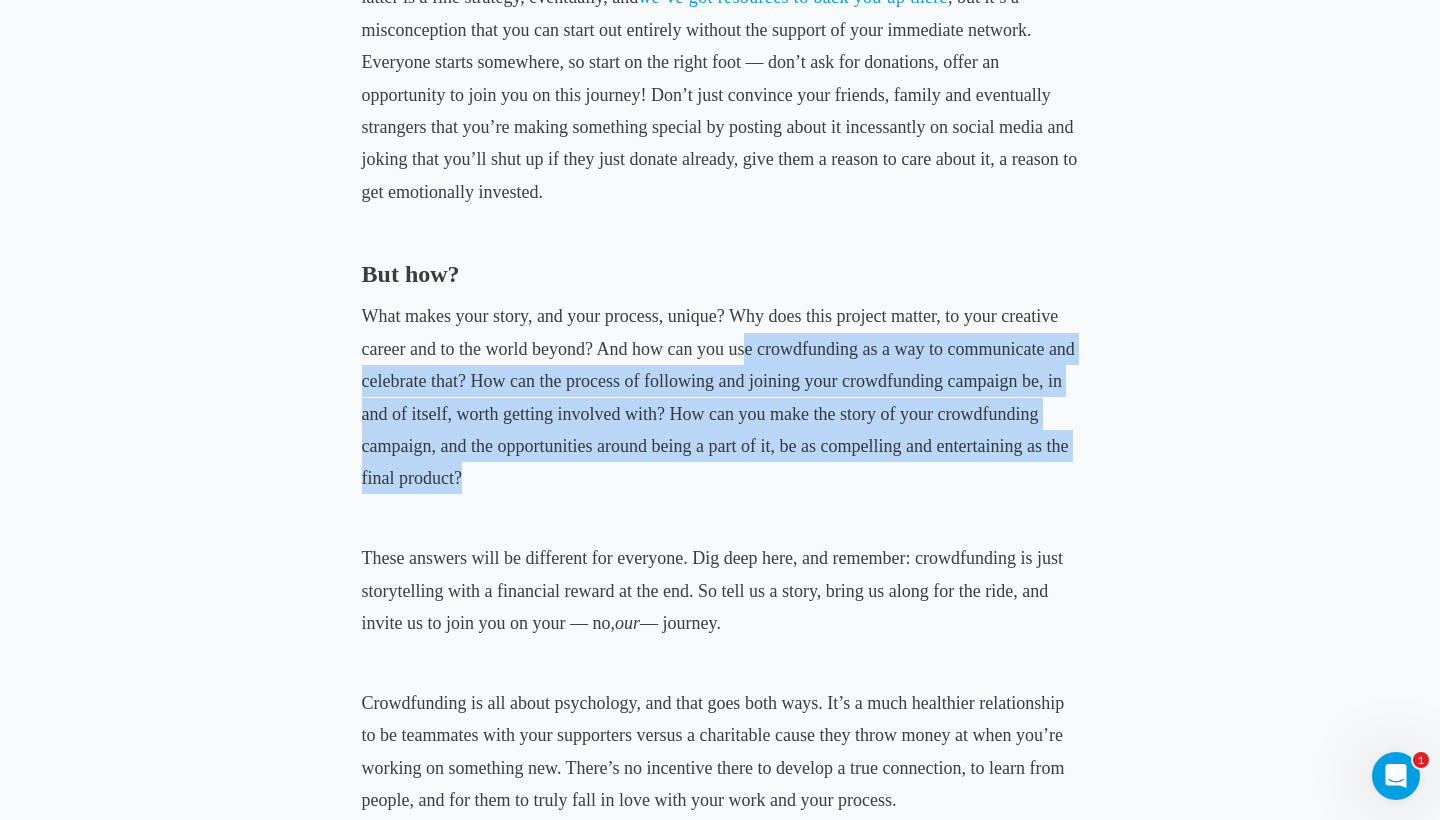 drag, startPoint x: 746, startPoint y: 443, endPoint x: 746, endPoint y: 315, distance: 128 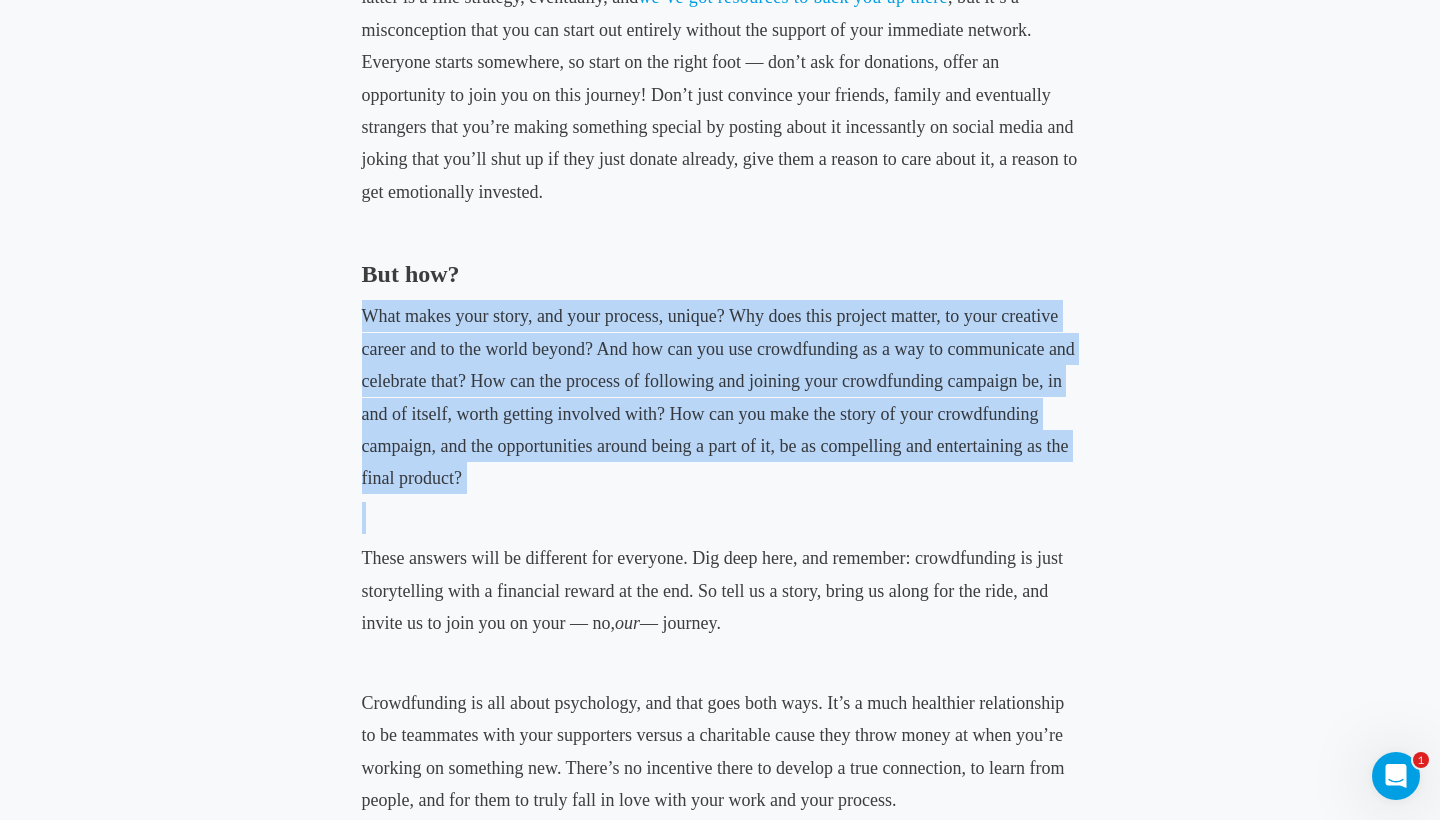drag, startPoint x: 738, startPoint y: 489, endPoint x: 741, endPoint y: 281, distance: 208.02164 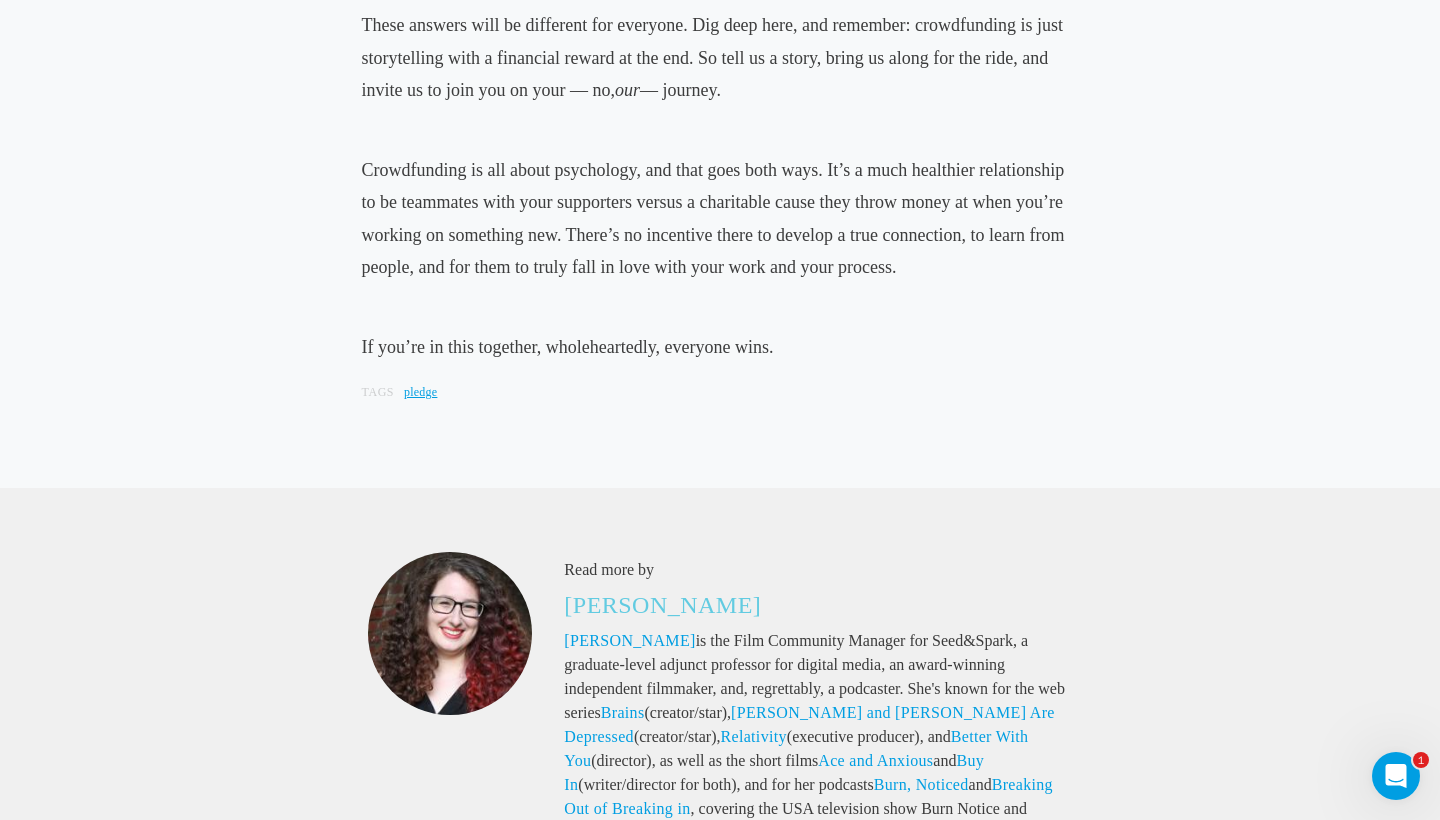 scroll, scrollTop: 2951, scrollLeft: 0, axis: vertical 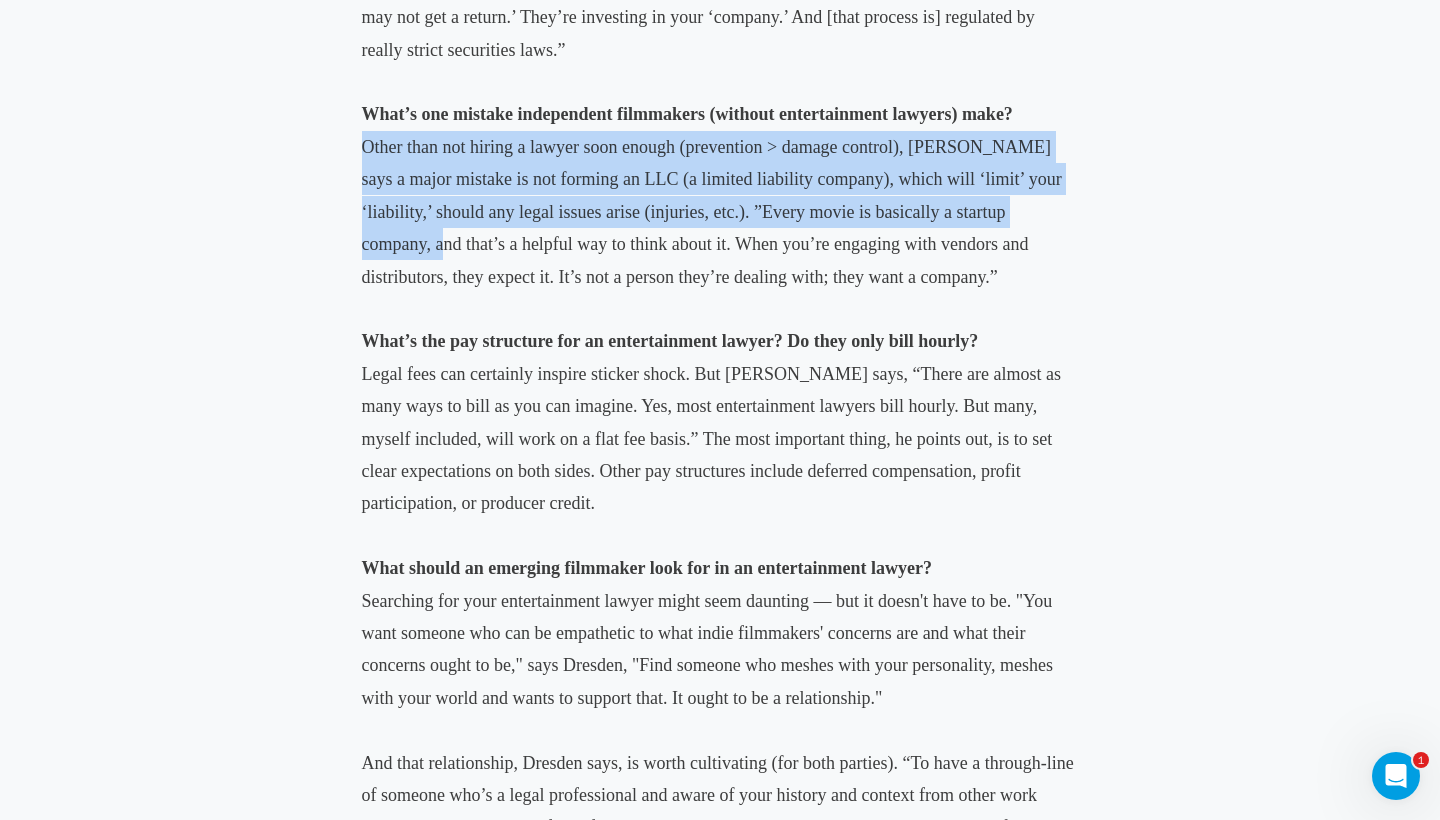 drag, startPoint x: 357, startPoint y: 137, endPoint x: 383, endPoint y: 242, distance: 108.17116 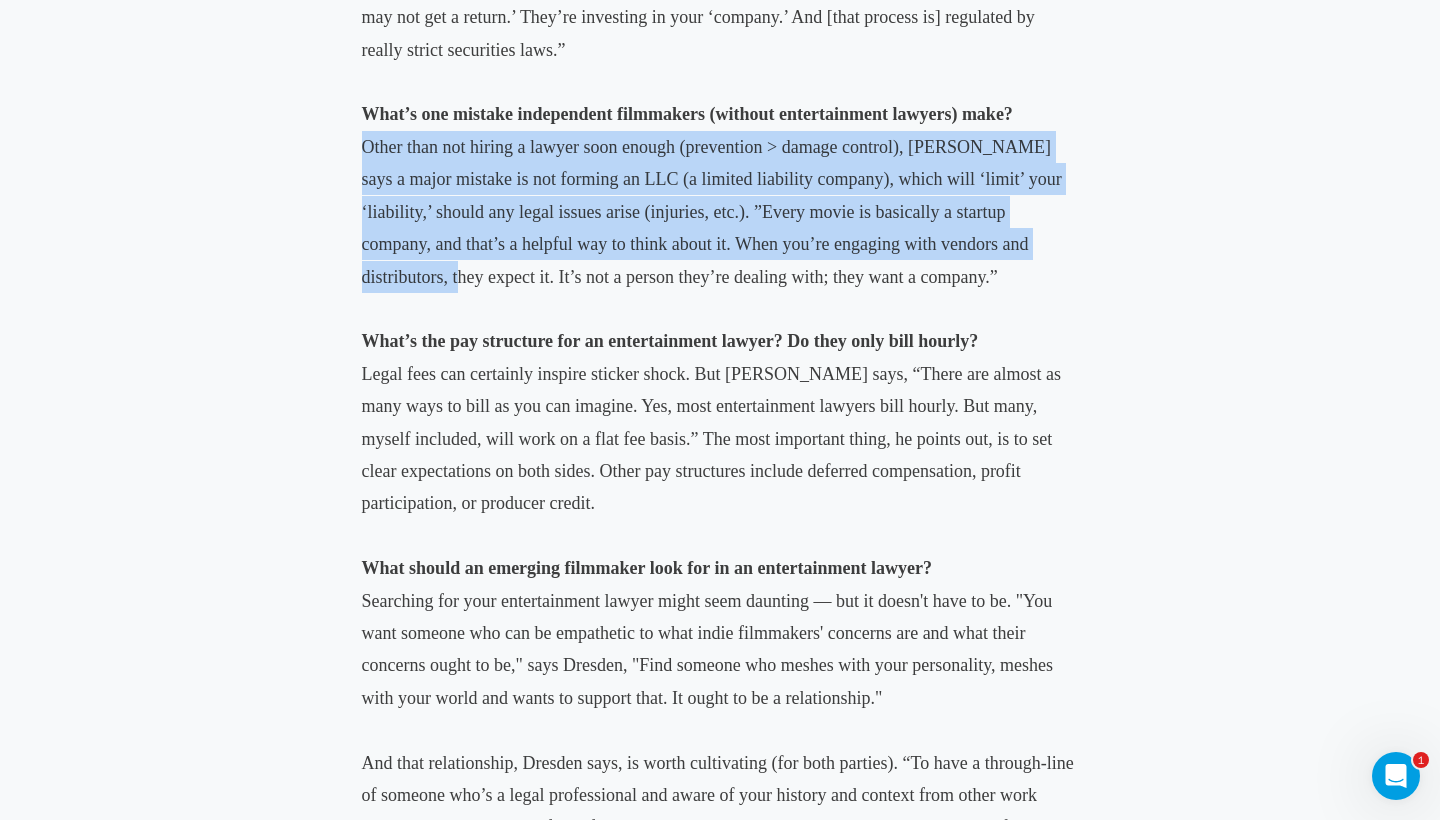 click on "Seattle-based entertainment lawyer [PERSON_NAME] got his start as an assistant to prolific producer-director [PERSON_NAME] (known for giving [PERSON_NAME], [PERSON_NAME], [PERSON_NAME], and more their Hollywood start). He knows what it is to cut your teeth as an independent filmmaker: “I love movies,” says Dresden, “That’s why I went to work in [GEOGRAPHIC_DATA]. That’s why I went to [GEOGRAPHIC_DATA] instead of other law schools. I wanted to help independent filmmakers achieve their vision.” We sat with Dresden to ask some high-level questions on behalf of independent filmmakers — especially those who’ve never worked with an entertainment lawyer: What are some misconceptions about entertainment lawyers? We’ve all heard horror stories... “There’s a misconception that all Hollywood lawyers yell on the phone and are jerks and are terrible to deal with," says Dresden, "But there are a lot of good lawyers out there.”  And we'd wager Dresden is one of them:" at bounding box center [720, 82] 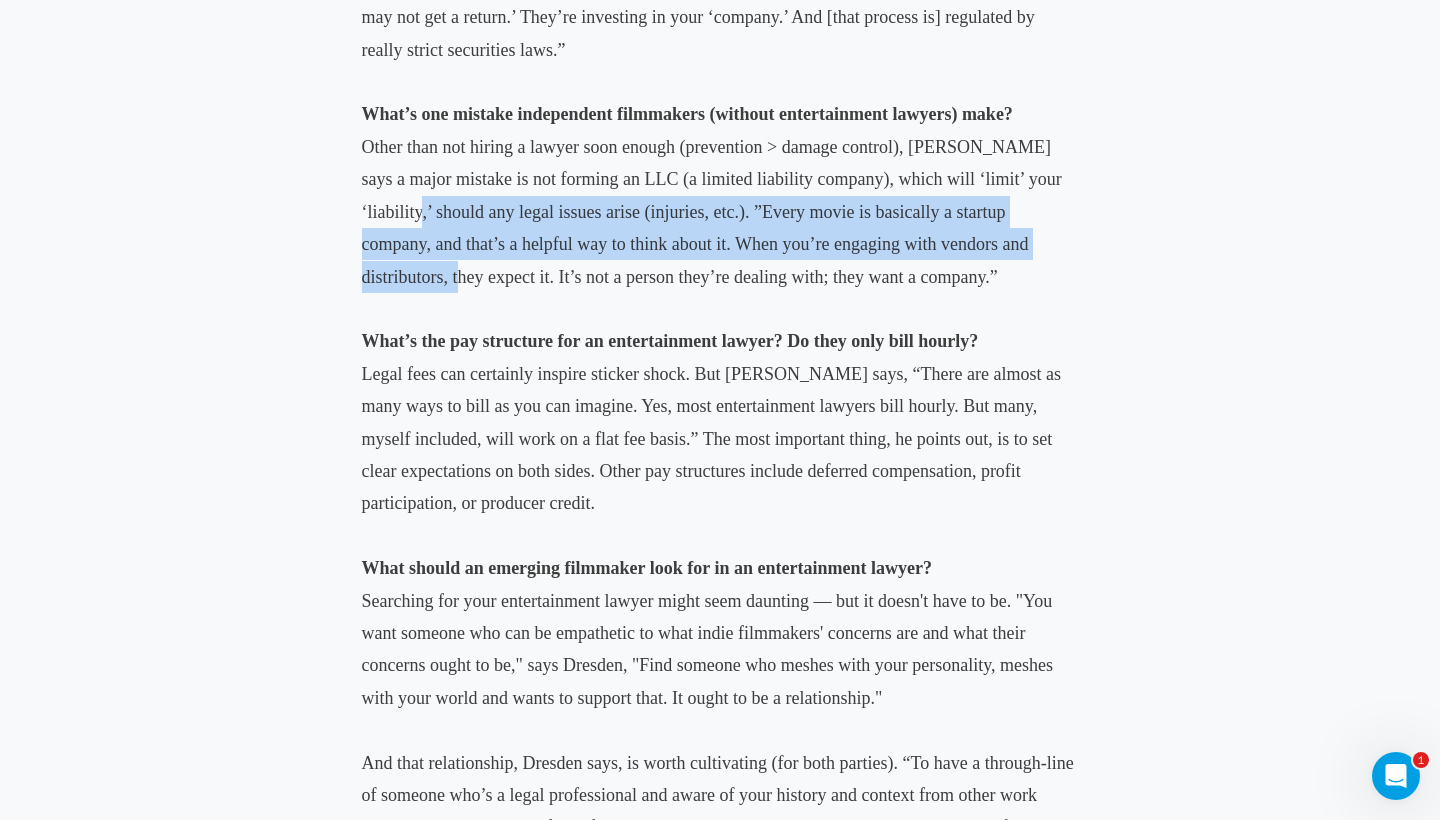 drag, startPoint x: 383, startPoint y: 270, endPoint x: 383, endPoint y: 175, distance: 95 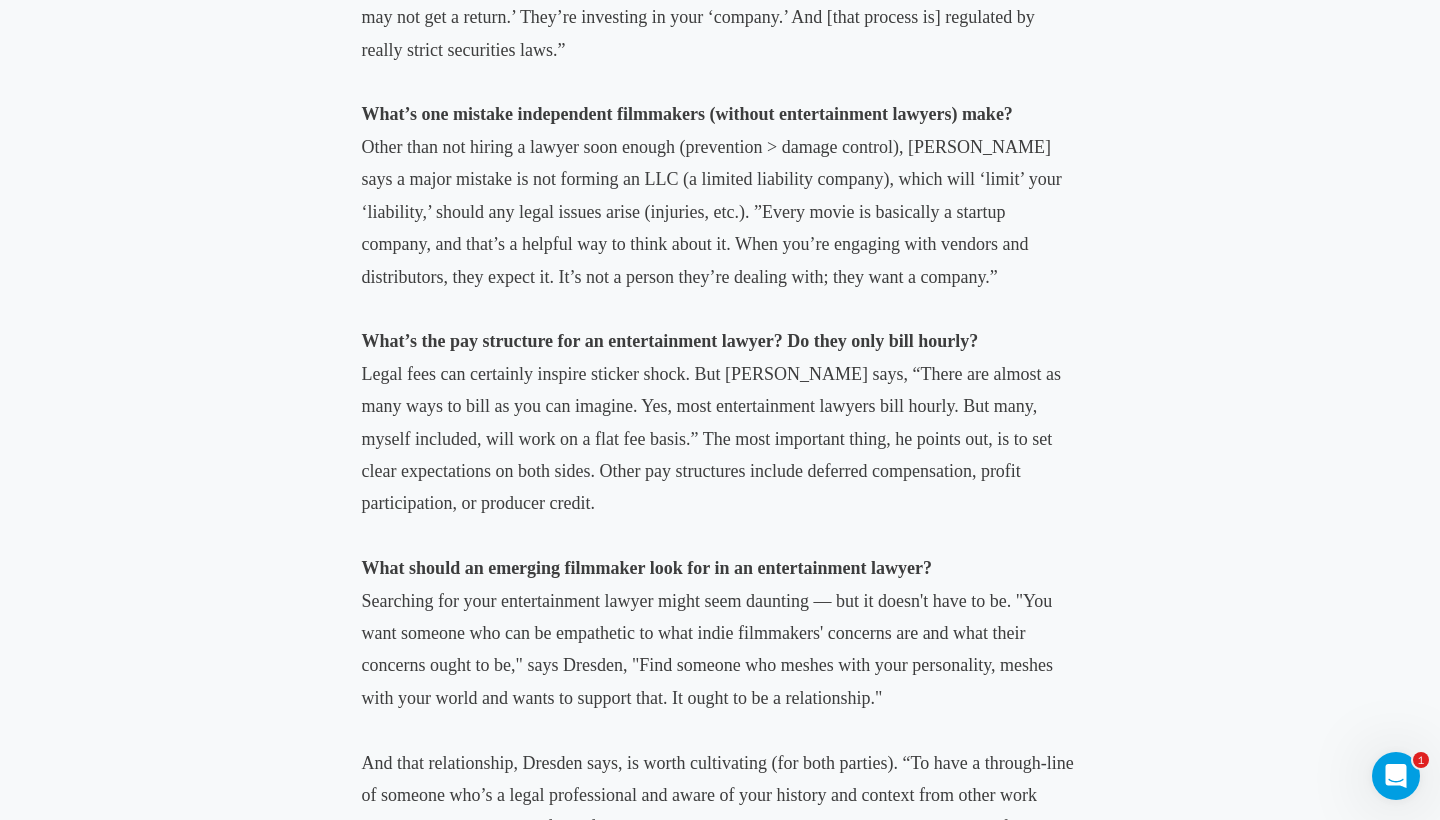 click on "Seattle-based entertainment lawyer Matthew Dresden got his start as an assistant to prolific producer-director Roger Corman (known for giving Ron Howard, Martin Scorcese, James Cameron, and more their Hollywood start). He knows what it is to cut your teeth as an independent filmmaker: “I love movies,” says Dresden, “That’s why I went to work in Hollywood. That’s why I went to UCLA instead of other law schools. I wanted to help independent filmmakers achieve their vision.” We sat with Dresden to ask some high-level questions on behalf of independent filmmakers — especially those who’ve never worked with an entertainment lawyer: What are some misconceptions about entertainment lawyers? We’ve all heard horror stories... “There’s a misconception that all Hollywood lawyers yell on the phone and are jerks and are terrible to deal with," says Dresden, "But there are a lot of good lawyers out there.”  And we'd wager Dresden is one of them:" at bounding box center [720, 82] 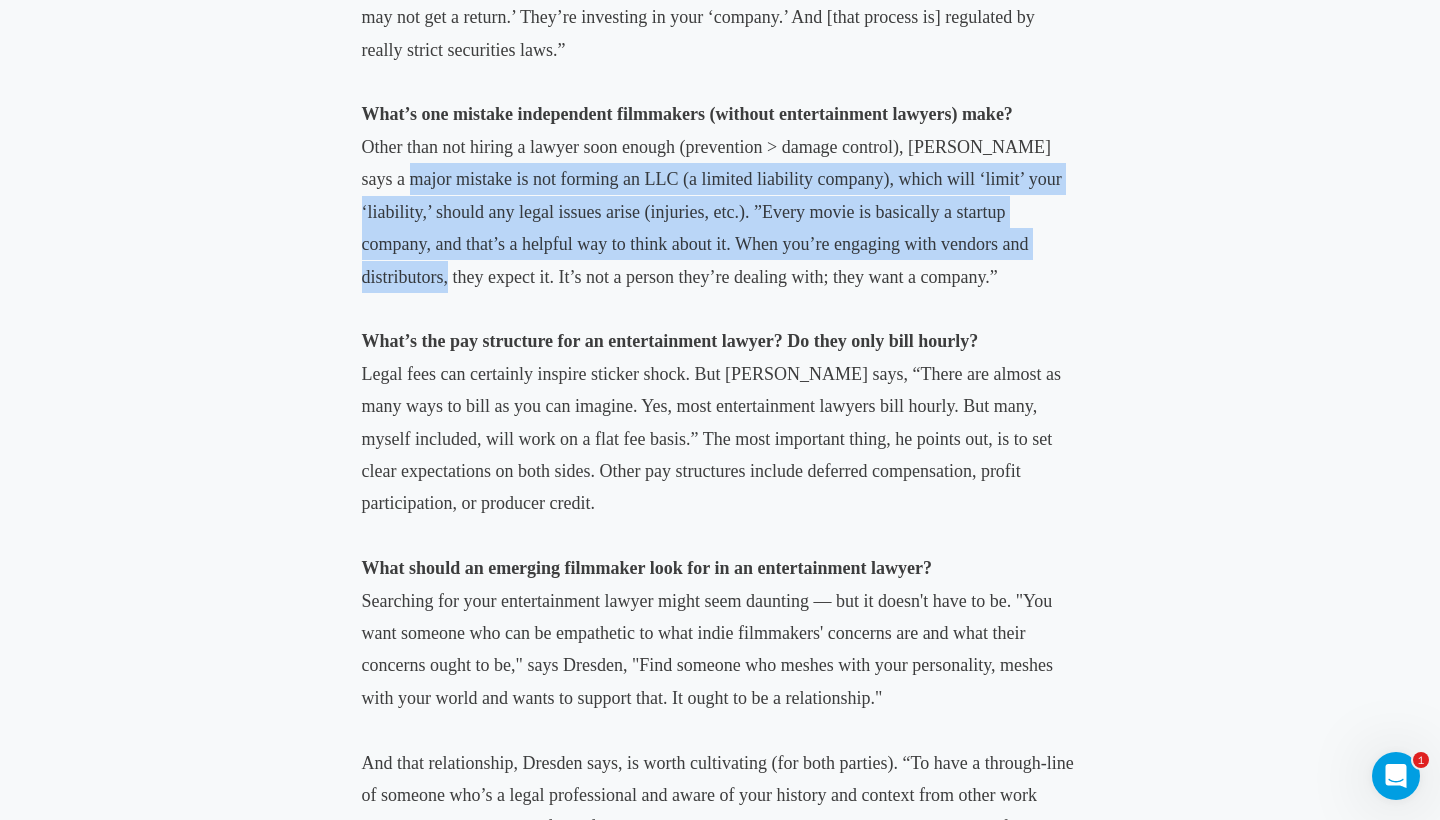 drag, startPoint x: 342, startPoint y: 148, endPoint x: 358, endPoint y: 259, distance: 112.147224 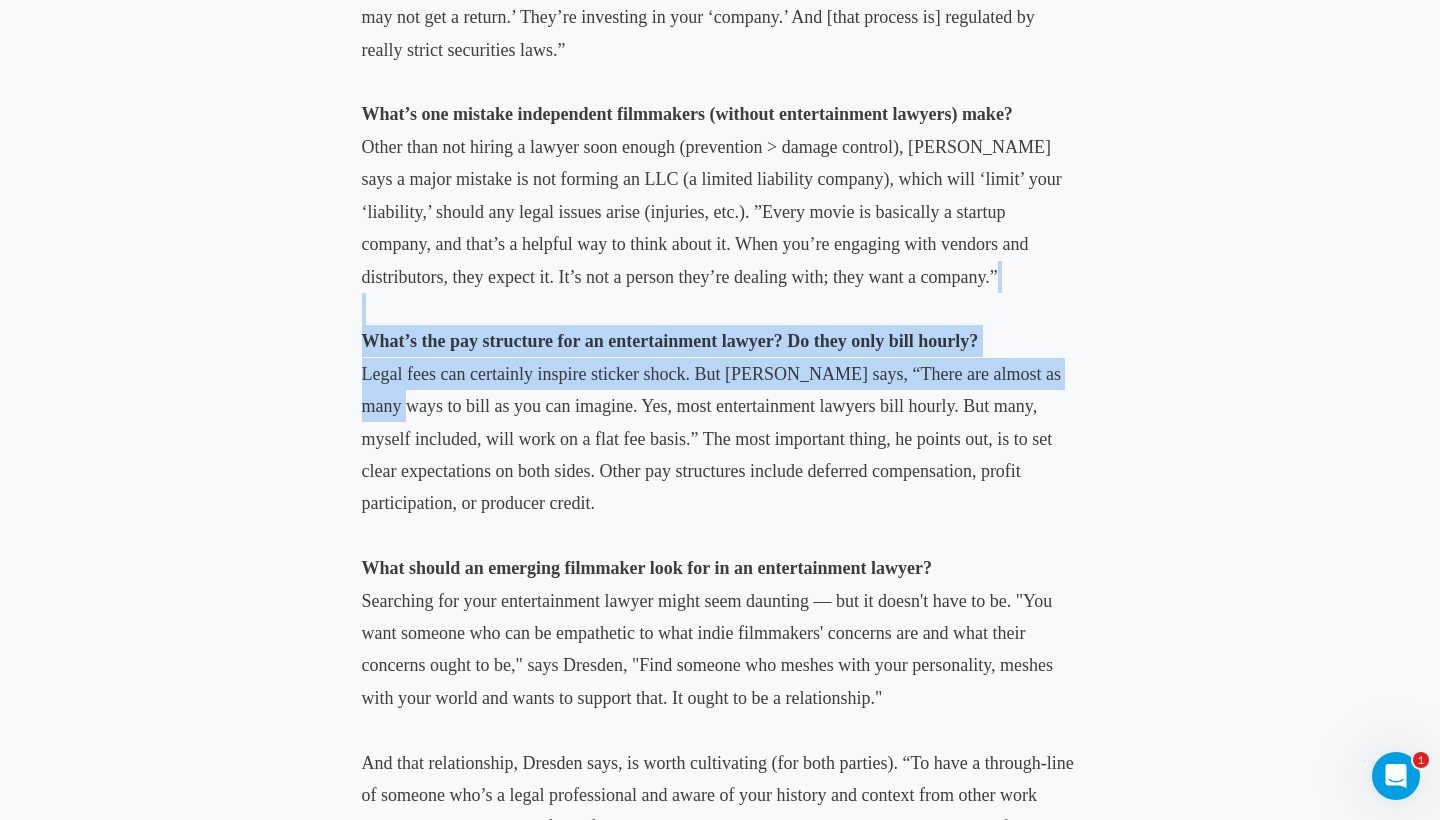 drag, startPoint x: 344, startPoint y: 305, endPoint x: 364, endPoint y: 382, distance: 79.555016 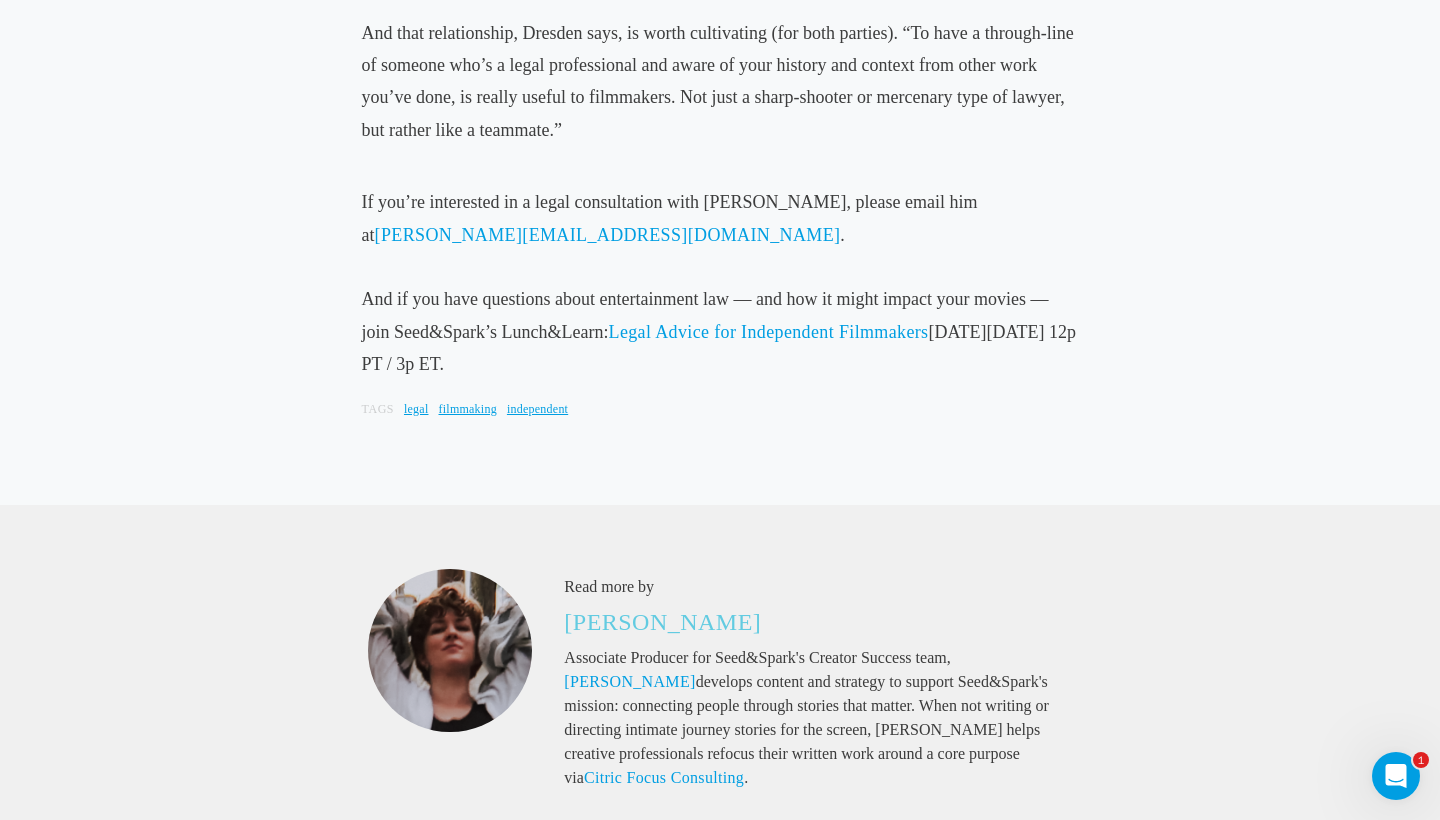 scroll, scrollTop: 2477, scrollLeft: 0, axis: vertical 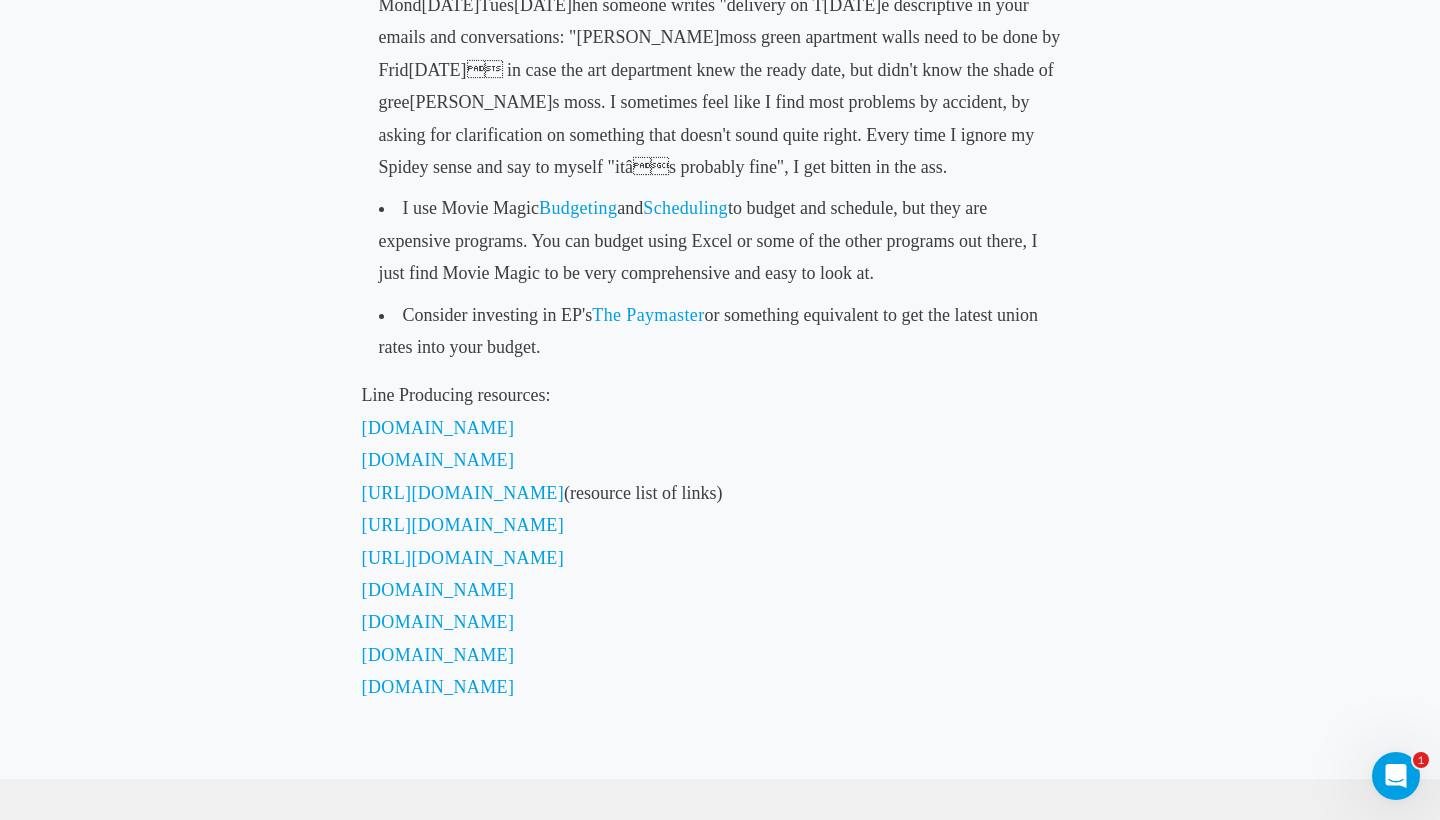 drag, startPoint x: 320, startPoint y: 209, endPoint x: 339, endPoint y: 410, distance: 201.89601 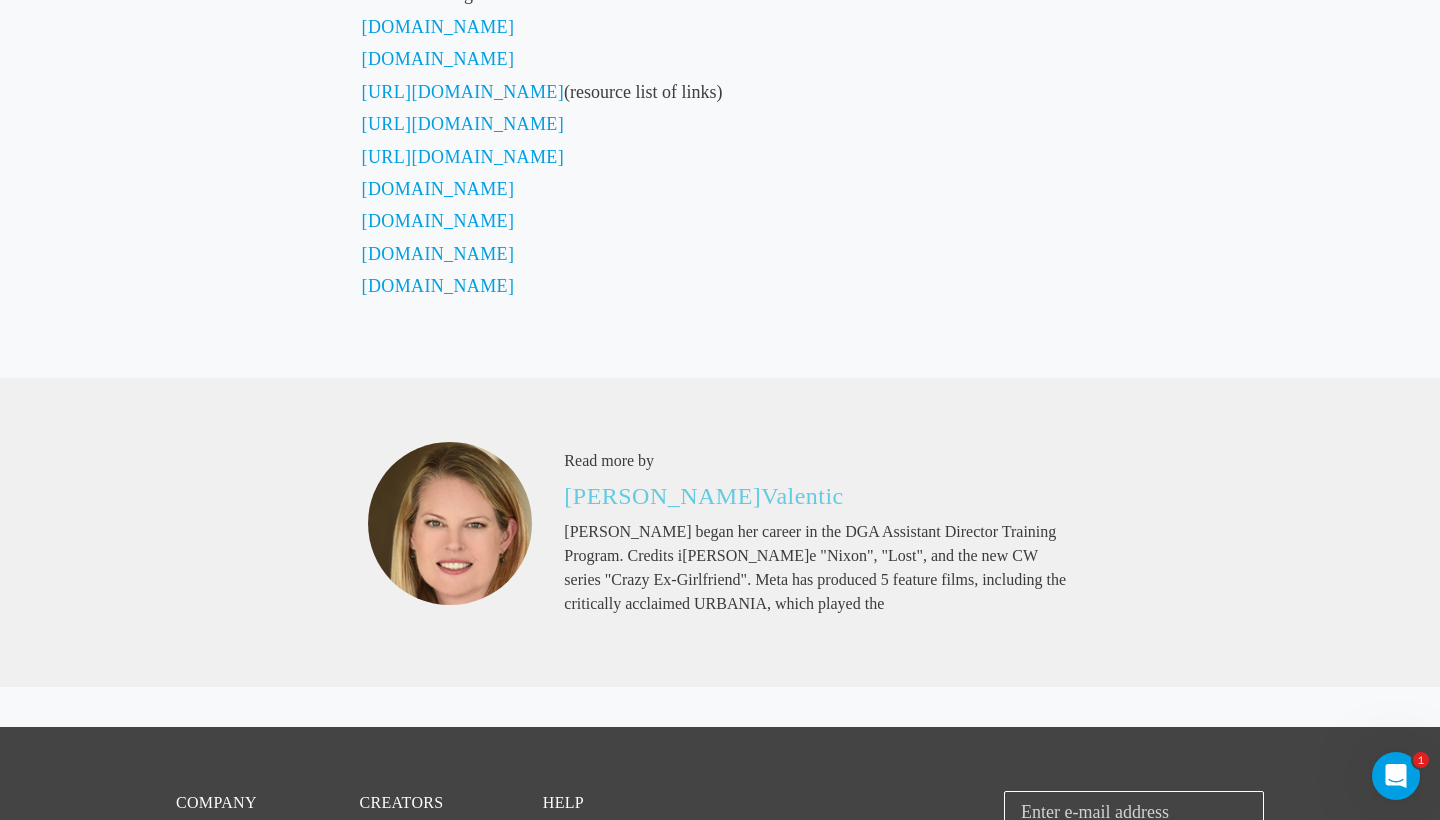 scroll, scrollTop: 2817, scrollLeft: 0, axis: vertical 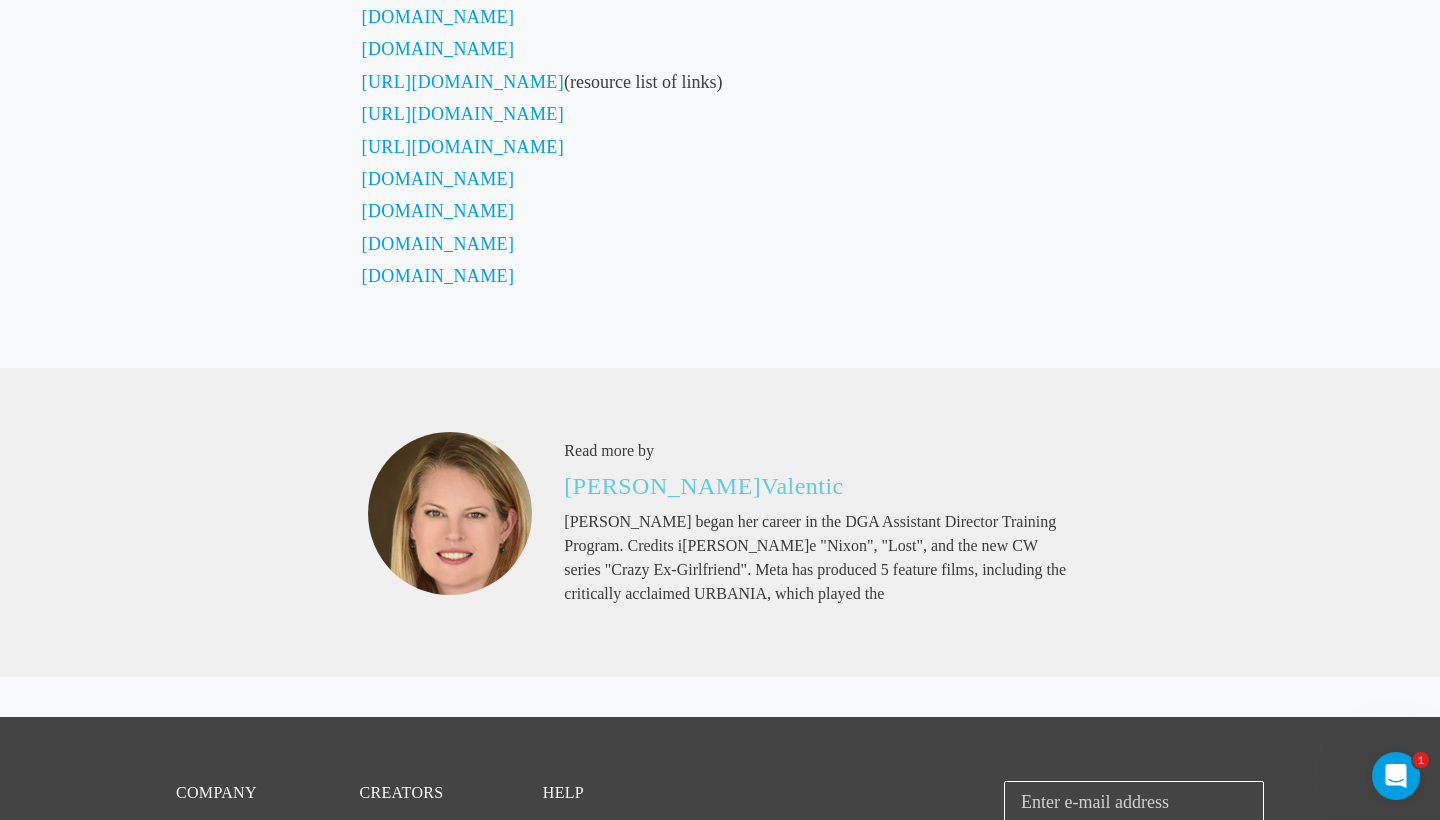drag, startPoint x: 387, startPoint y: 198, endPoint x: 385, endPoint y: 579, distance: 381.00525 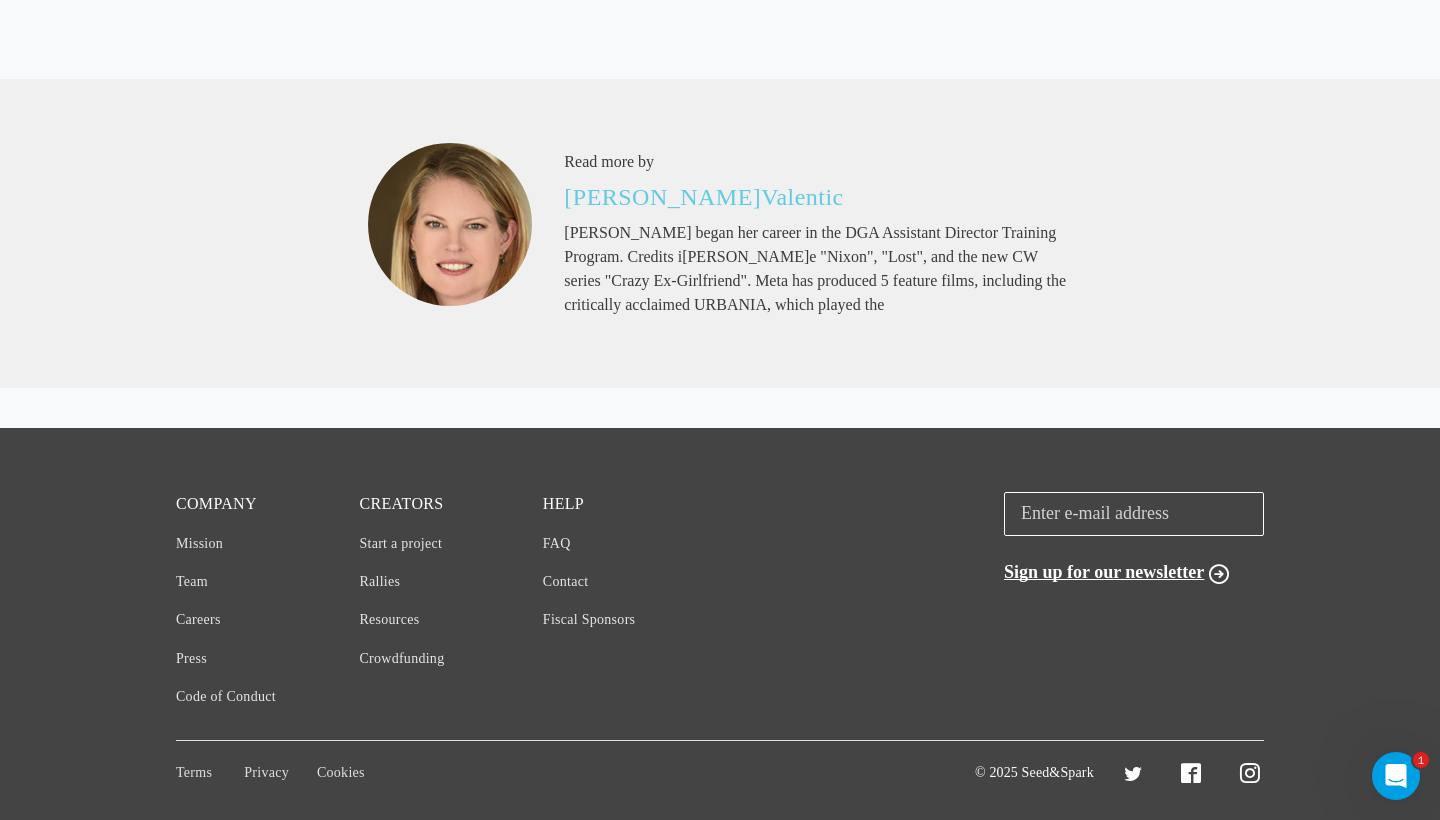 scroll, scrollTop: 3319, scrollLeft: 0, axis: vertical 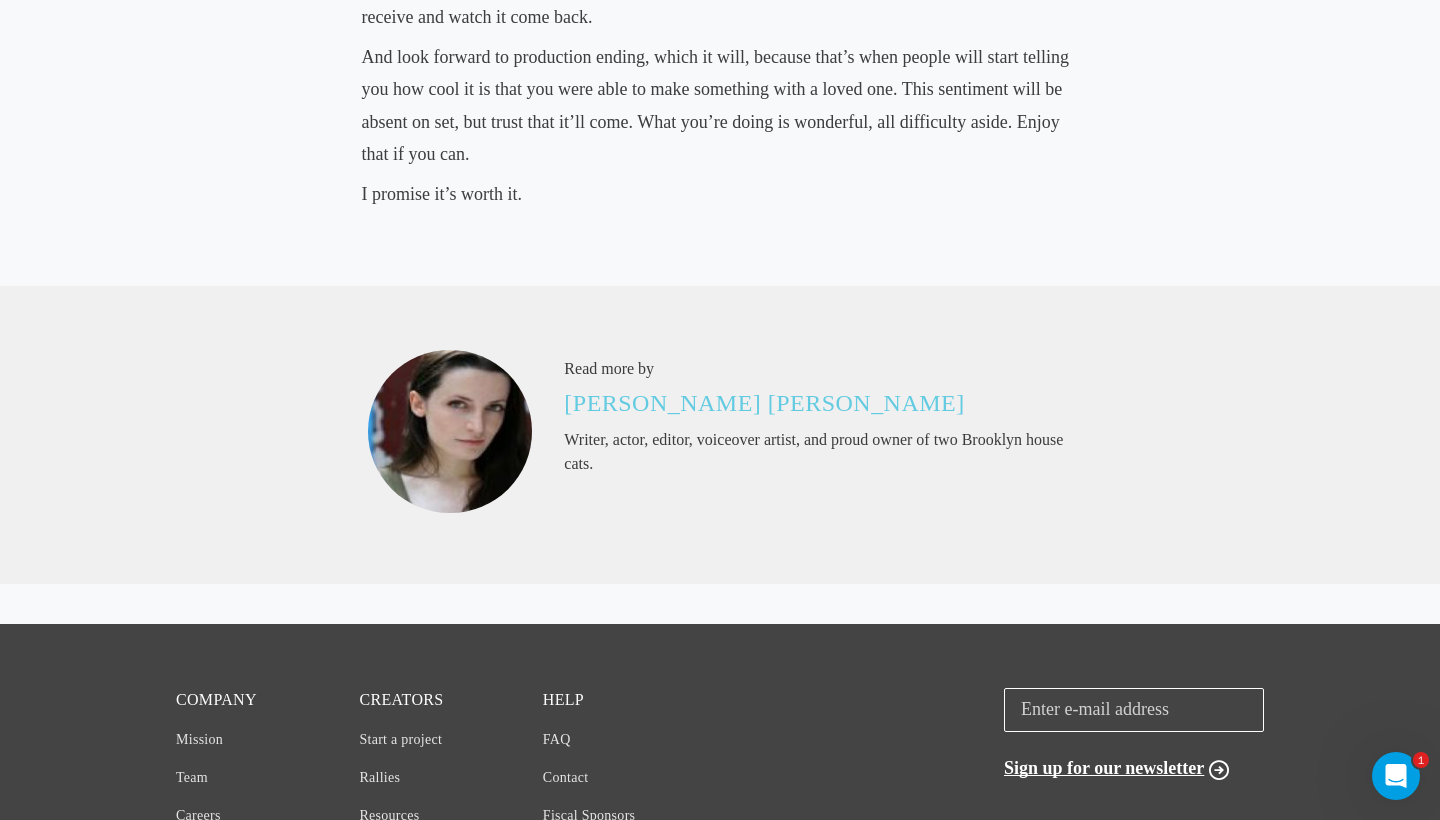 drag, startPoint x: 709, startPoint y: 201, endPoint x: 733, endPoint y: 391, distance: 191.5098 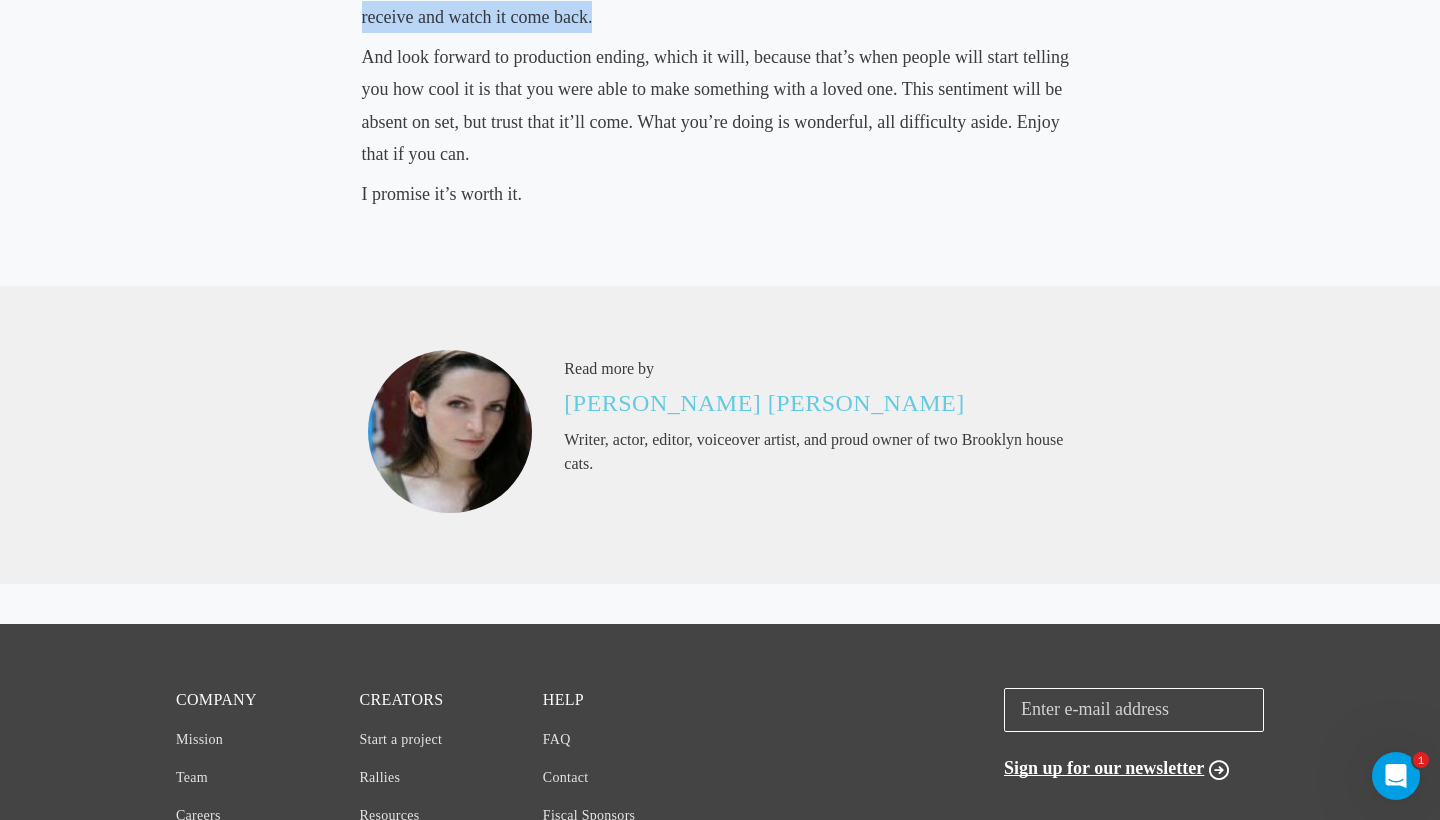 drag, startPoint x: 794, startPoint y: 579, endPoint x: 778, endPoint y: 461, distance: 119.0798 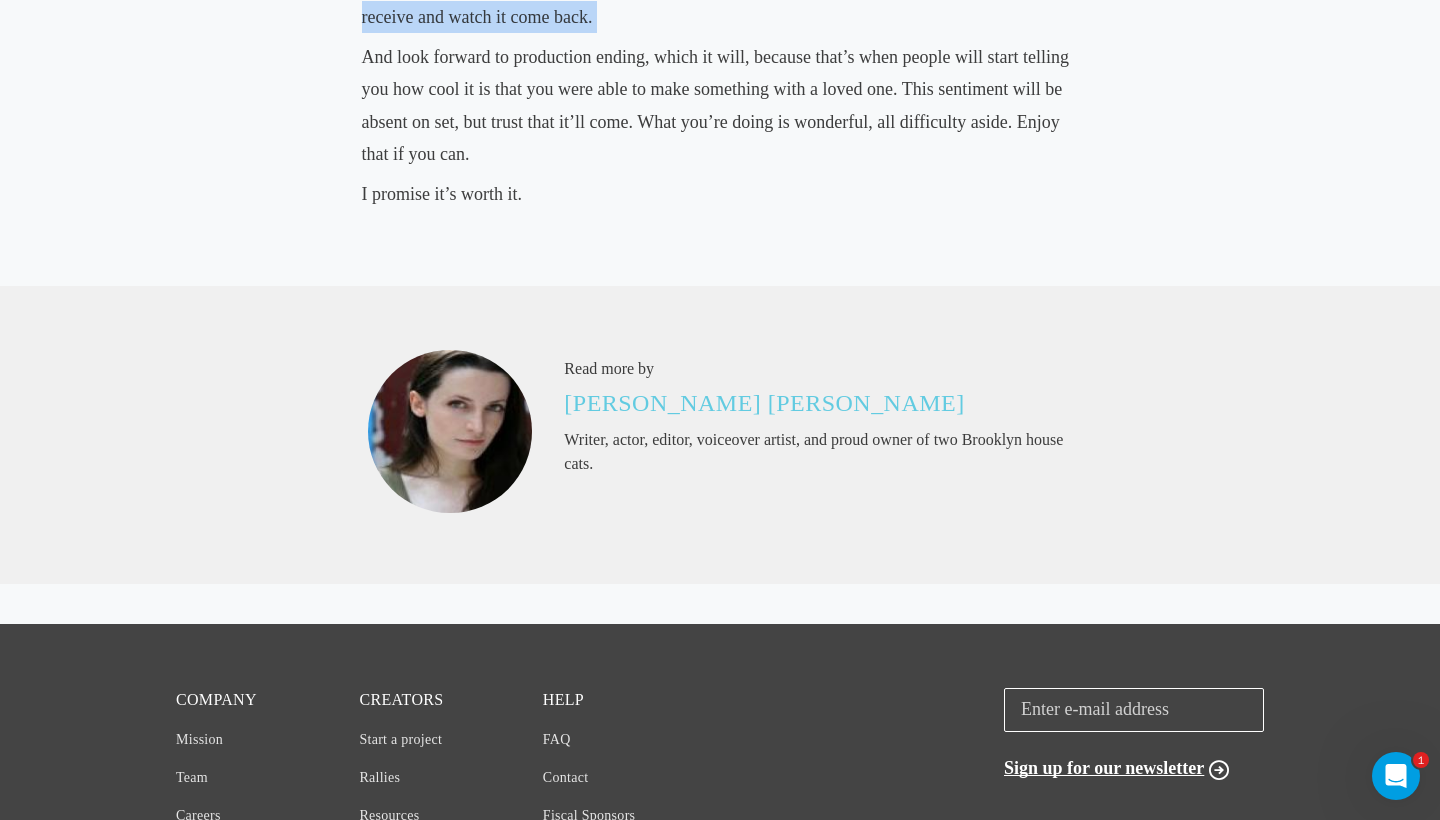drag, startPoint x: 1062, startPoint y: 454, endPoint x: 1081, endPoint y: 589, distance: 136.33047 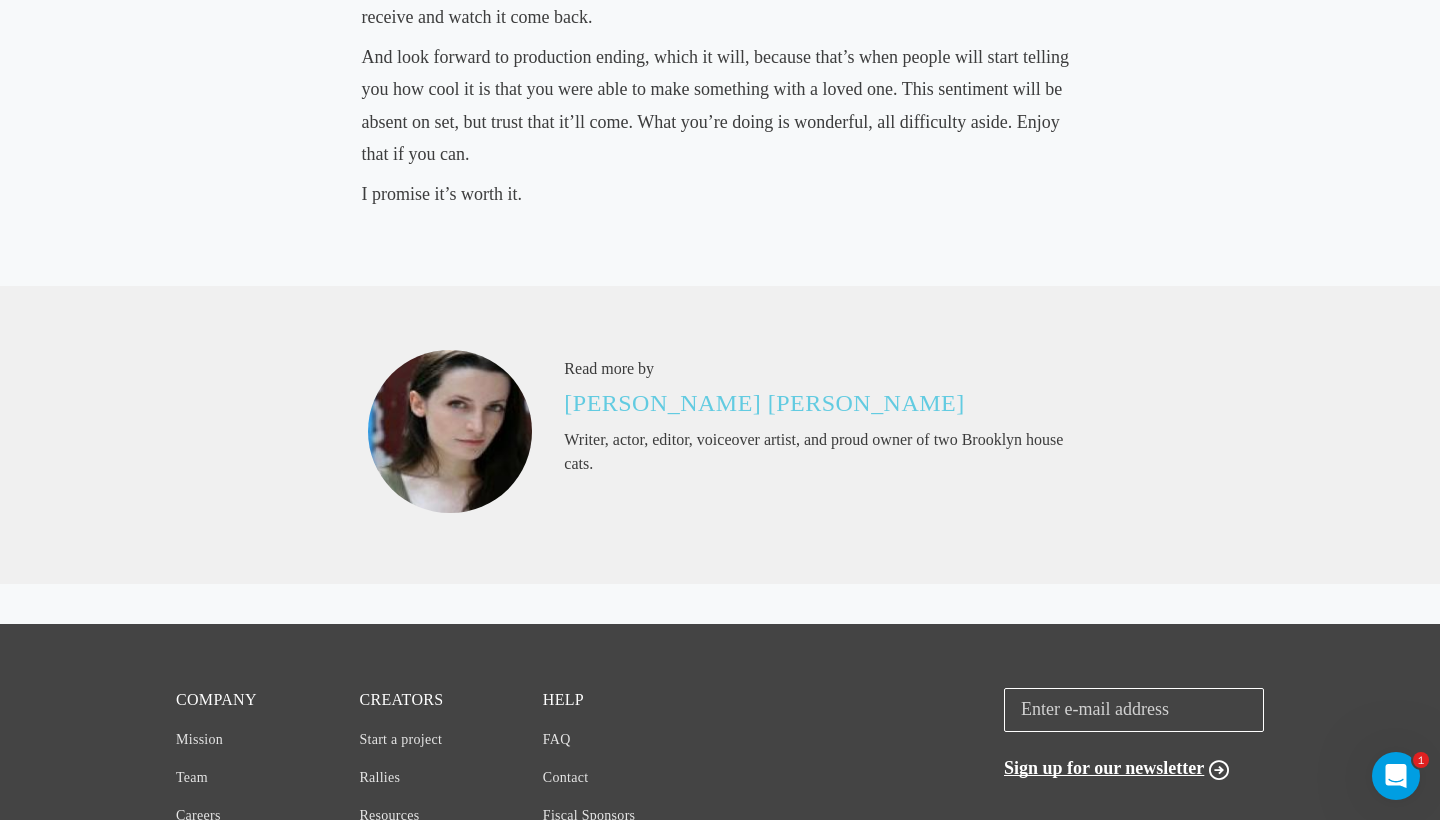 drag, startPoint x: 289, startPoint y: 464, endPoint x: 401, endPoint y: 541, distance: 135.91542 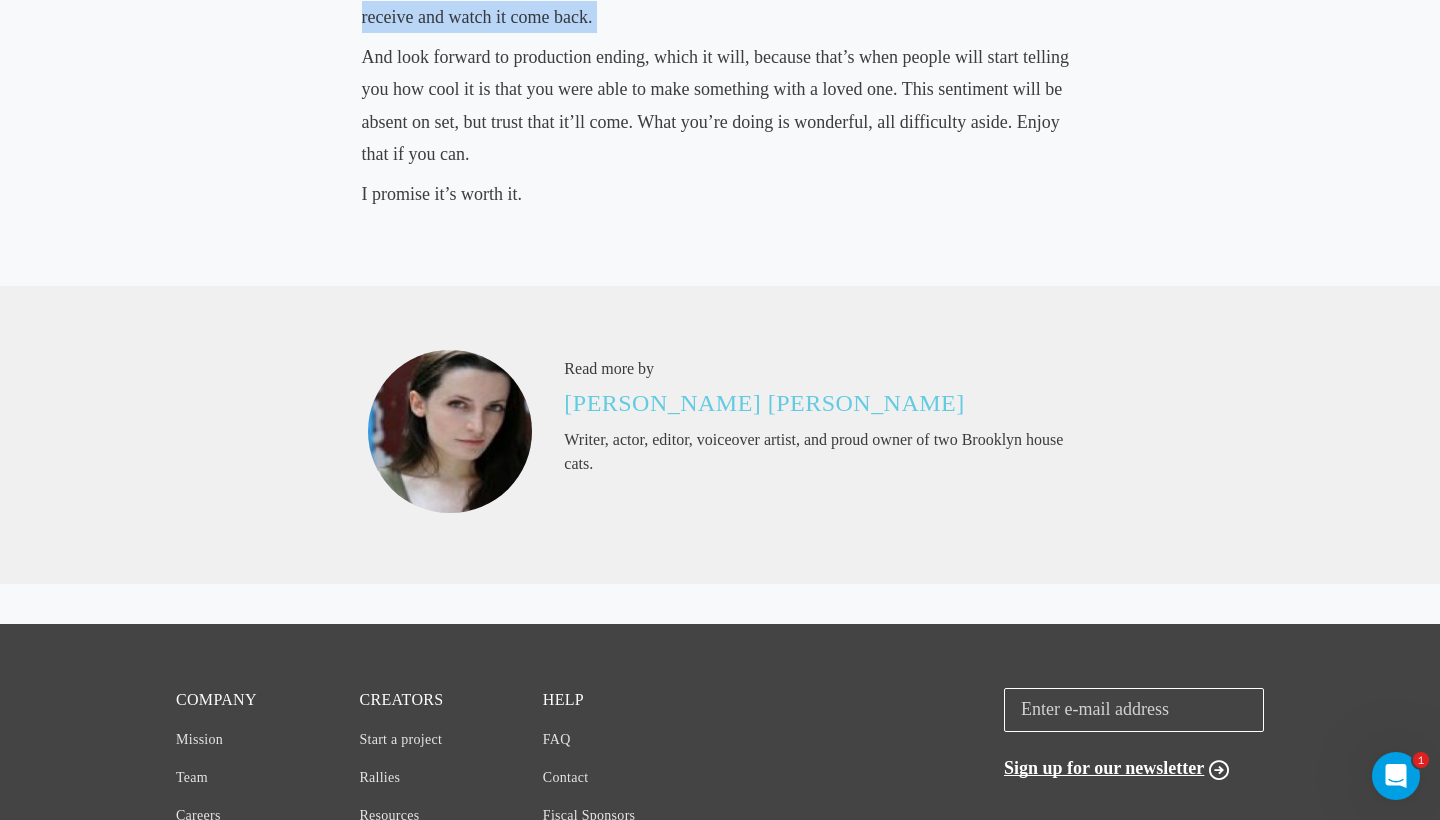 drag, startPoint x: 323, startPoint y: 594, endPoint x: 323, endPoint y: 516, distance: 78 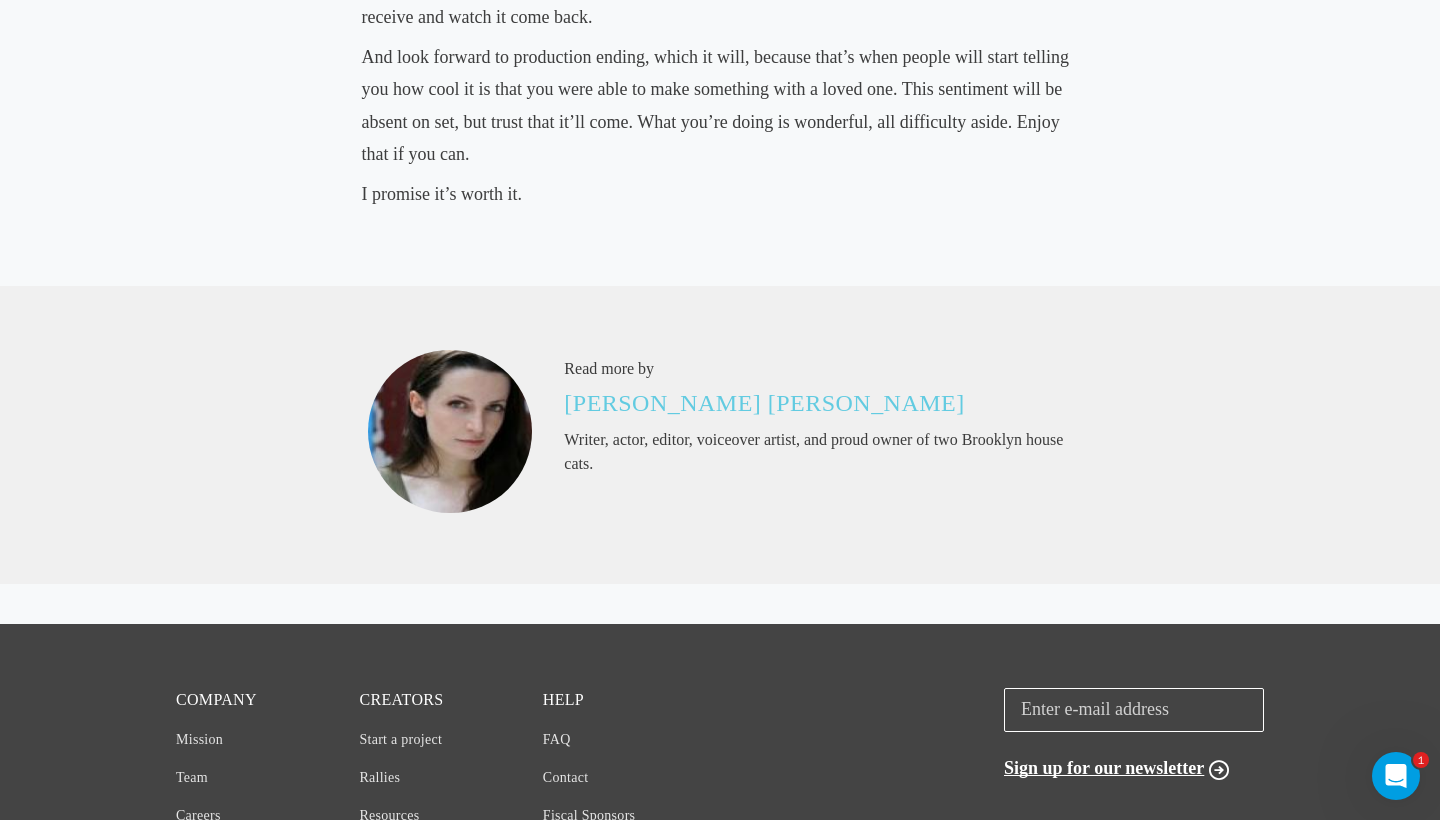 click on "Mixing Business and Pleasure: Making a movie and staying together
April 5, 2013
• Bodine Boling
Editor's note: Fact about indie films: we usually make them with our friends. Those friends become close friends, and often become lovers and spouses, and we've probably all been on set to see that go sour. Some filmmaking couples agree never to work together. Bodine Boling wrote, stars in, and is editing  Movement+Location , which her husband Alexis directed and shot. They shot 112 pages in 18 days and are still married. We want to know how.
I want to say first that it was a gift to make a movie with my husband. I came back to that thought a lot when we were in the thick of production, both of us feeling misunderstood and unappreciated. Gratitude is a good way to find center when all else is cratering. It bailed me out of stress-induced derangement more than once.
No, but really? You’re sure you want to do this?" at bounding box center [720, -484] 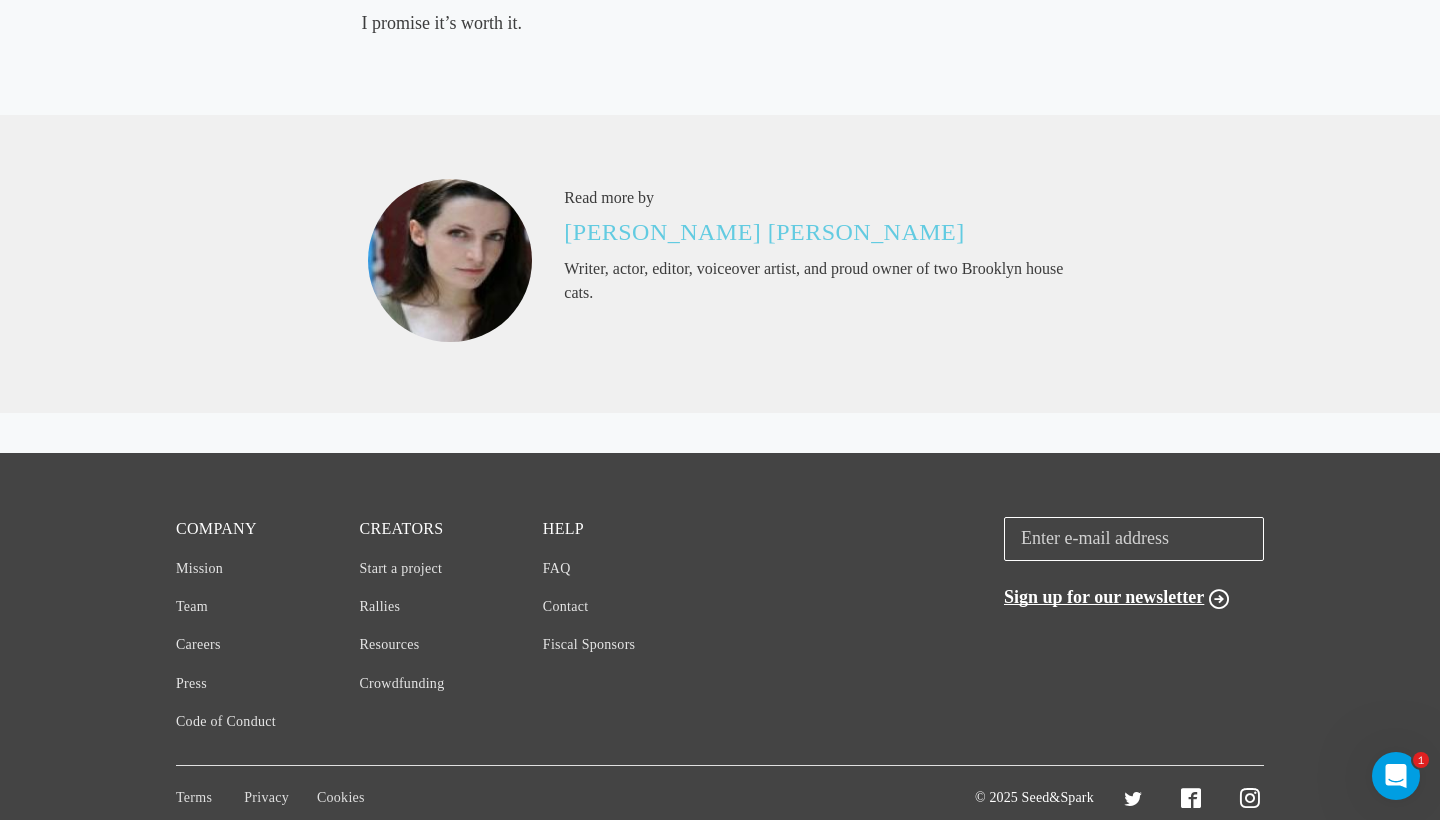 scroll, scrollTop: 1683, scrollLeft: 0, axis: vertical 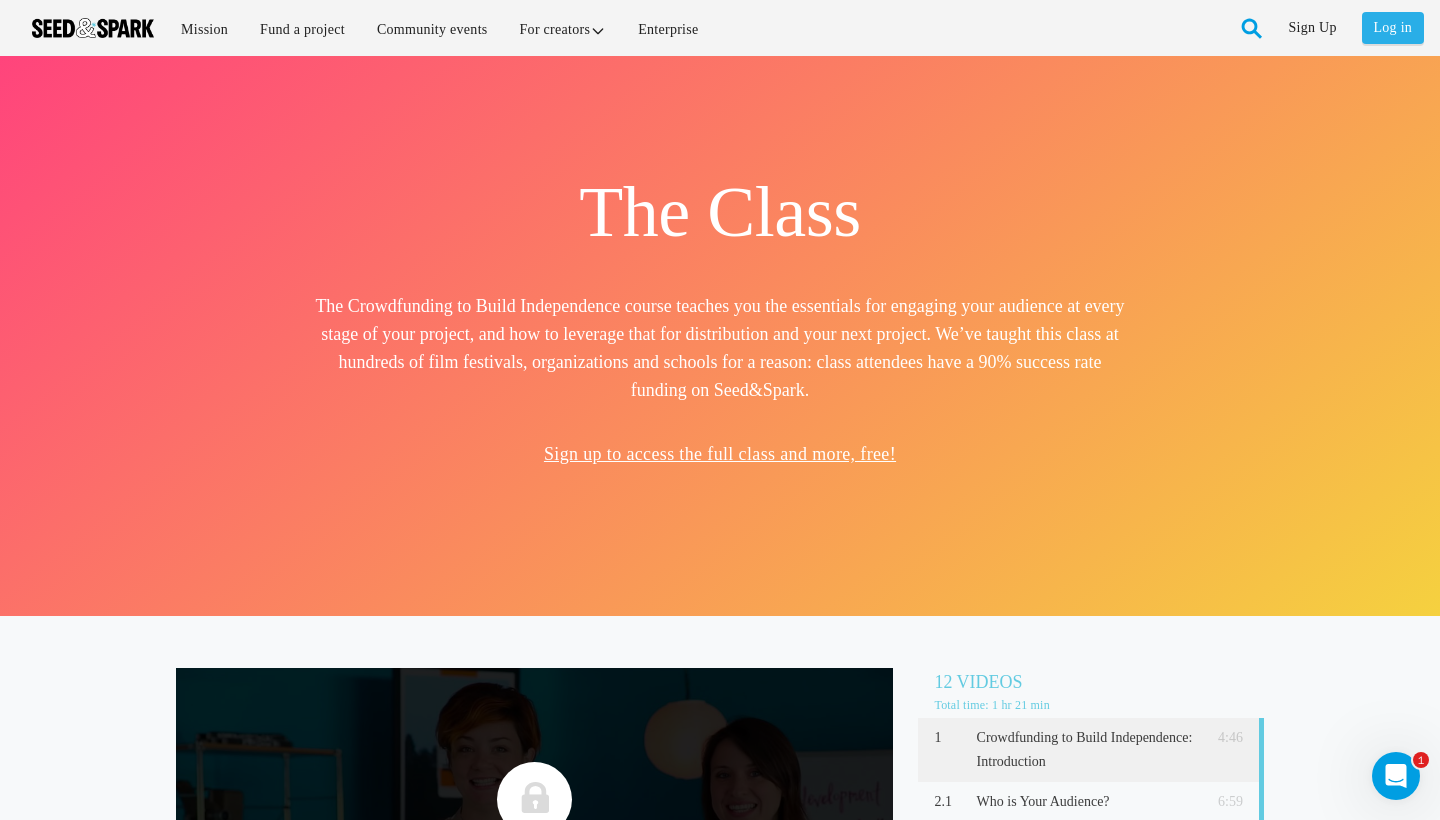 click on "Log
in" at bounding box center (1393, 28) 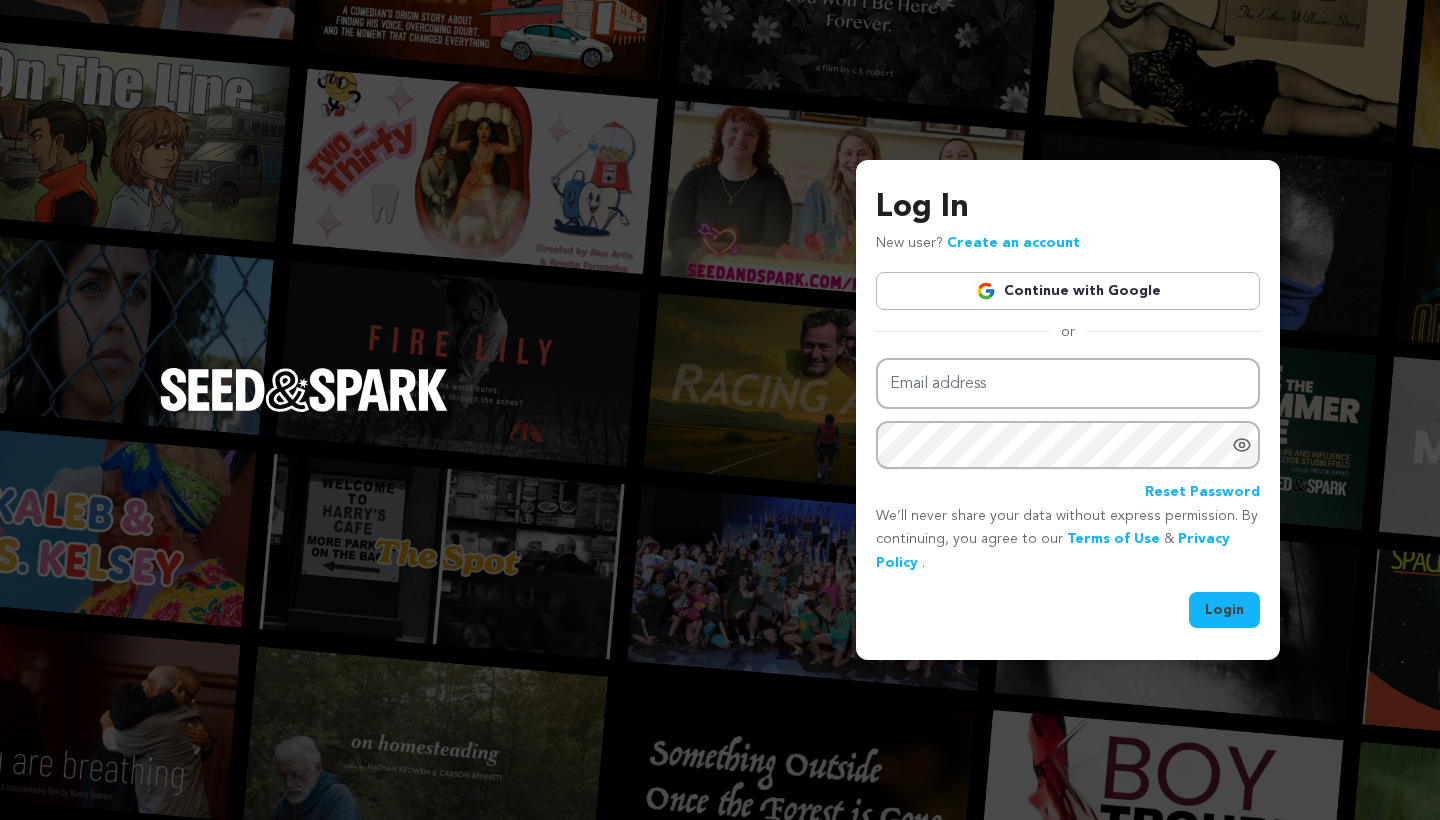 scroll, scrollTop: 0, scrollLeft: 0, axis: both 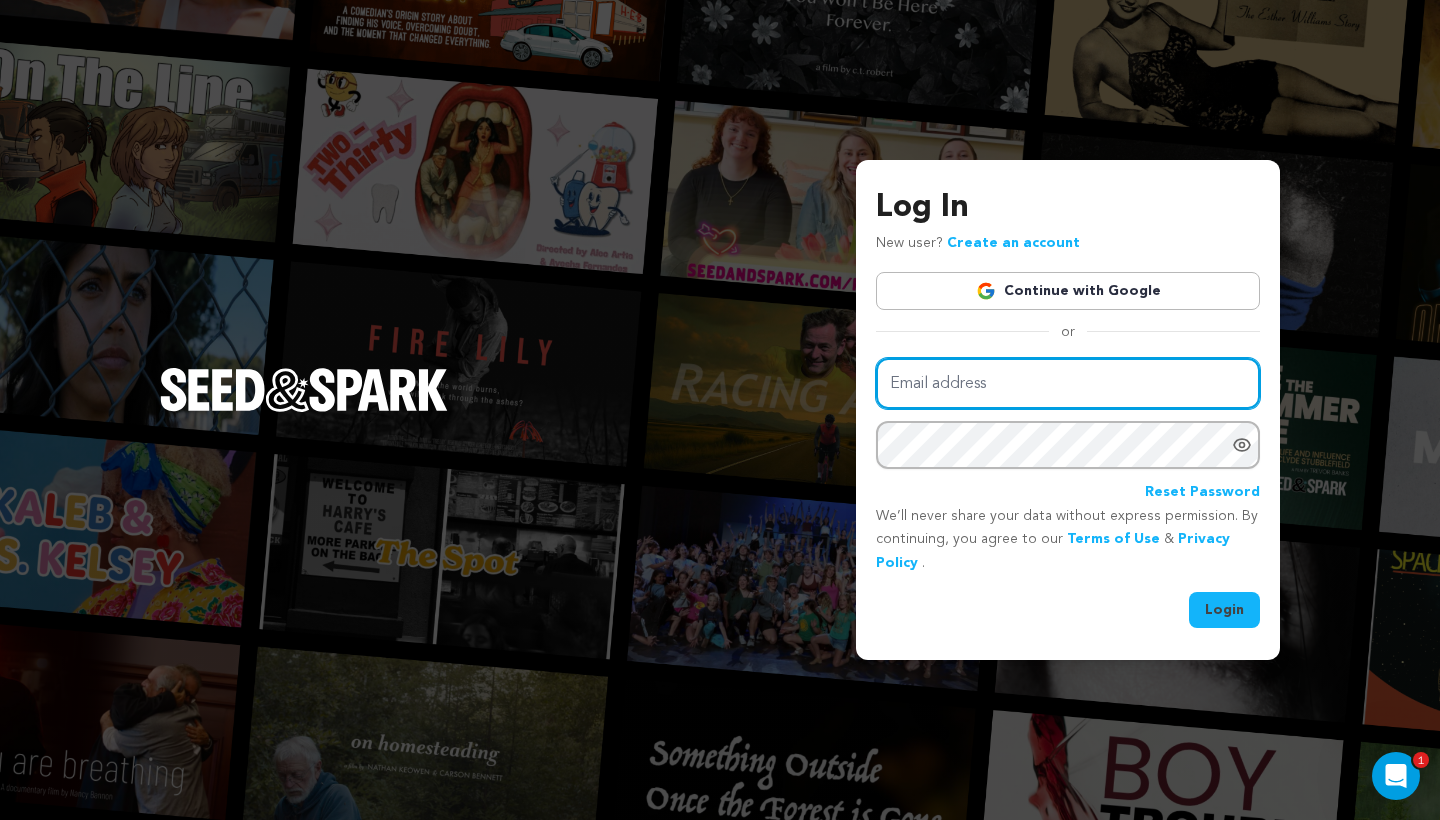 type on "lilynilkaya@gmail.com" 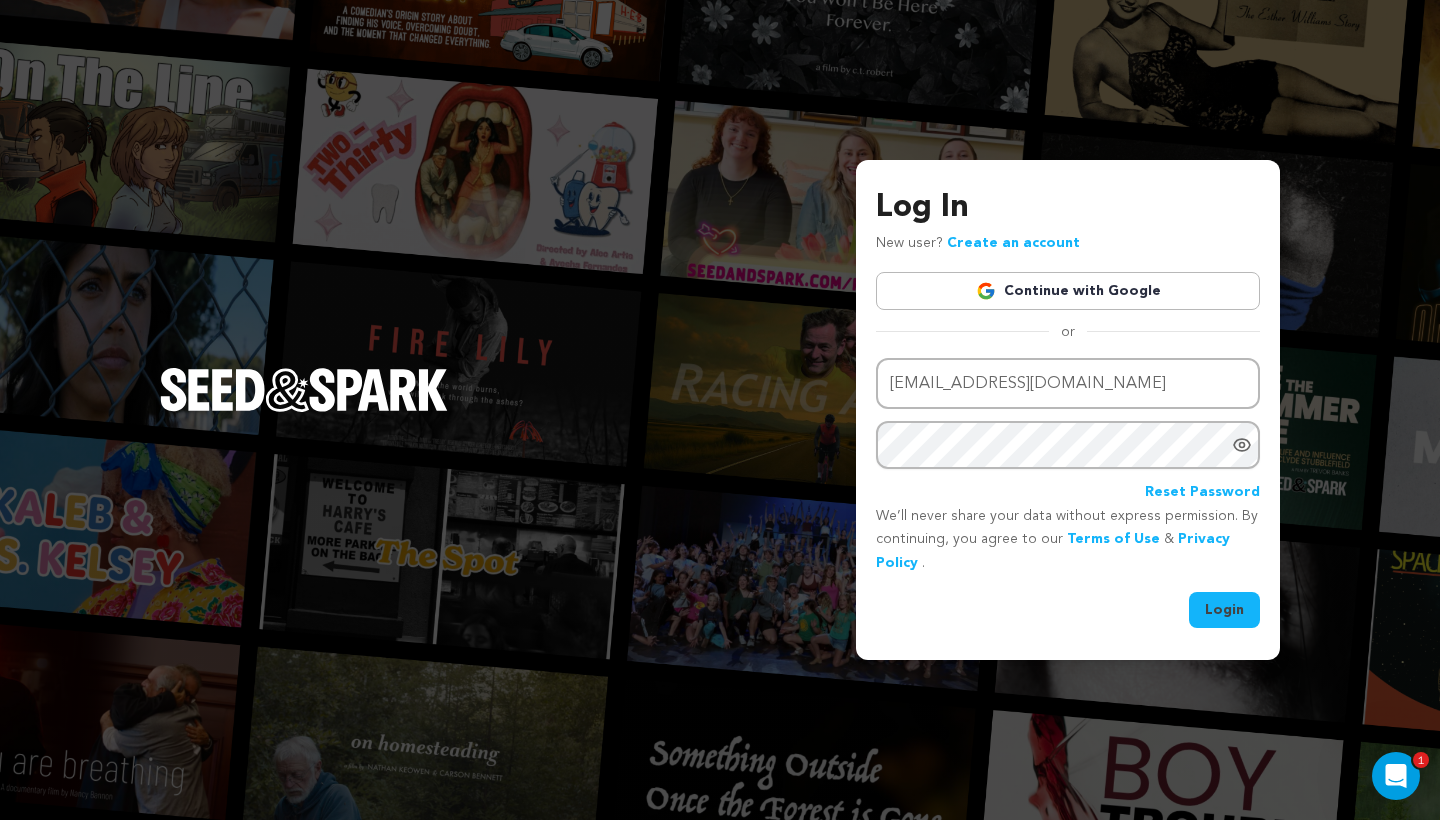 click on "Login" at bounding box center (1224, 610) 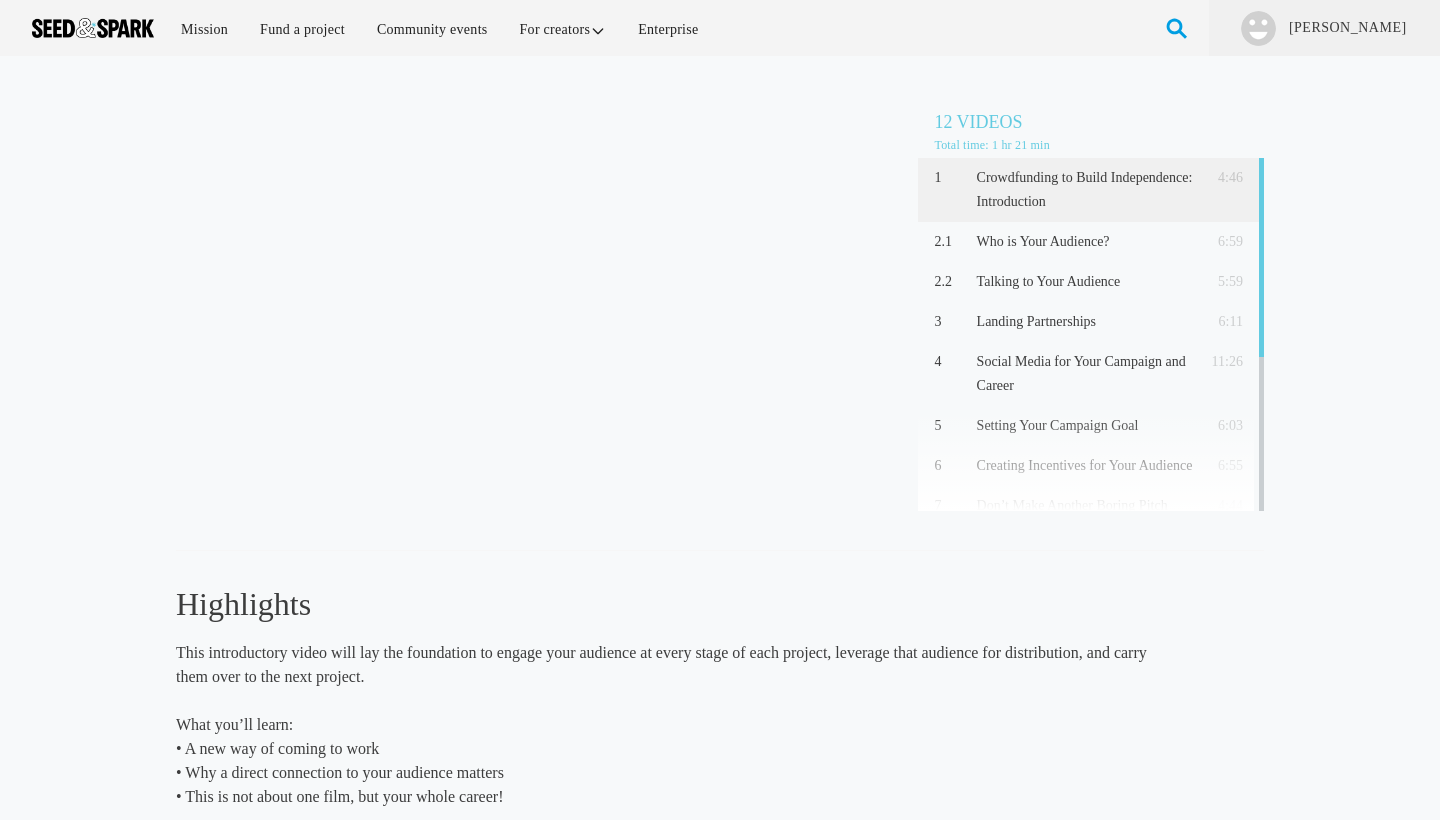 scroll, scrollTop: 0, scrollLeft: 0, axis: both 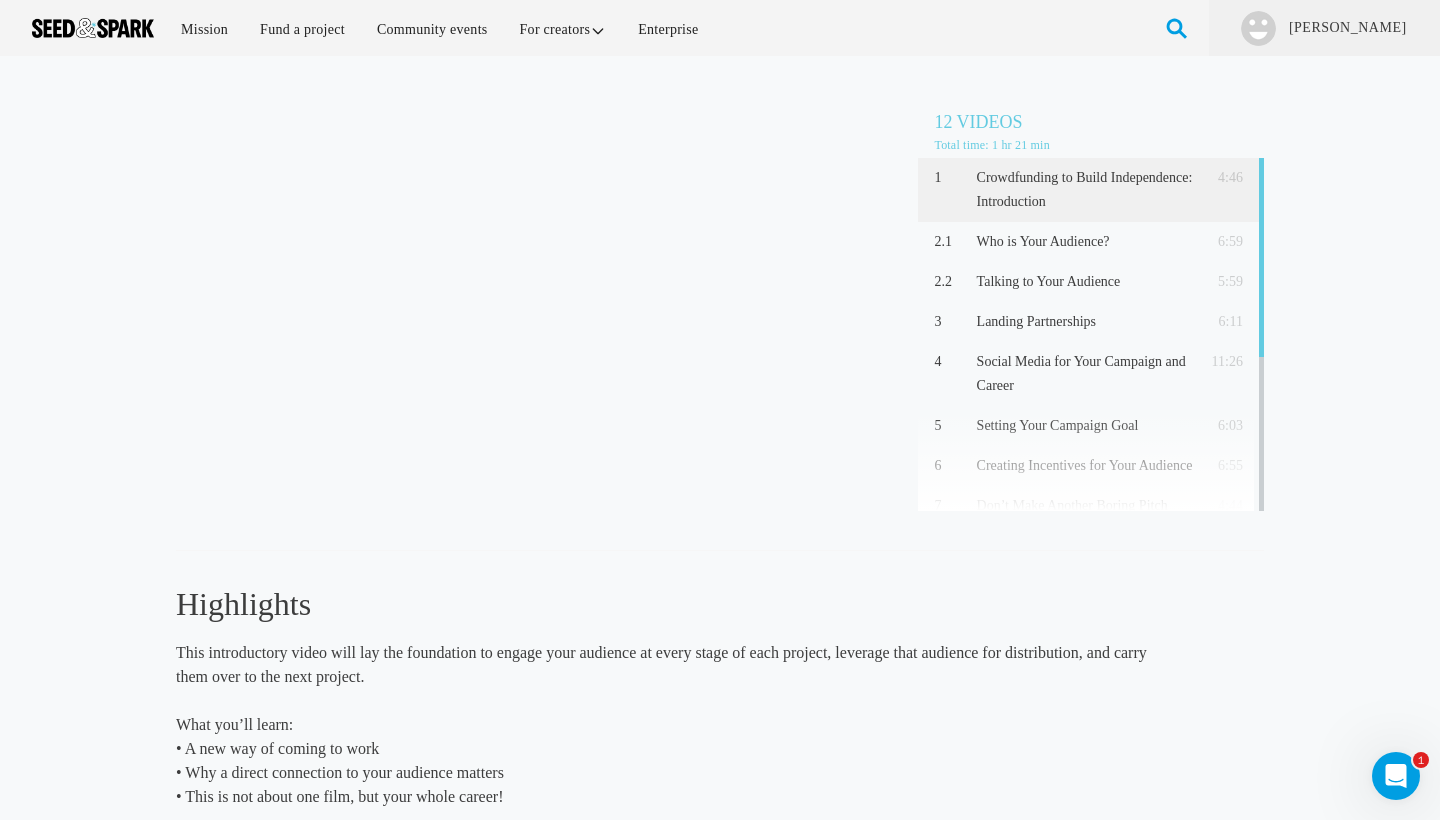 click on "Crowdfunding to Build Independence: Introduction
(4:46)
12 Videos
Total time: 1 hr 21 min
1
Crowdfunding to Build Independence: Introduction
4:46
2.1
Who is Your Audience?
6:59 2.2 5:59 3 6:11 4 11:26 5" at bounding box center [720, 329] 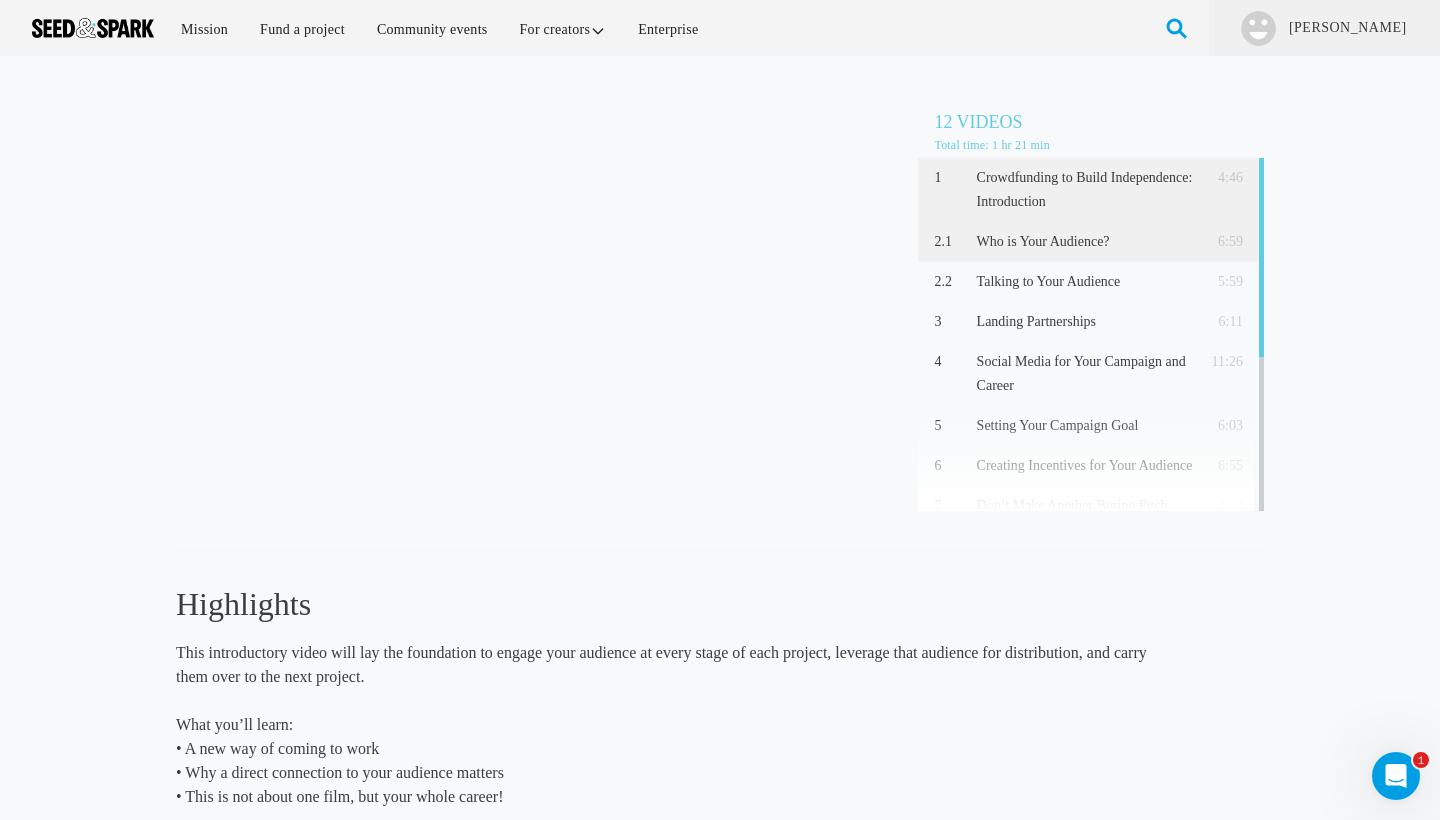 click on "Who is Your Audience?" at bounding box center (1085, 242) 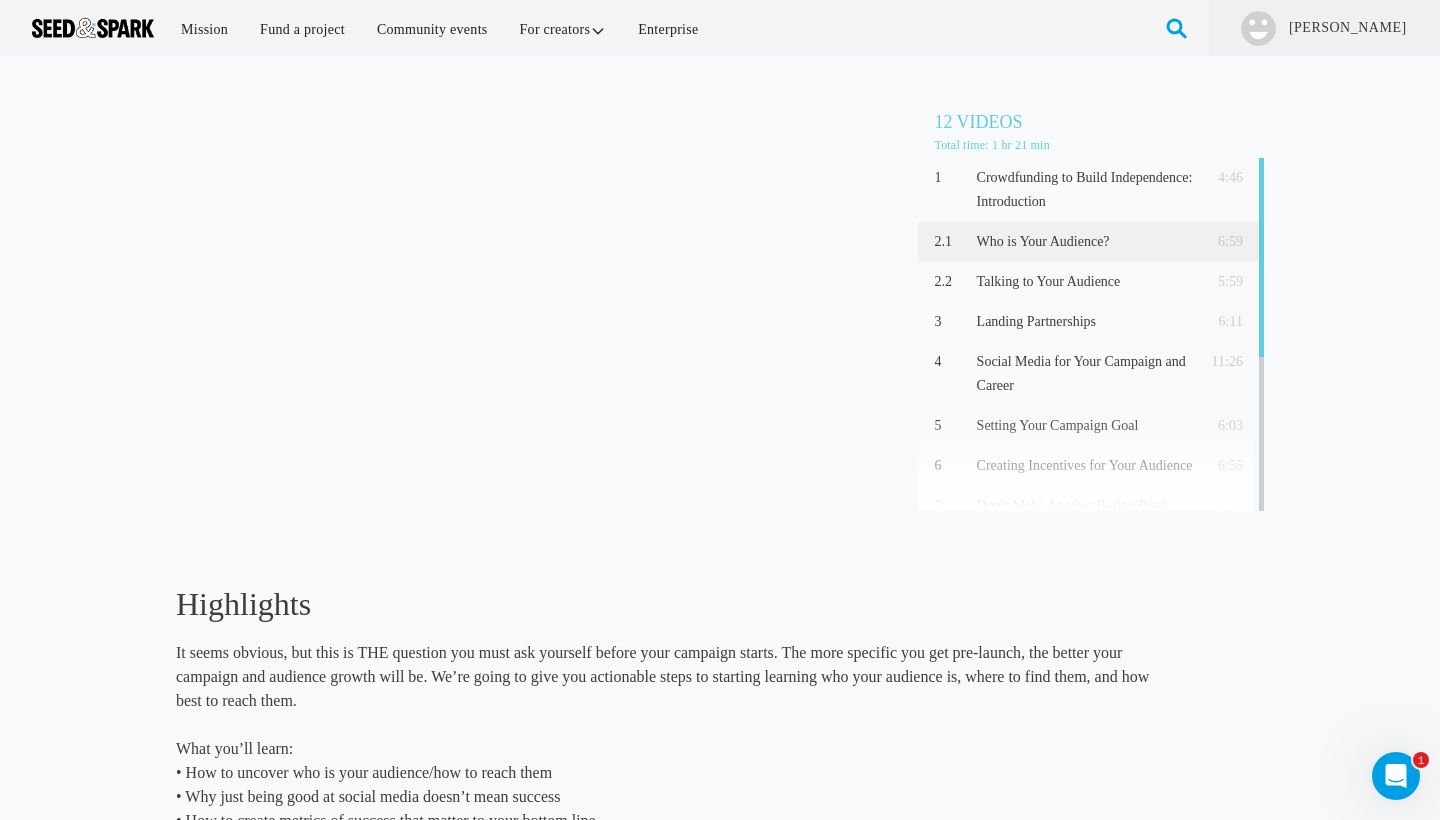 click on "Highlights
This introductory video will lay the foundation to engage your audience at every
stage of each project, leverage that audience for distribution, and carry them over
to the next project.
What you’ll learn:
• A new way of coming to work
• Why a direct connection to your audience matters
• This is not about one film, but your whole career!
What you’ll learn:
• How to uncover who is your audience/how to reach them" at bounding box center (665, 720) 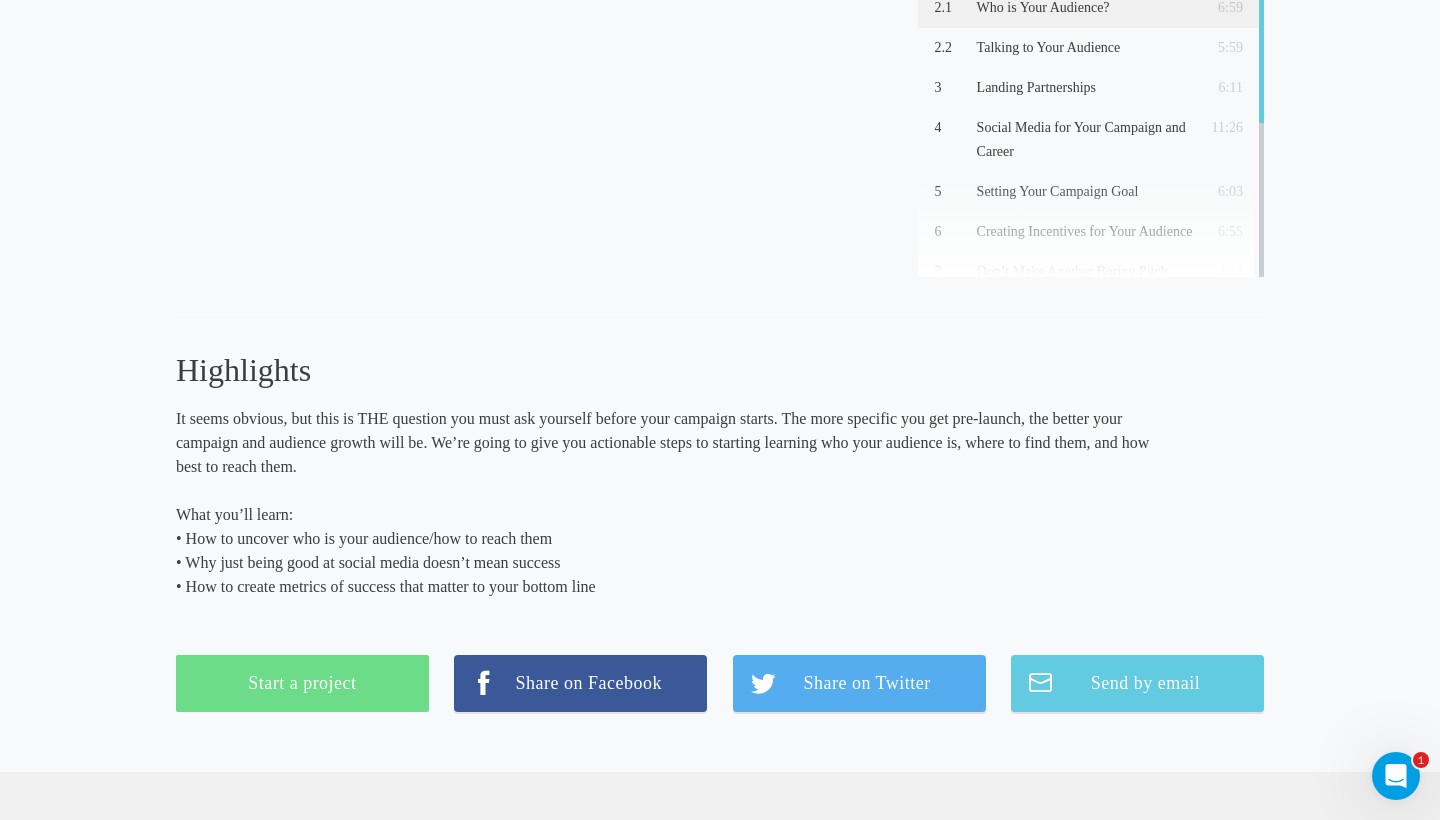 scroll, scrollTop: 240, scrollLeft: 0, axis: vertical 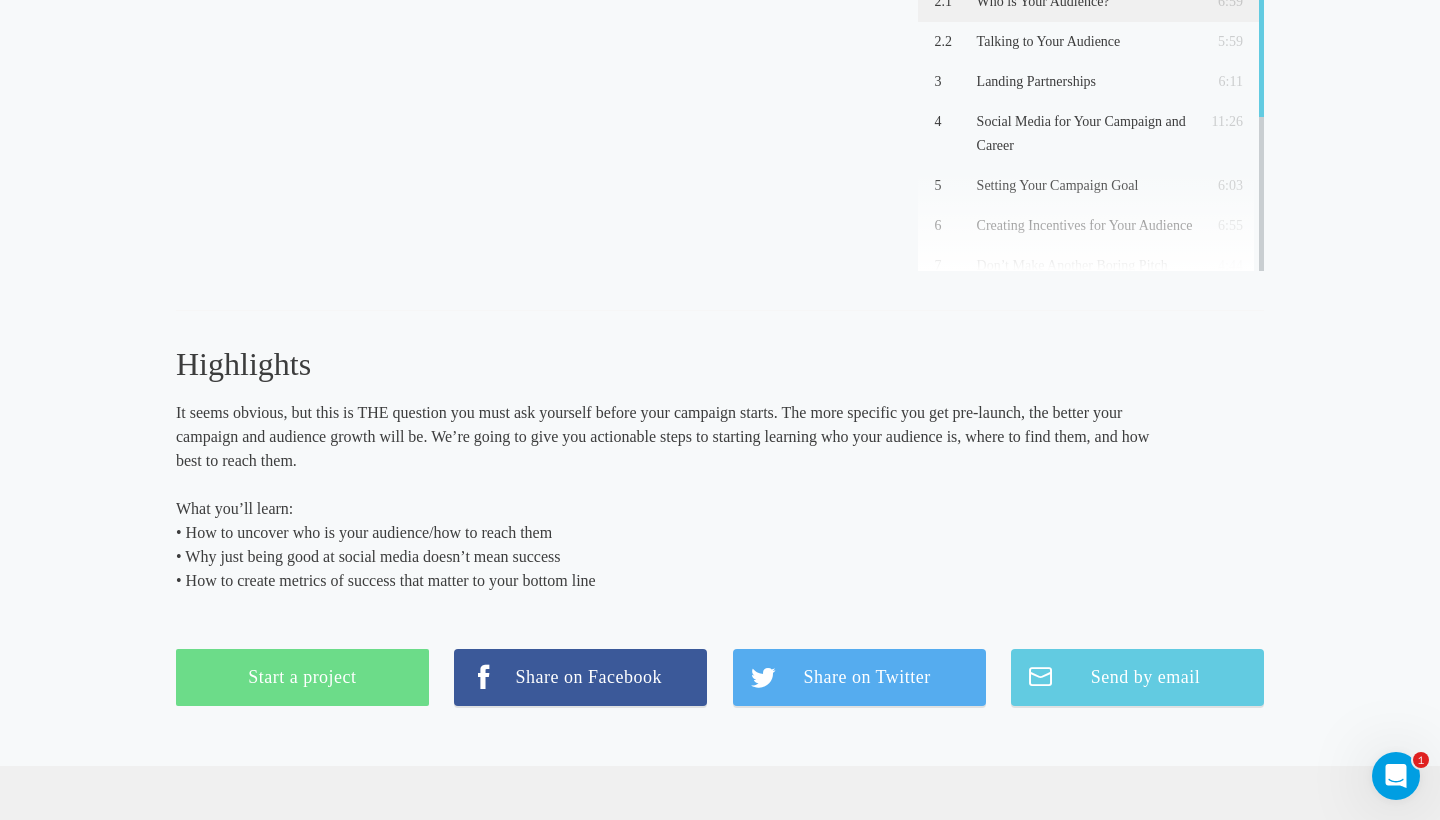 drag, startPoint x: 592, startPoint y: 514, endPoint x: 636, endPoint y: 576, distance: 76.02631 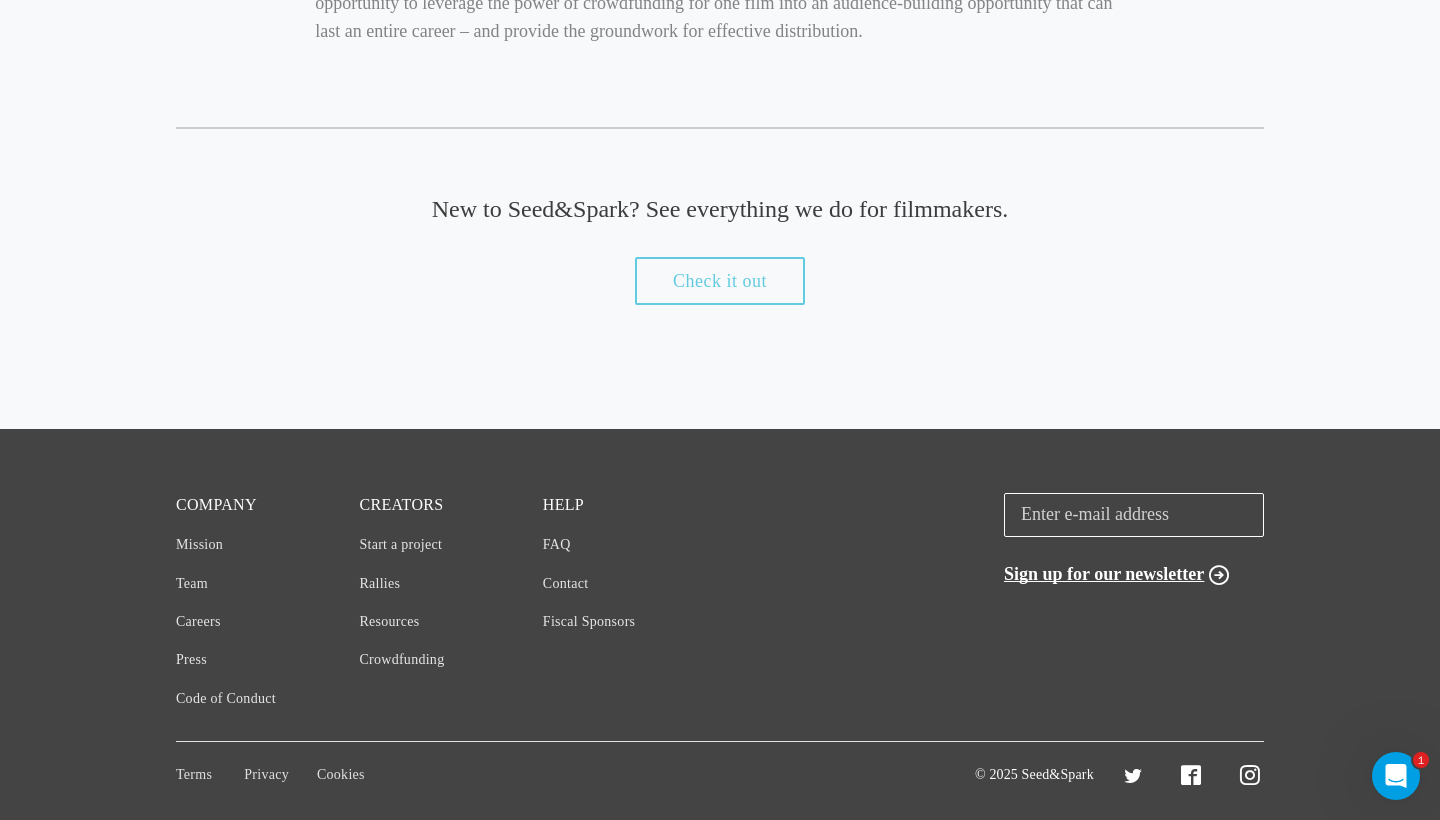 scroll, scrollTop: 1627, scrollLeft: 0, axis: vertical 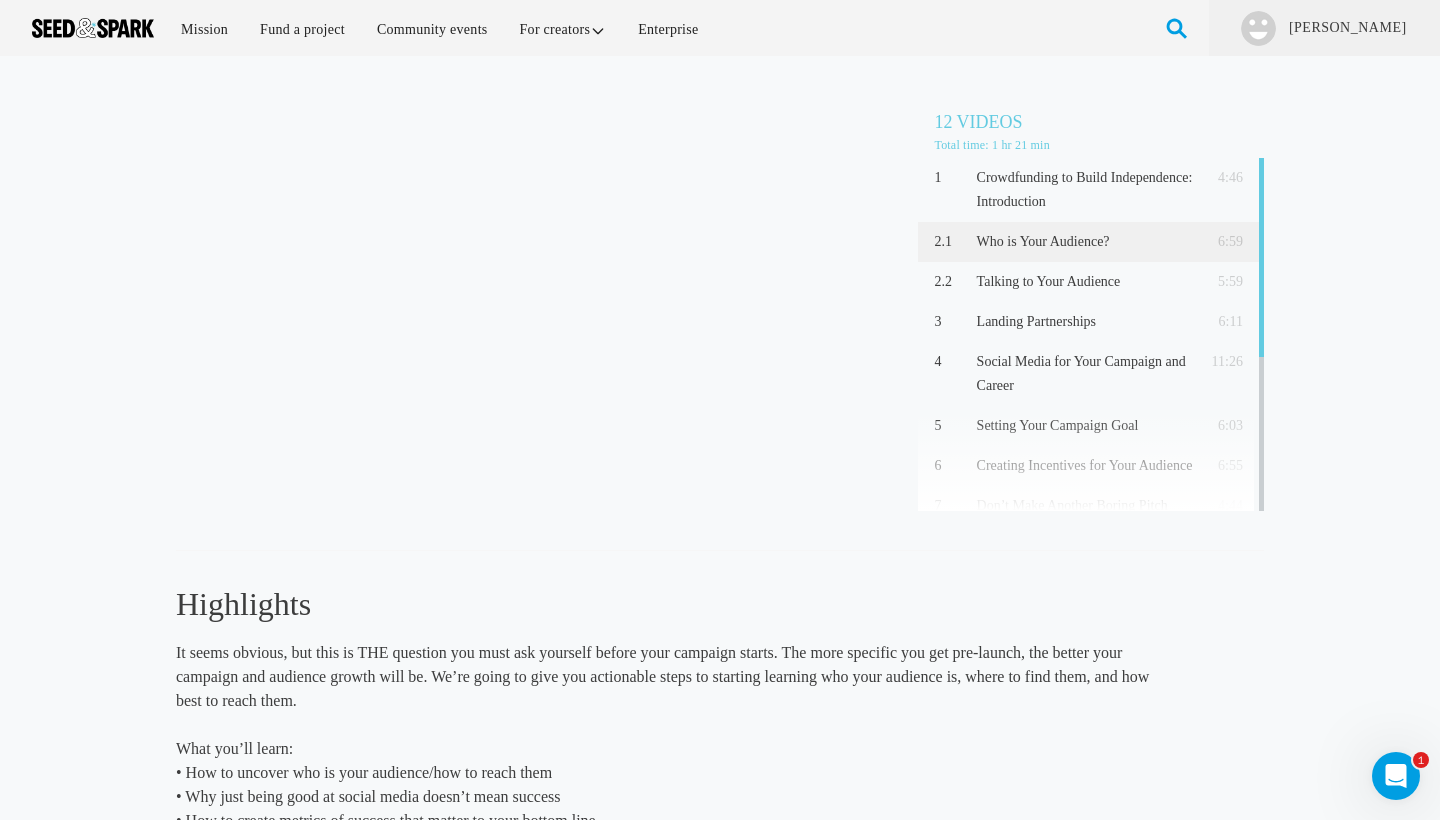 click on "Highlights
This introductory video will lay the foundation to engage your audience at every
stage of each project, leverage that audience for distribution, and carry them over
to the next project.
What you’ll learn:
• A new way of coming to work
• Why a direct connection to your audience matters
• This is not about one film, but your whole career!
What you’ll learn:
• How to uncover who is your audience/how to reach them" at bounding box center (665, 720) 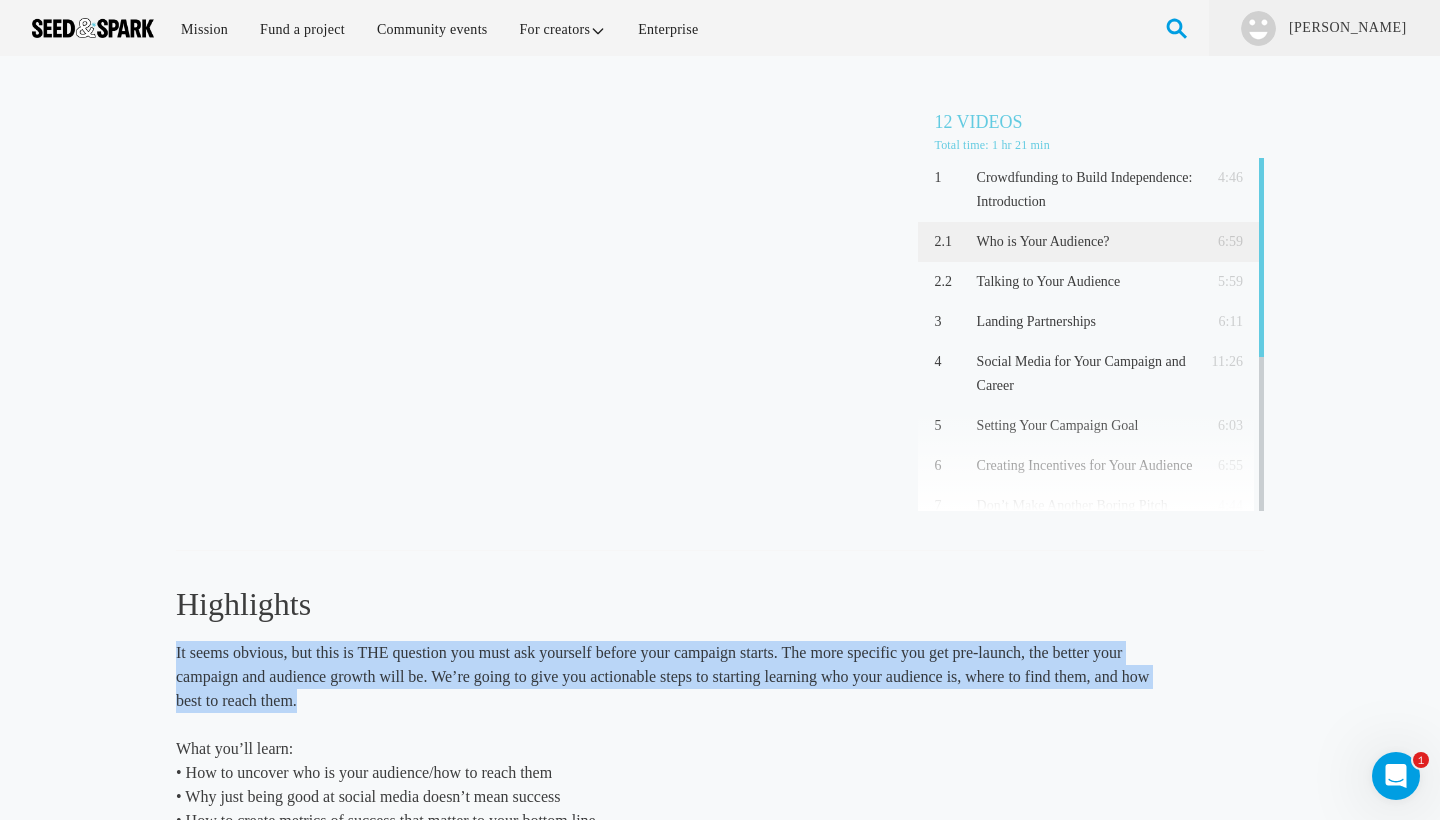 drag, startPoint x: 724, startPoint y: 618, endPoint x: 777, endPoint y: 709, distance: 105.30907 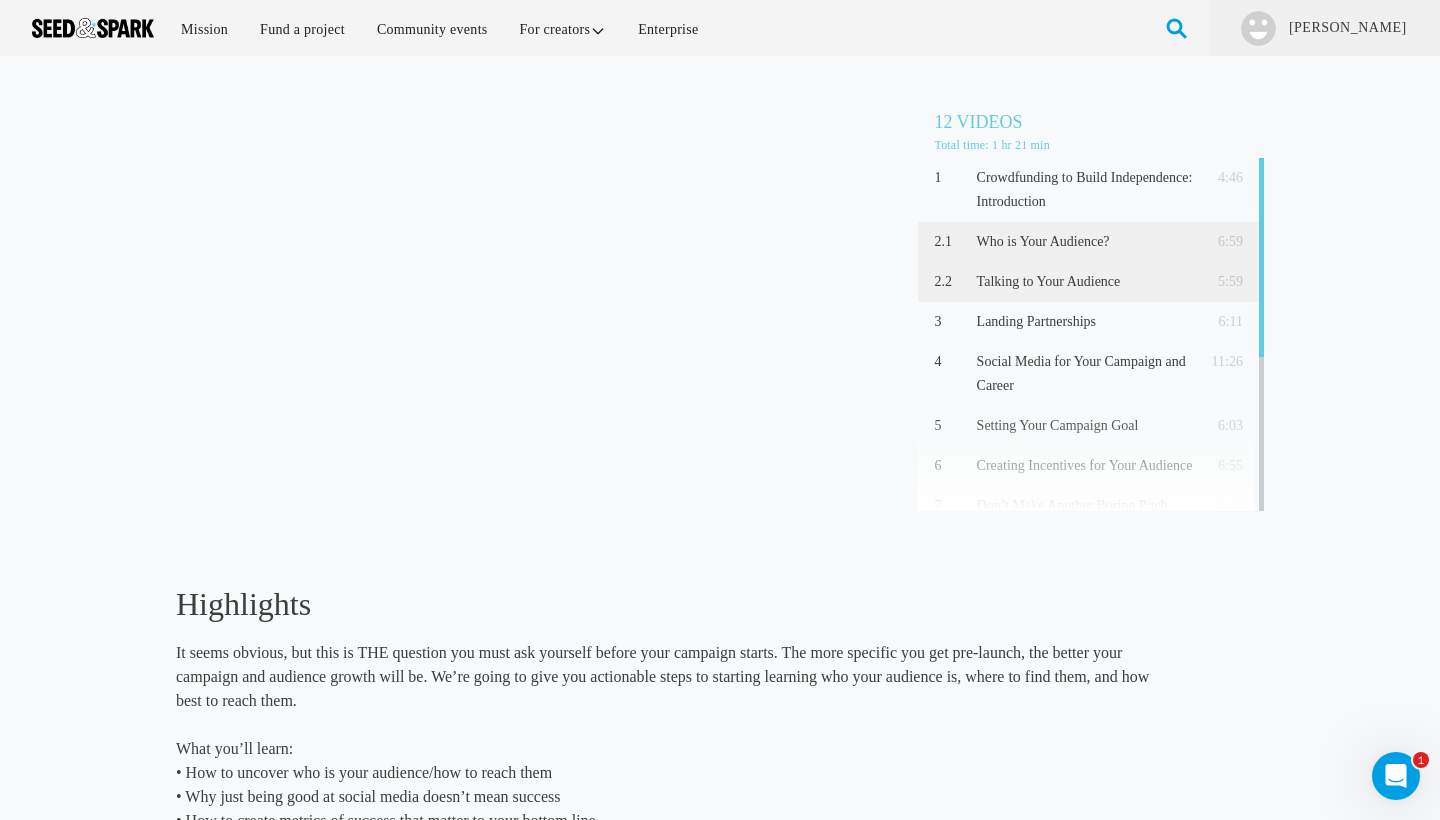click on "Talking to Your Audience" at bounding box center [1085, 282] 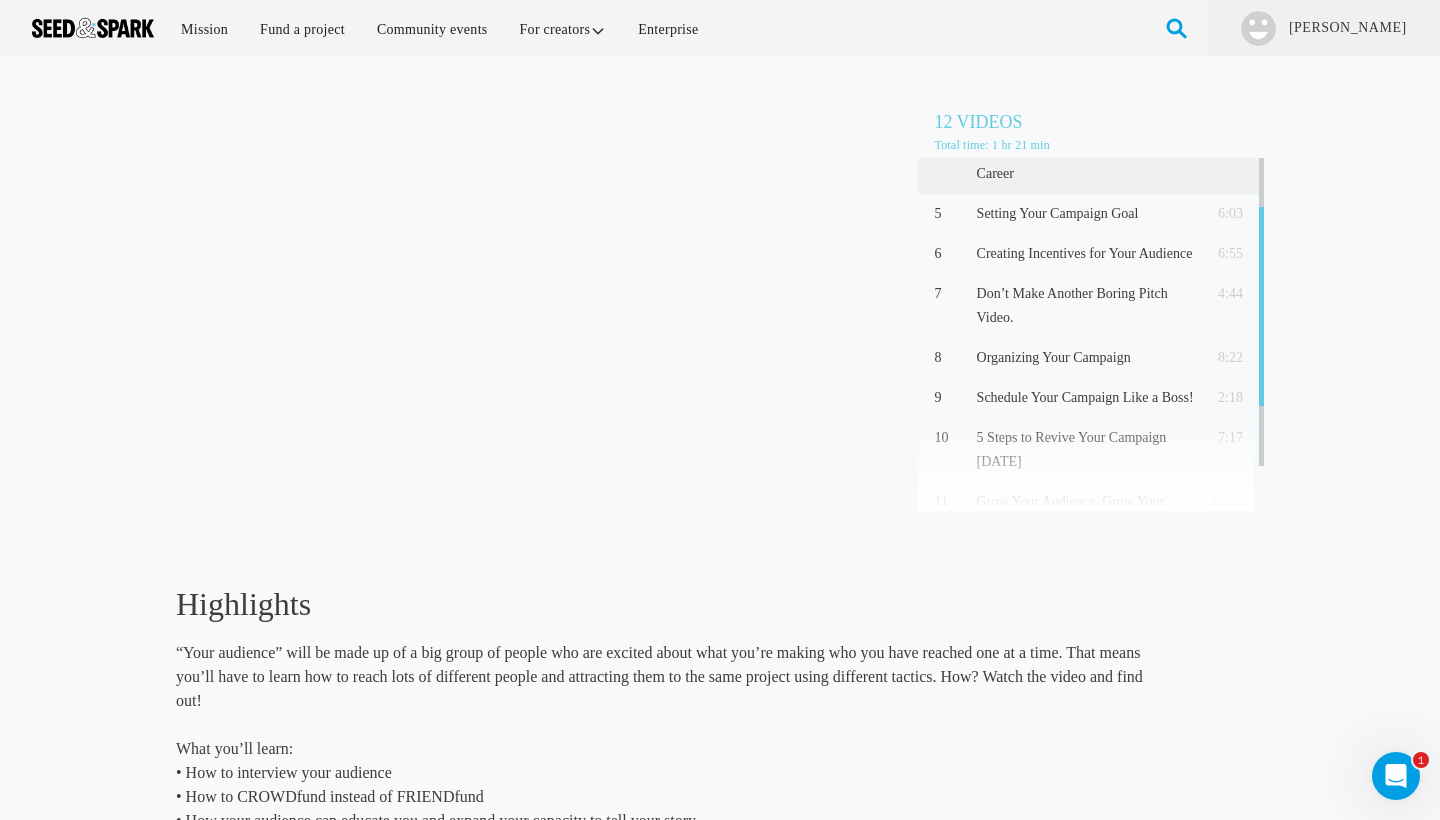 scroll, scrollTop: 271, scrollLeft: 0, axis: vertical 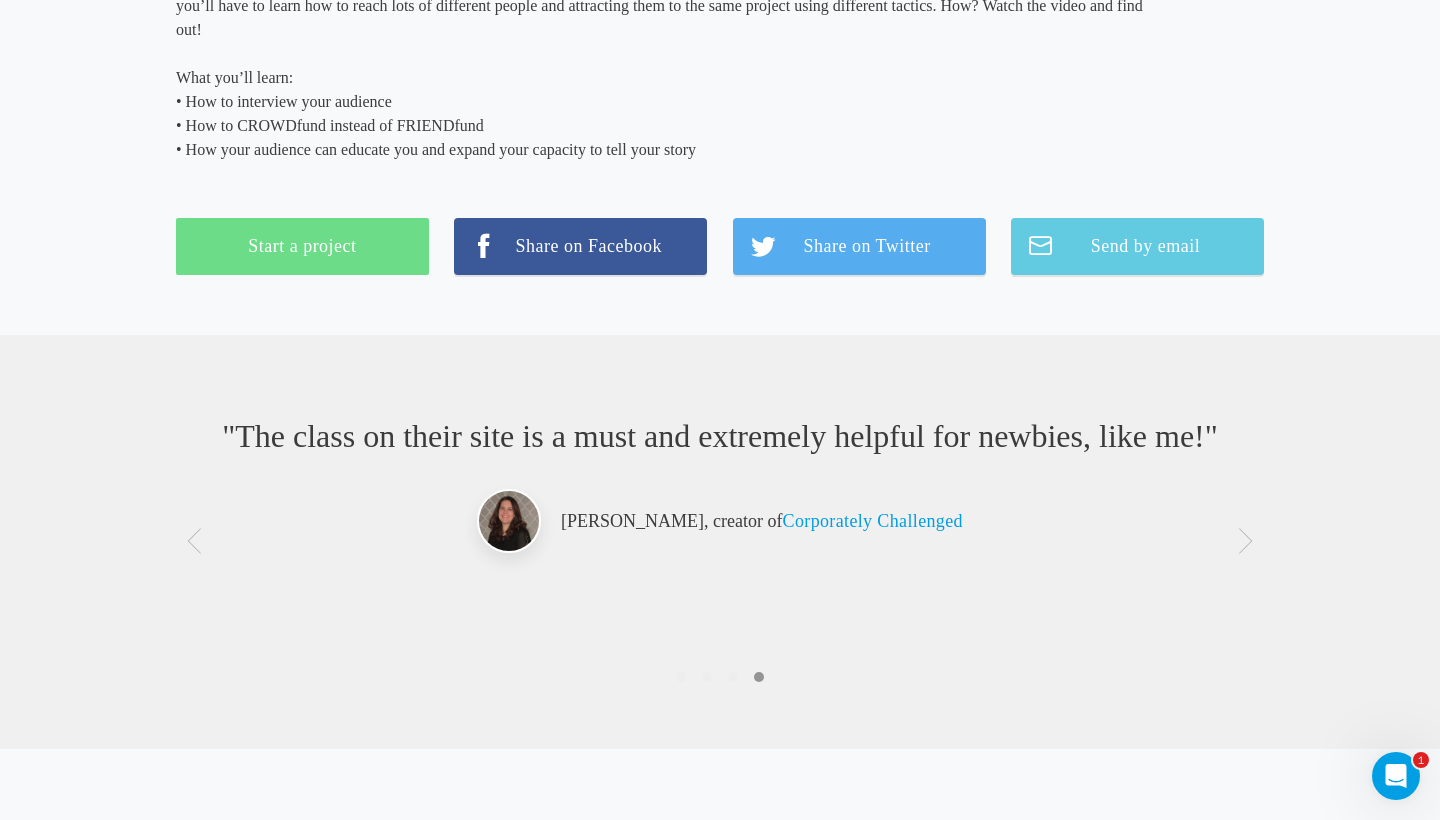 click on ""The class on their site is a must and extremely helpful for newbies, like me!"" at bounding box center (720, 436) 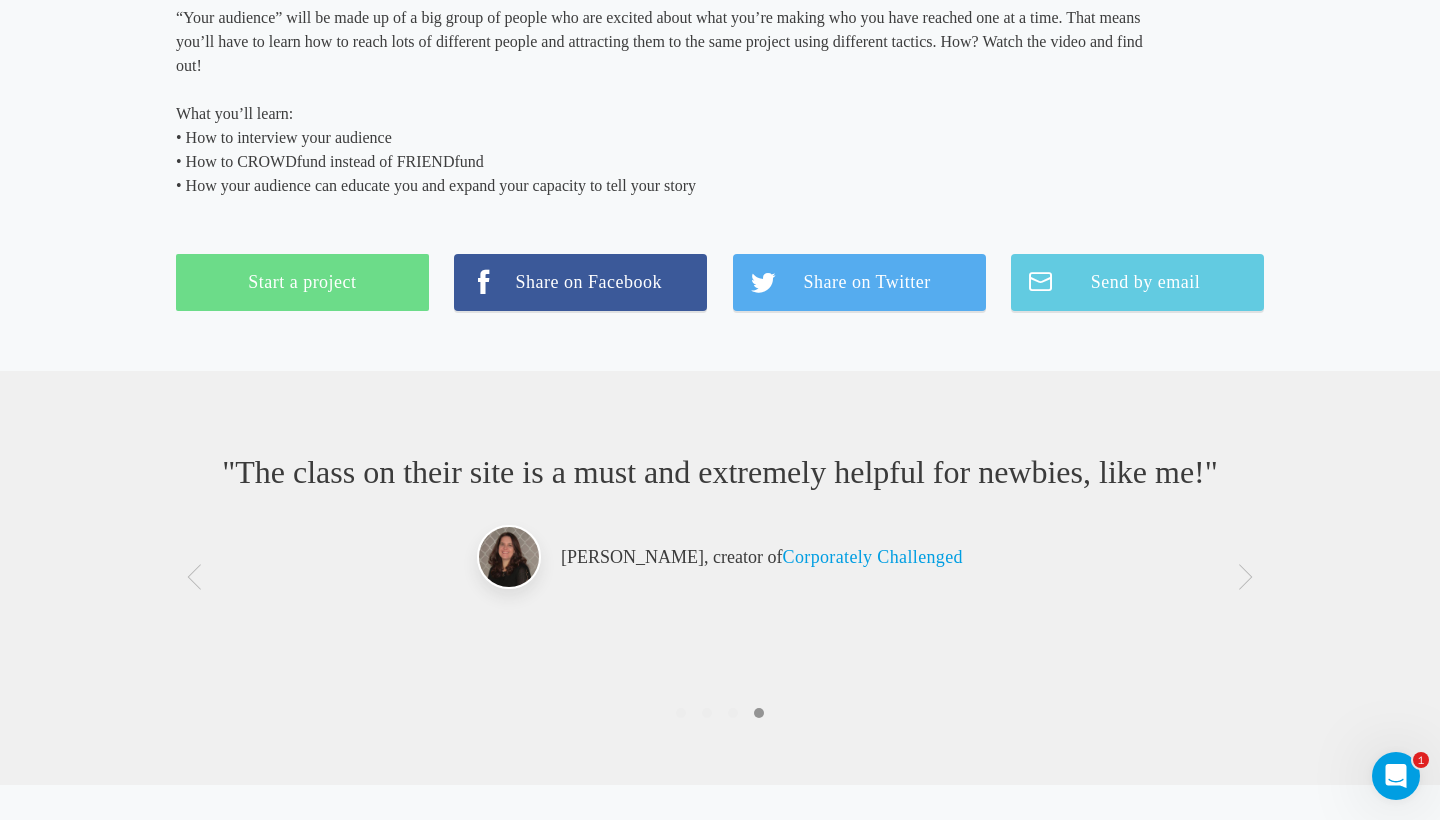 click on ""The class on their site is a must and extremely helpful for newbies, like me!"" at bounding box center [720, 472] 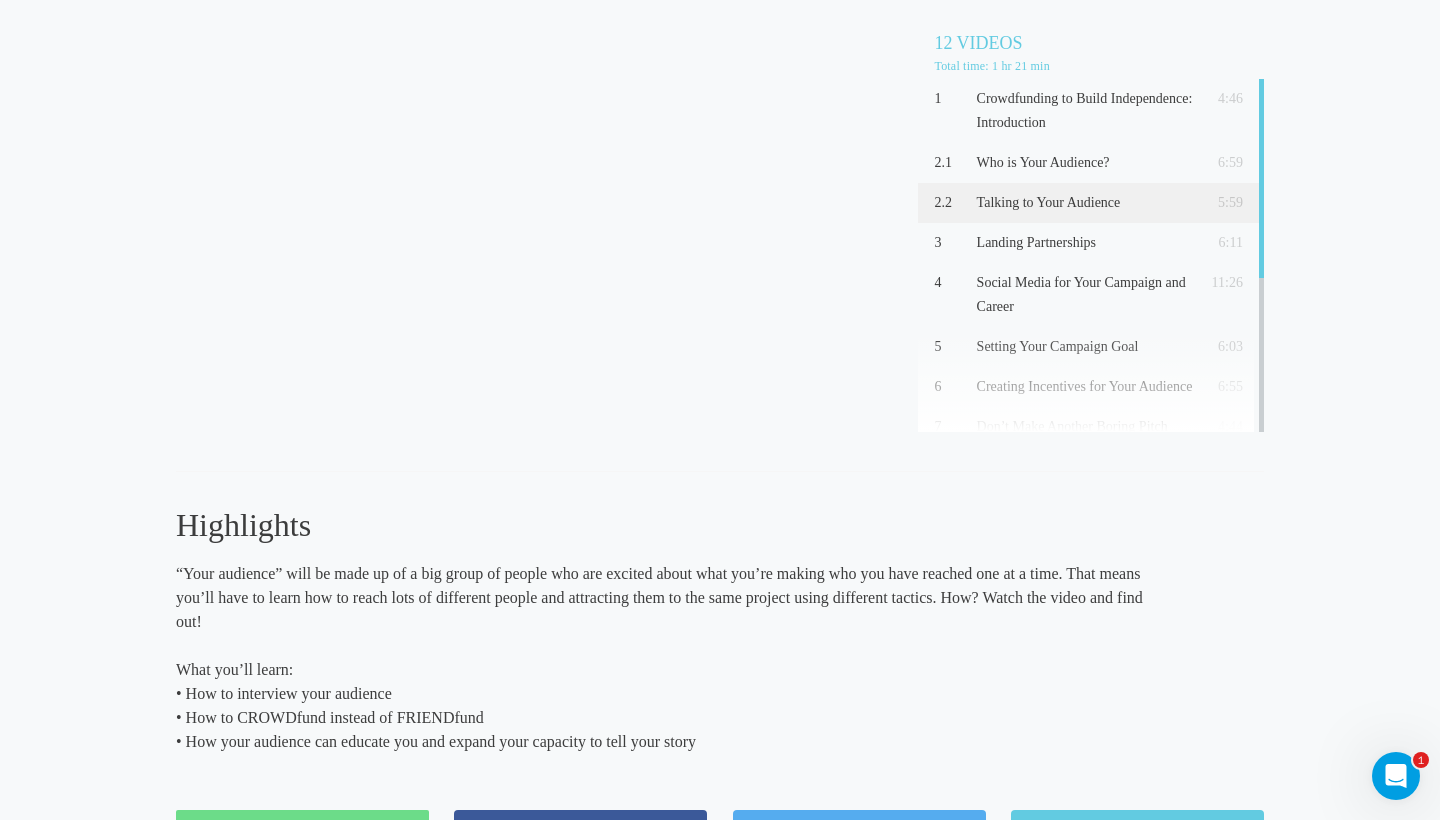 scroll, scrollTop: 0, scrollLeft: 0, axis: both 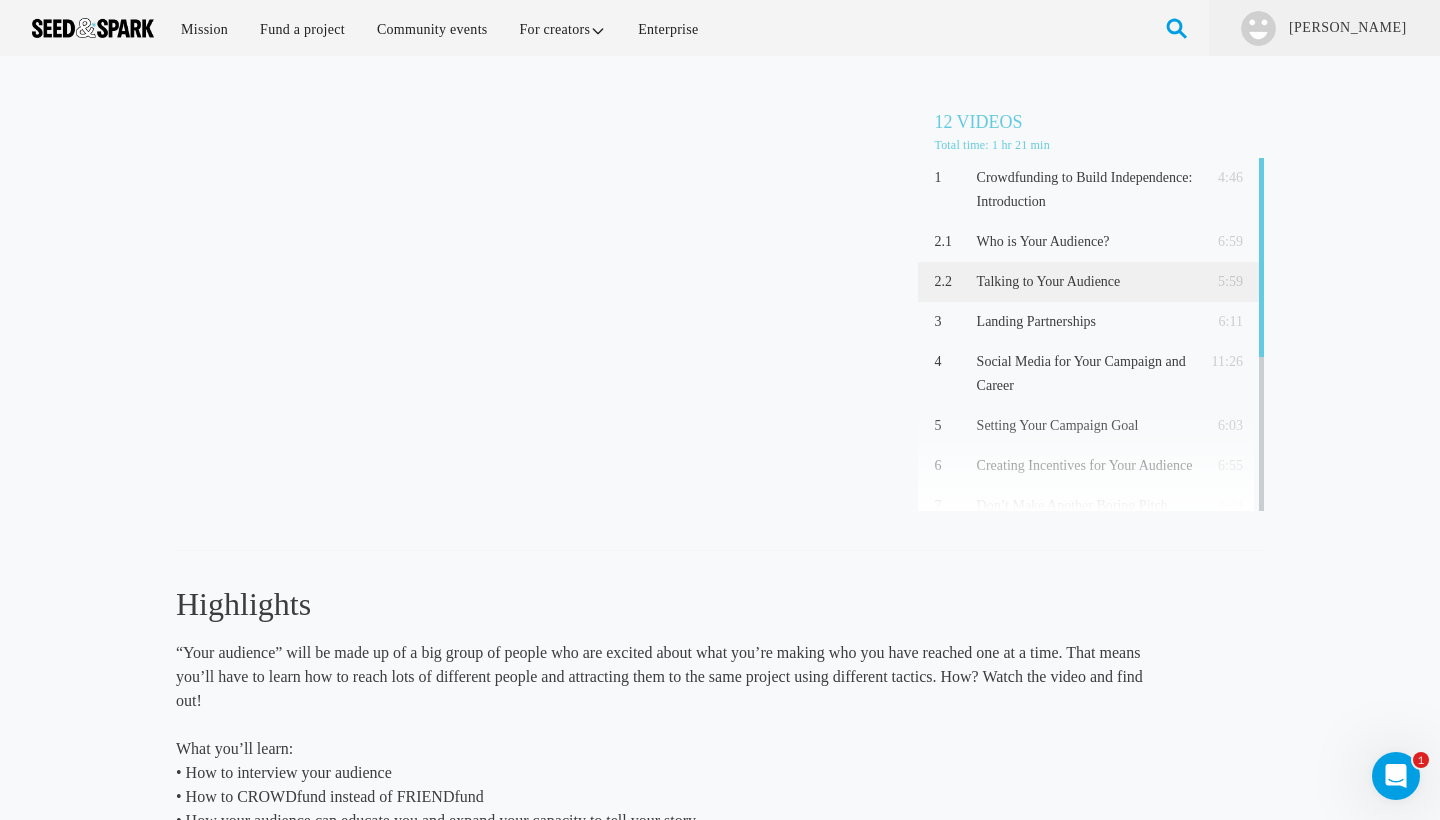 click on "Talking to Your Audience
(5:59)
12 Videos
Total time: 1 hr 21 min
1
Crowdfunding to Build Independence: Introduction
4:46
2.1
Who is Your Audience?
6:59
2.2 5:59 3" at bounding box center [720, 329] 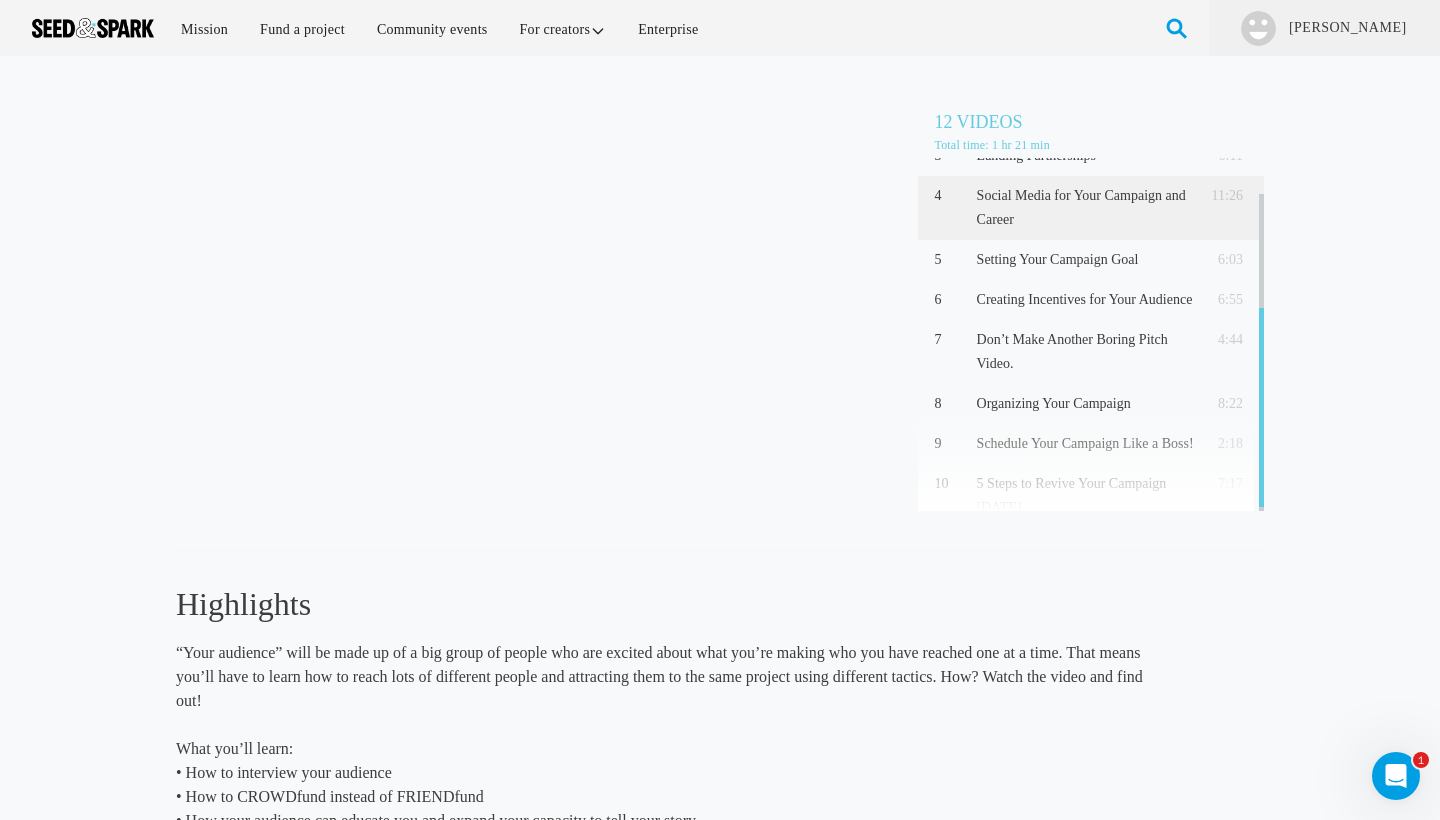 scroll, scrollTop: 271, scrollLeft: 0, axis: vertical 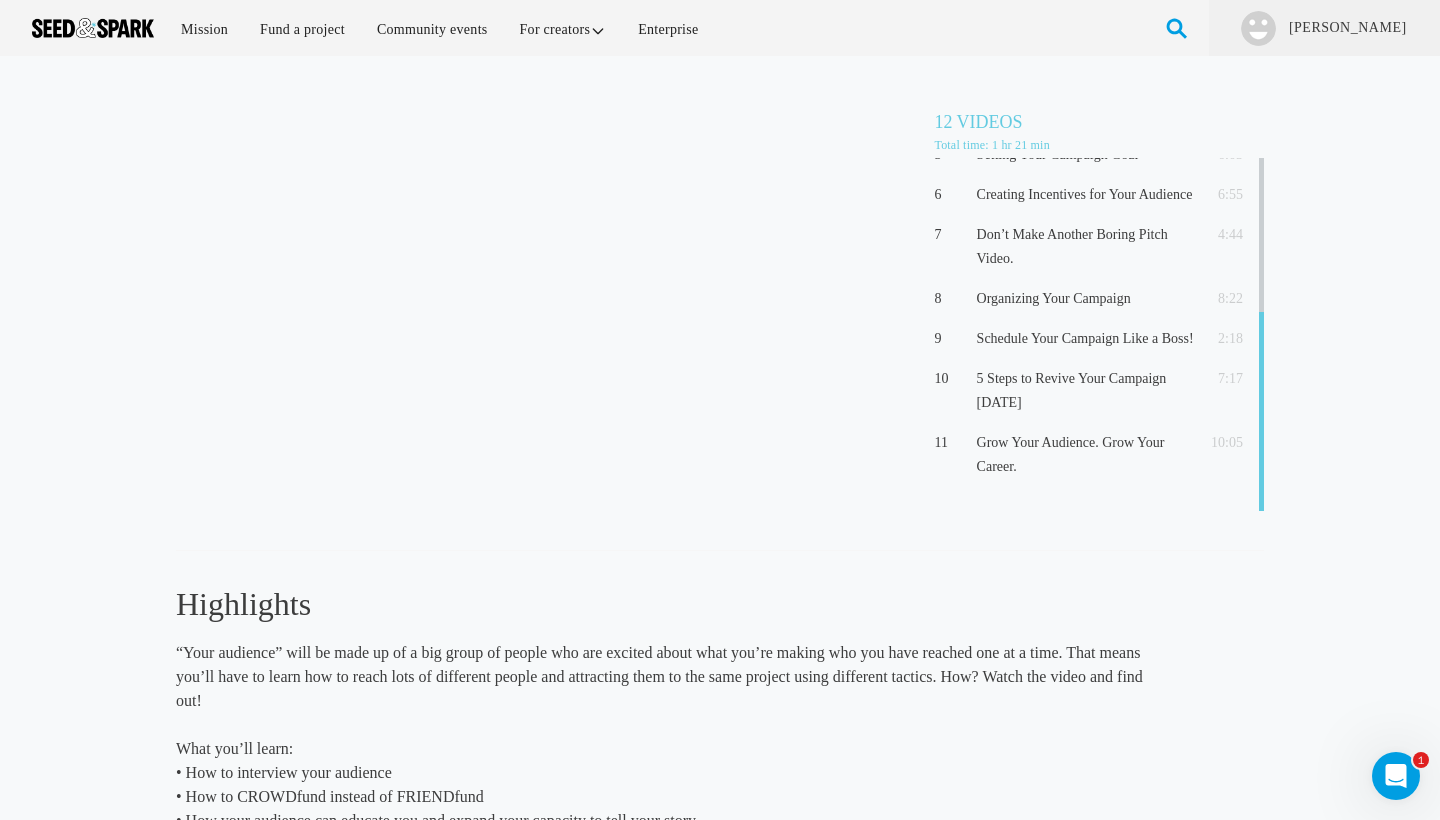 click on "Talking to Your Audience
(5:59)
12 Videos
Total time: 1 hr 21 min
1
Crowdfunding to Build Independence: Introduction
4:46
2.1
Who is Your Audience?
6:59 2.2 5:59 3 6:11 4 11:26 5 6" at bounding box center (720, 511) 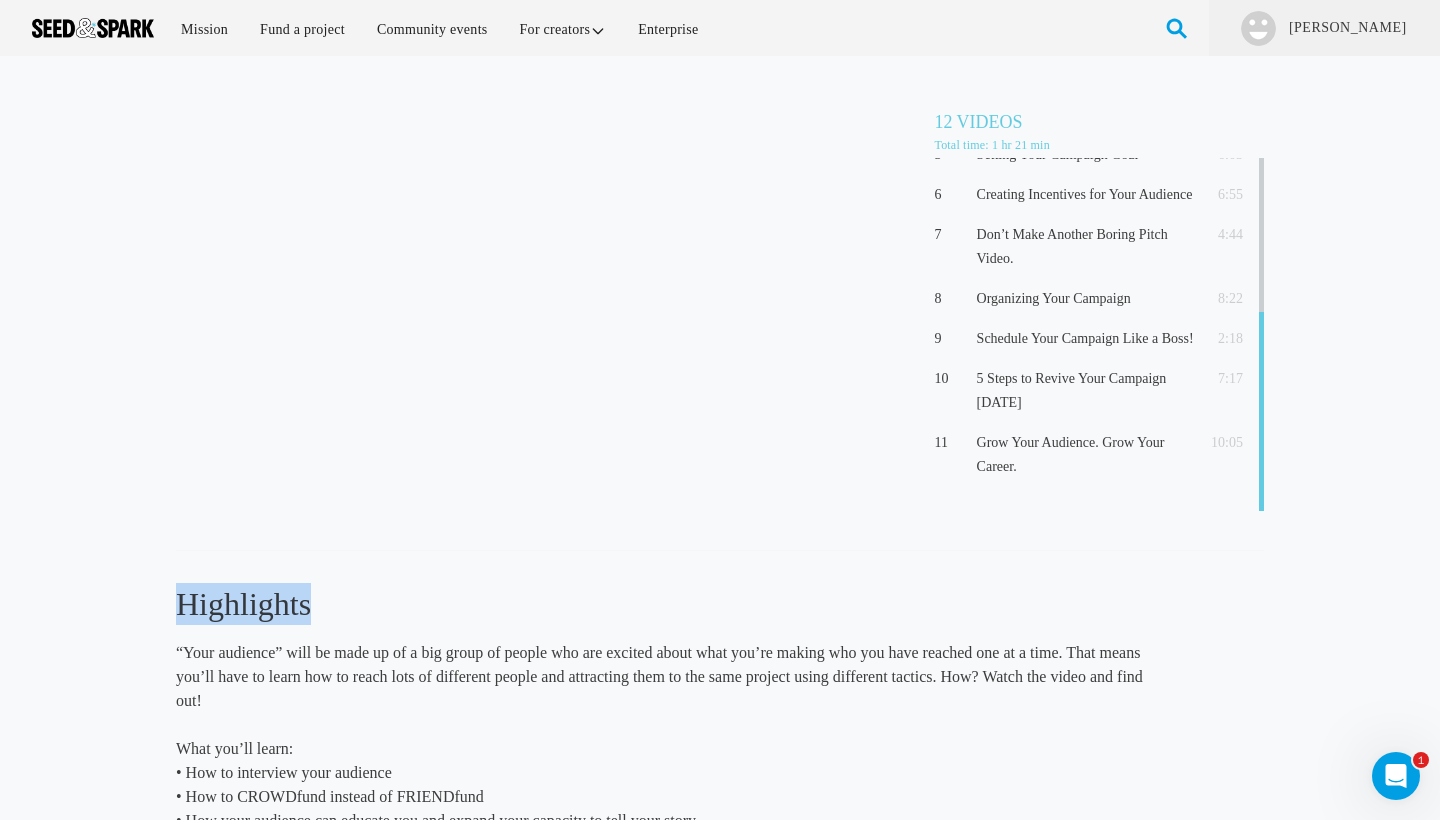 click on "Talking to Your Audience
(5:59)
12 Videos
Total time: 1 hr 21 min
1
Crowdfunding to Build Independence: Introduction
4:46
2.1
Who is Your Audience?
6:59 2.2 5:59 3 6:11 4 11:26 5 6" at bounding box center (720, 511) 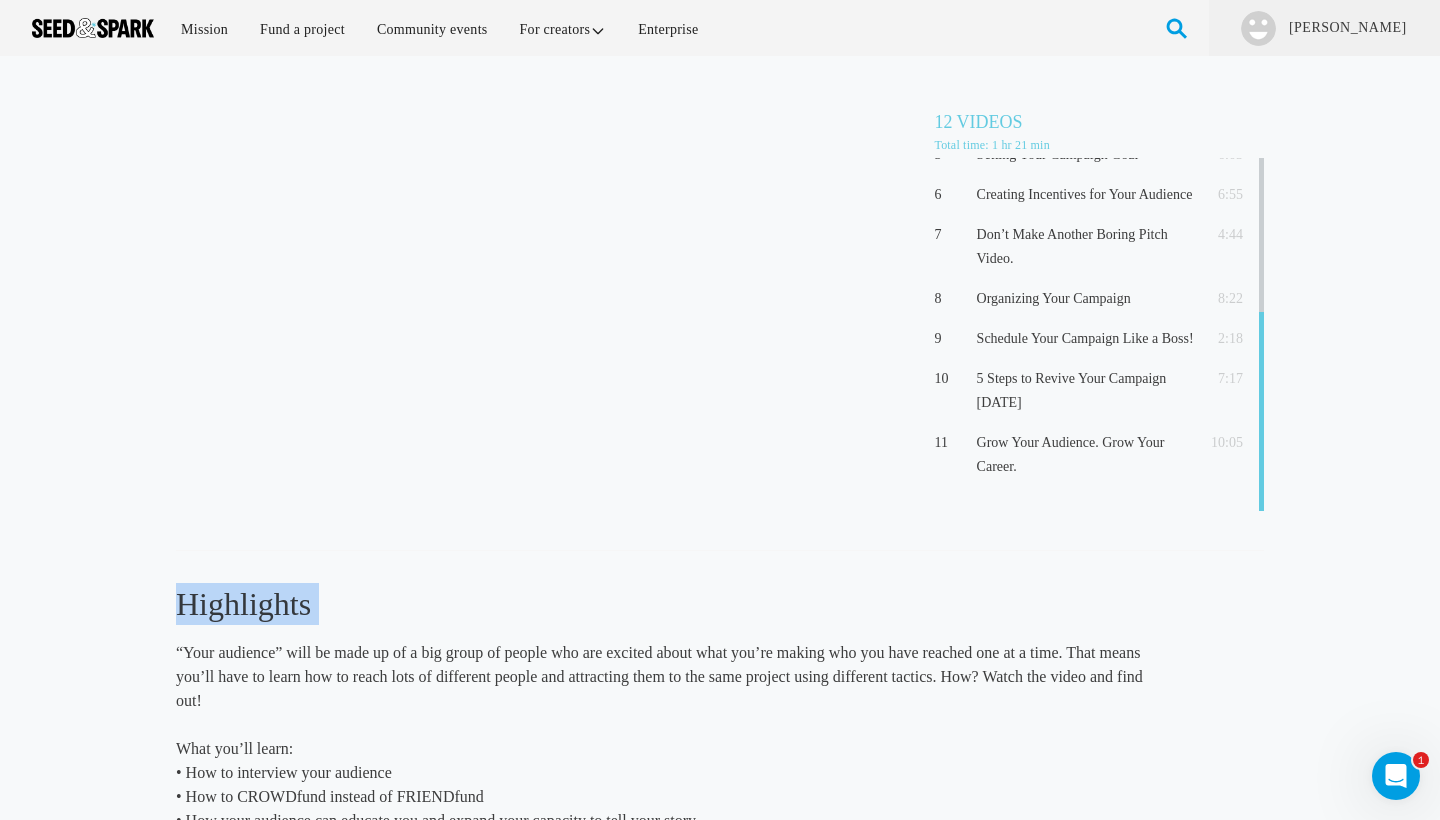 click on "Talking to Your Audience
(5:59)
12 Videos
Total time: 1 hr 21 min
1
Crowdfunding to Build Independence: Introduction
4:46
2.1
Who is Your Audience?
6:59 2.2 5:59 3 6:11 4 11:26 5 6" at bounding box center (720, 511) 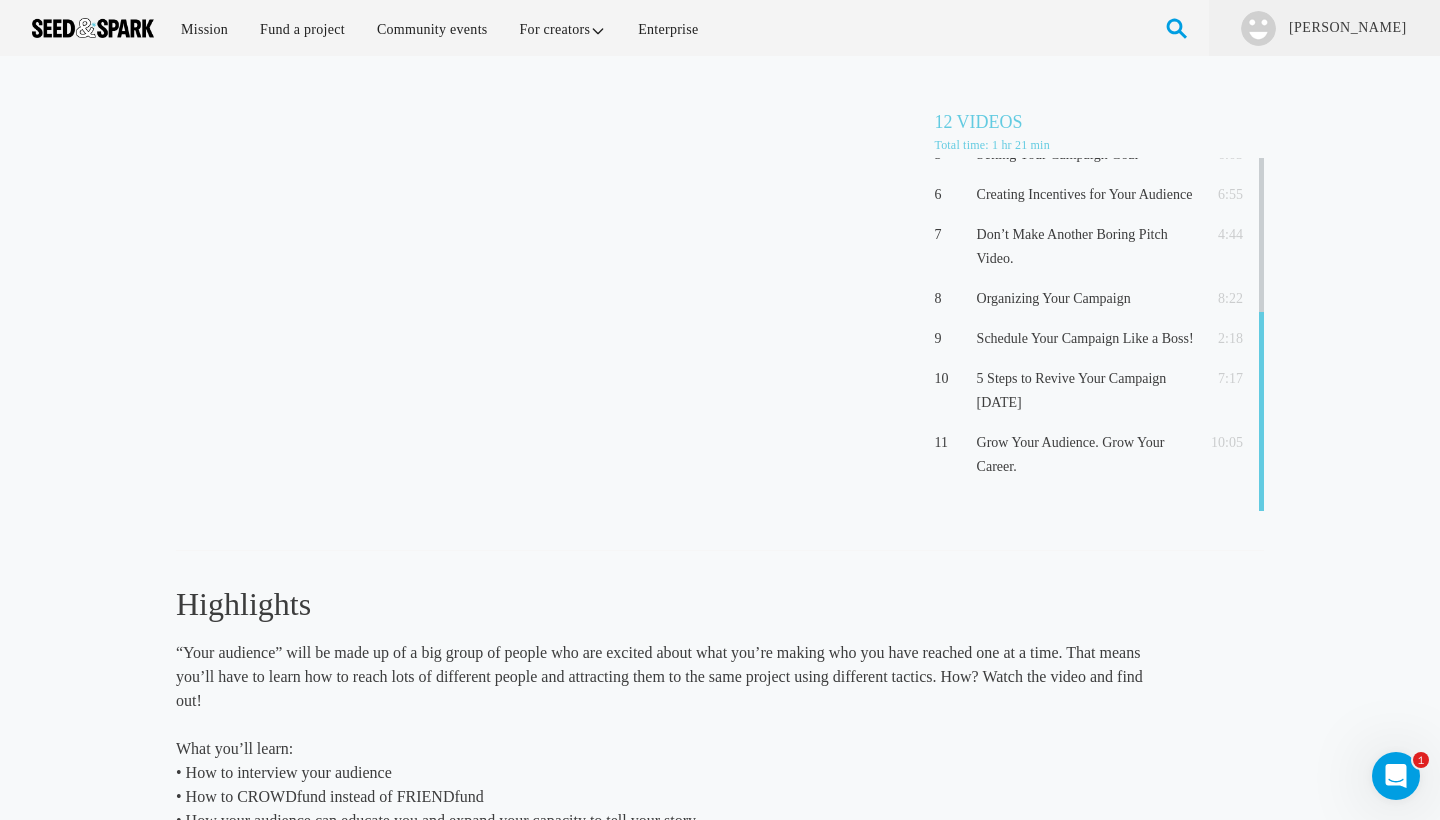 click on "Highlights" at bounding box center [665, 604] 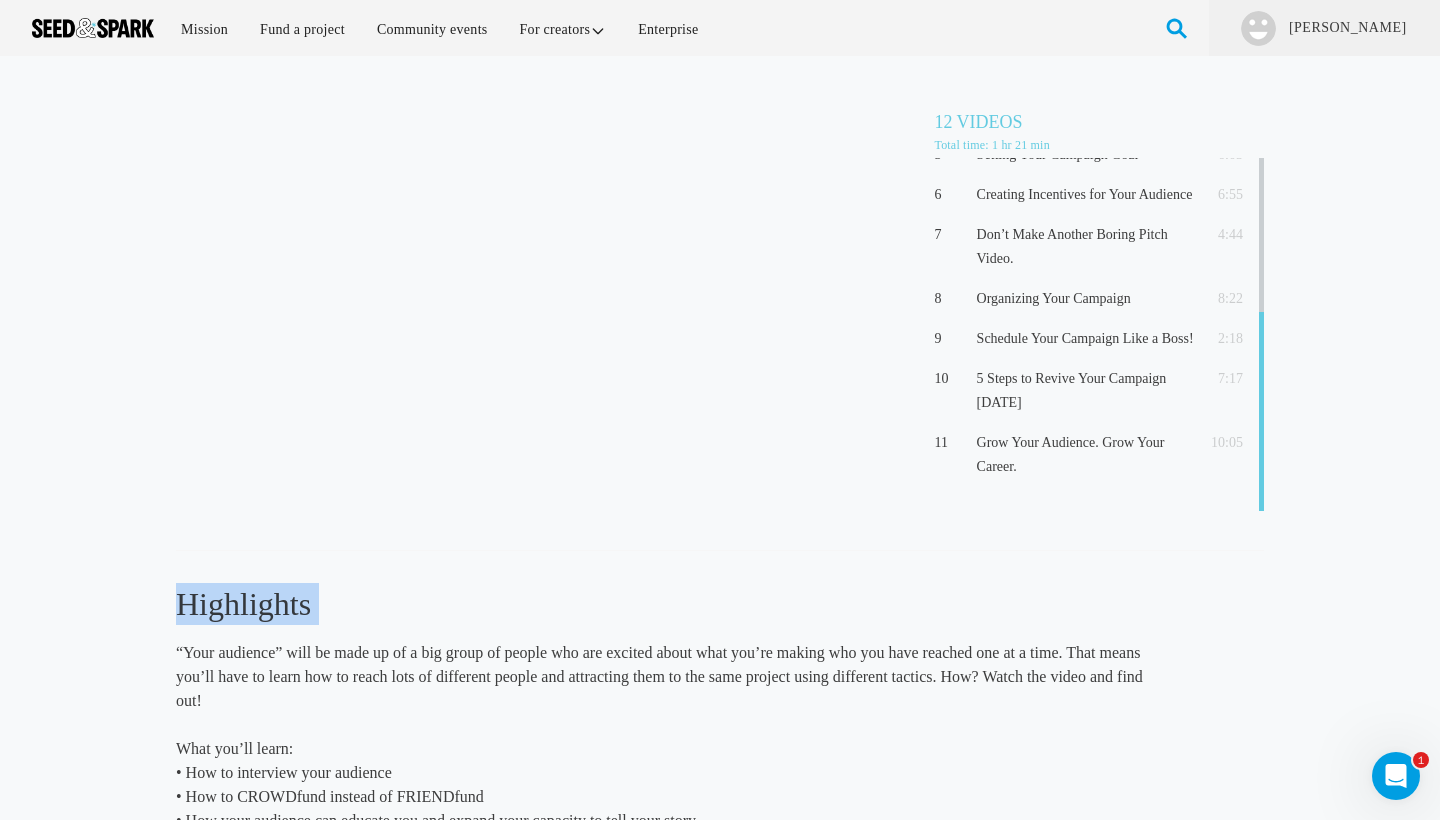 click on "Highlights" at bounding box center (665, 604) 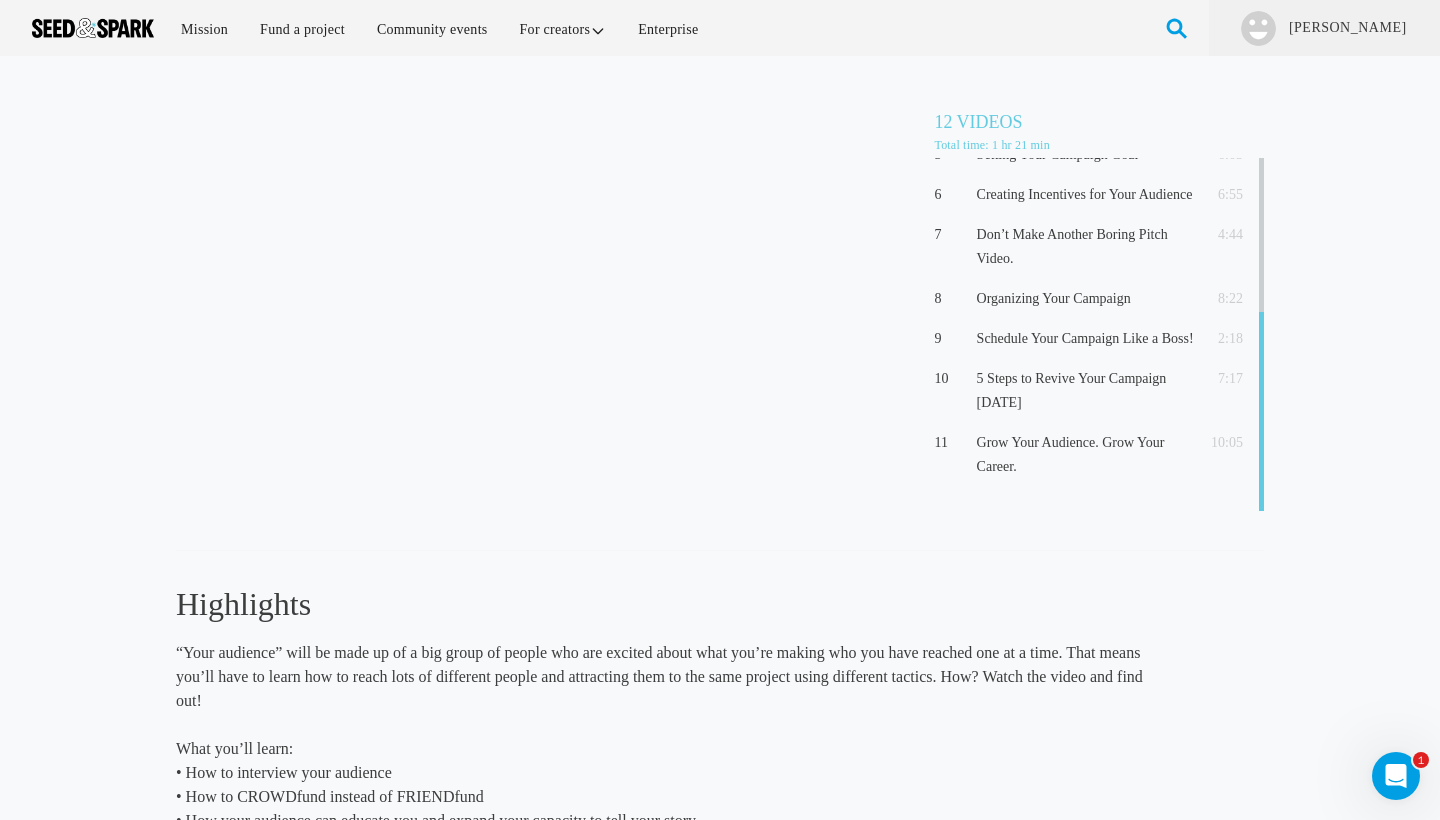 click on "Highlights" at bounding box center [665, 604] 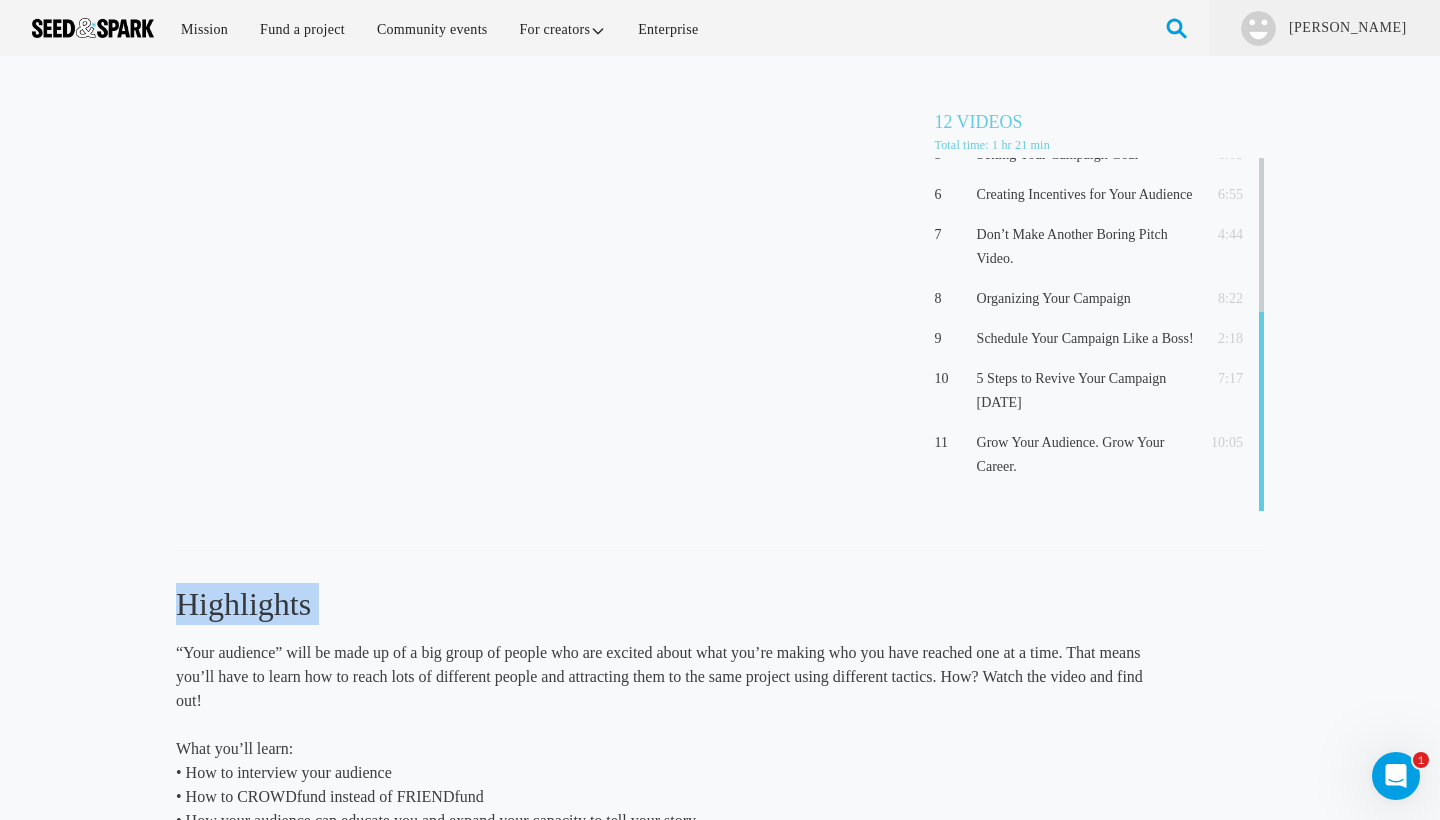 click on "Highlights" at bounding box center (665, 604) 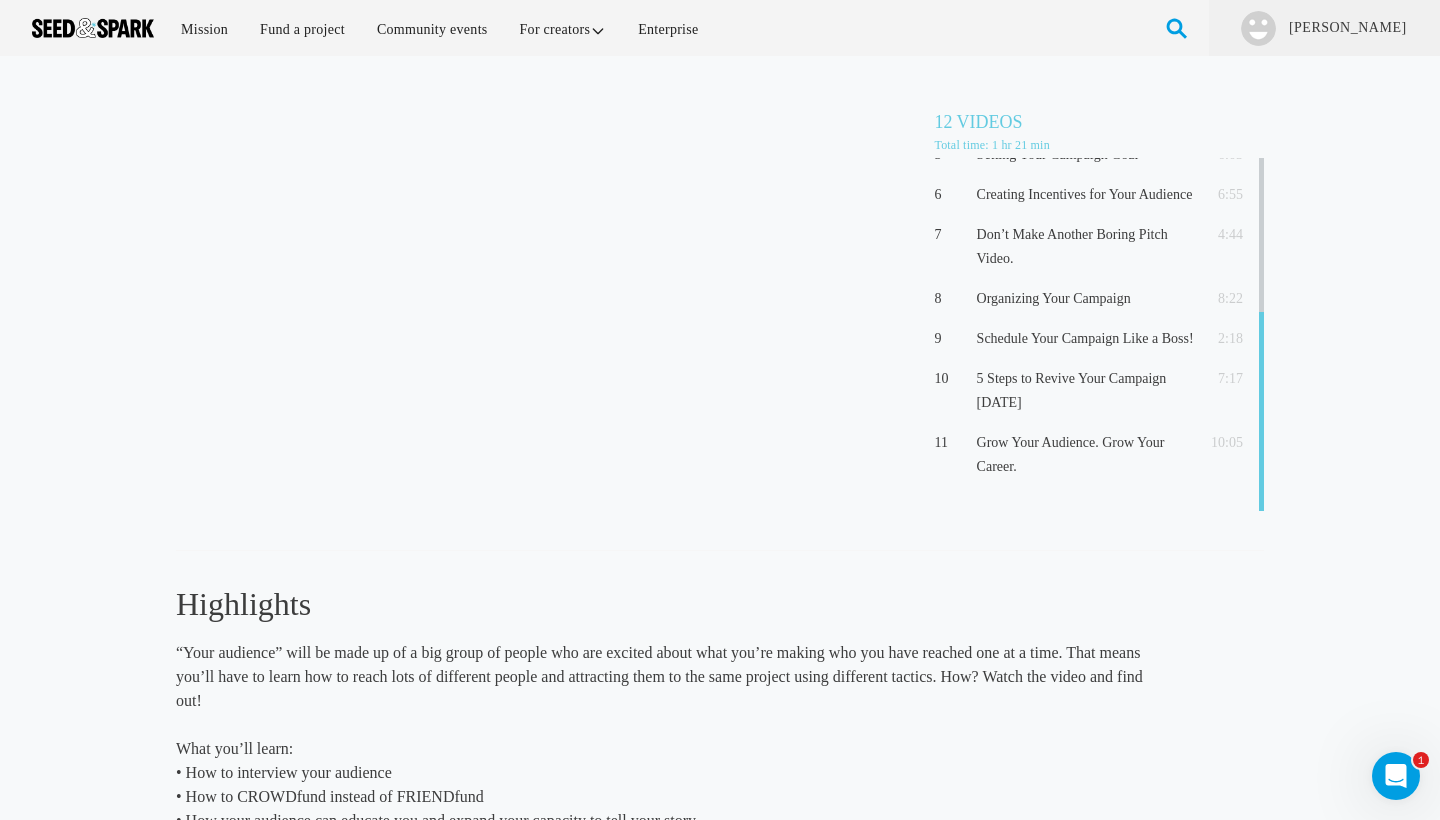 click on "Highlights" at bounding box center [665, 604] 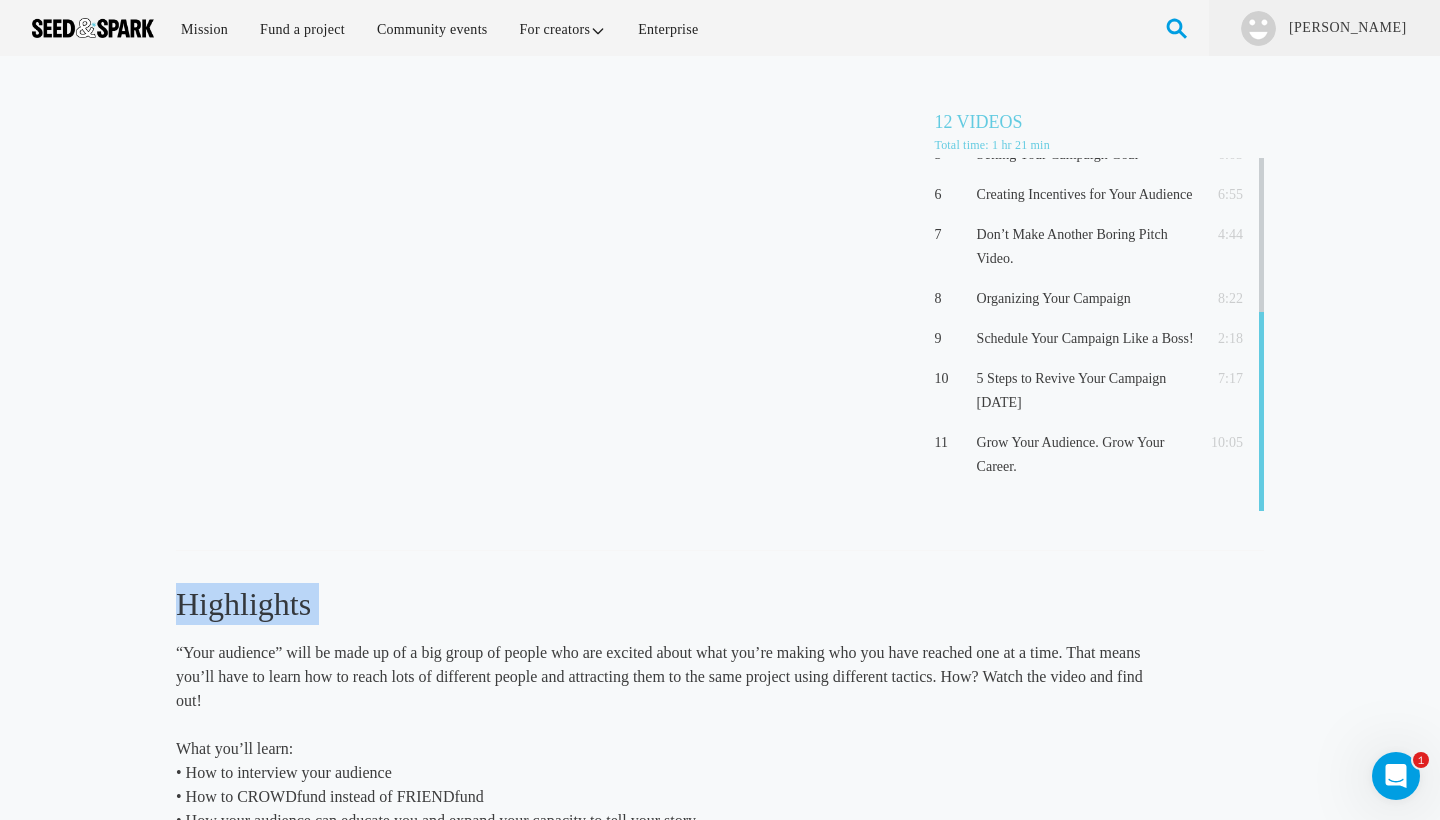 click on "Highlights" at bounding box center [665, 604] 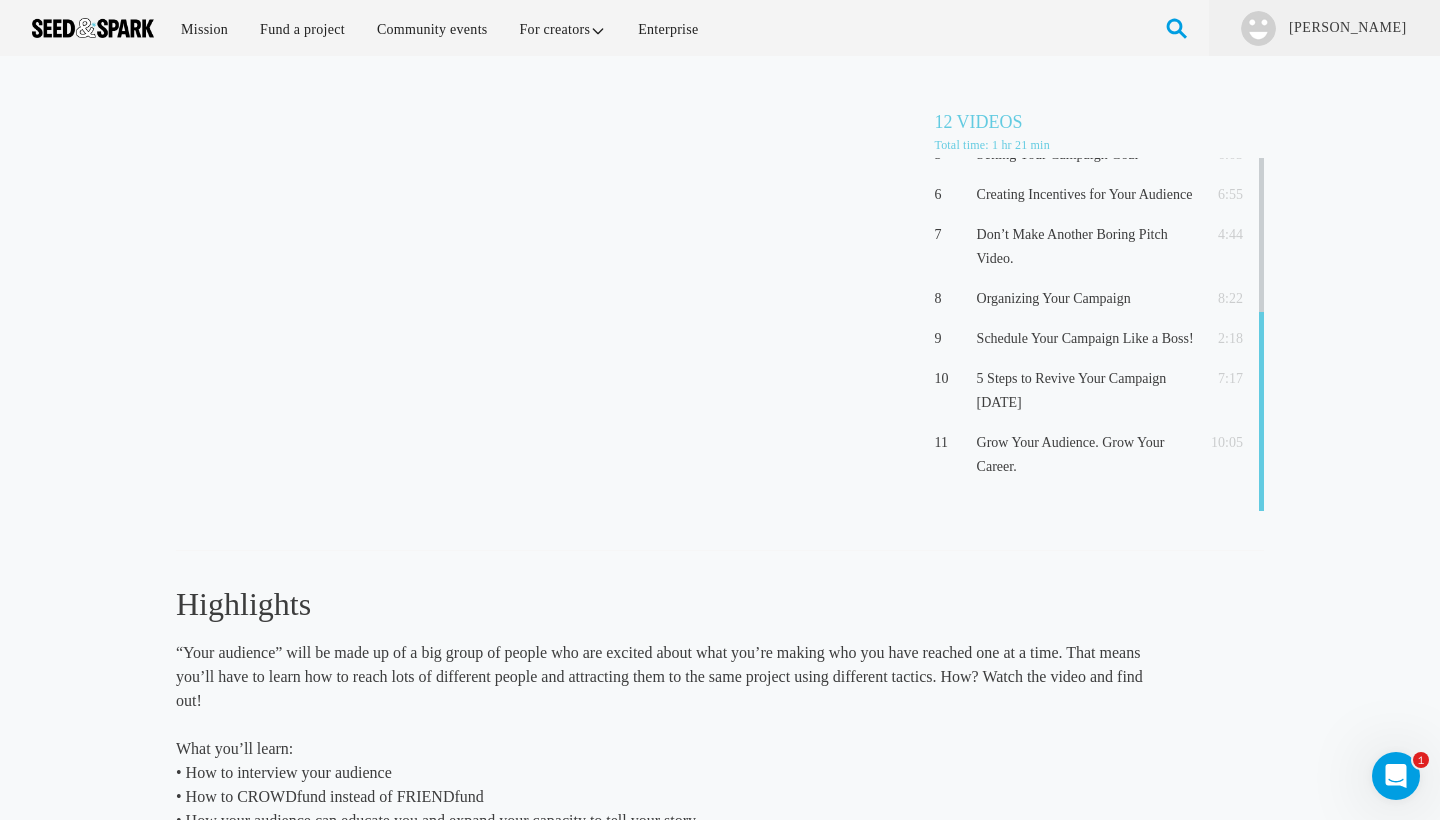 click on "“Your audience” will be made up of a big group of people who are excited about what
you’re making who you have reached one at a time. That means you’ll have to learn
how to reach lots of different people and attracting them to the same project using
different tactics. How? Watch the video and find out!" at bounding box center (665, 677) 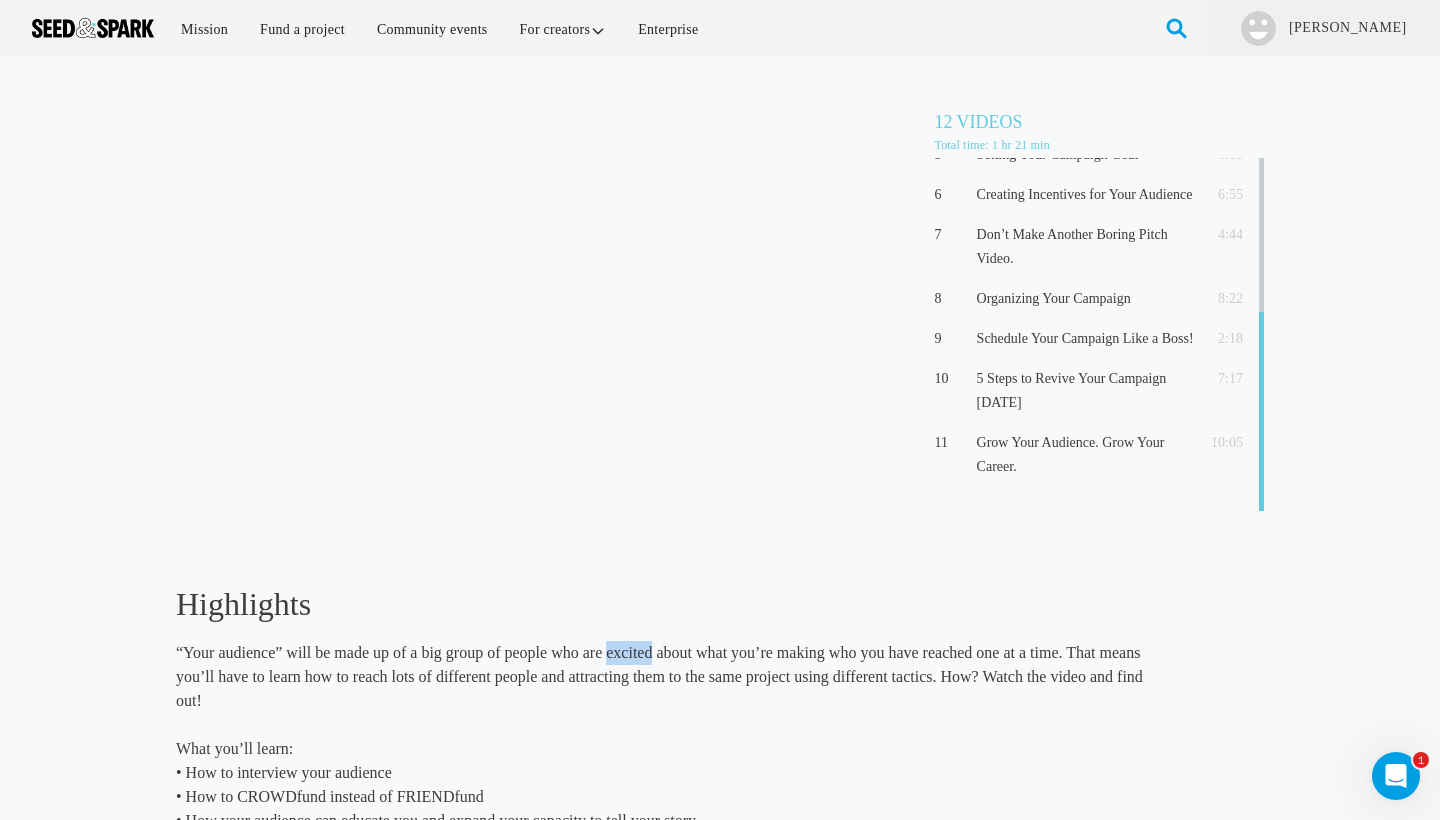 click on "“Your audience” will be made up of a big group of people who are excited about what
you’re making who you have reached one at a time. That means you’ll have to learn
how to reach lots of different people and attracting them to the same project using
different tactics. How? Watch the video and find out!" at bounding box center (665, 677) 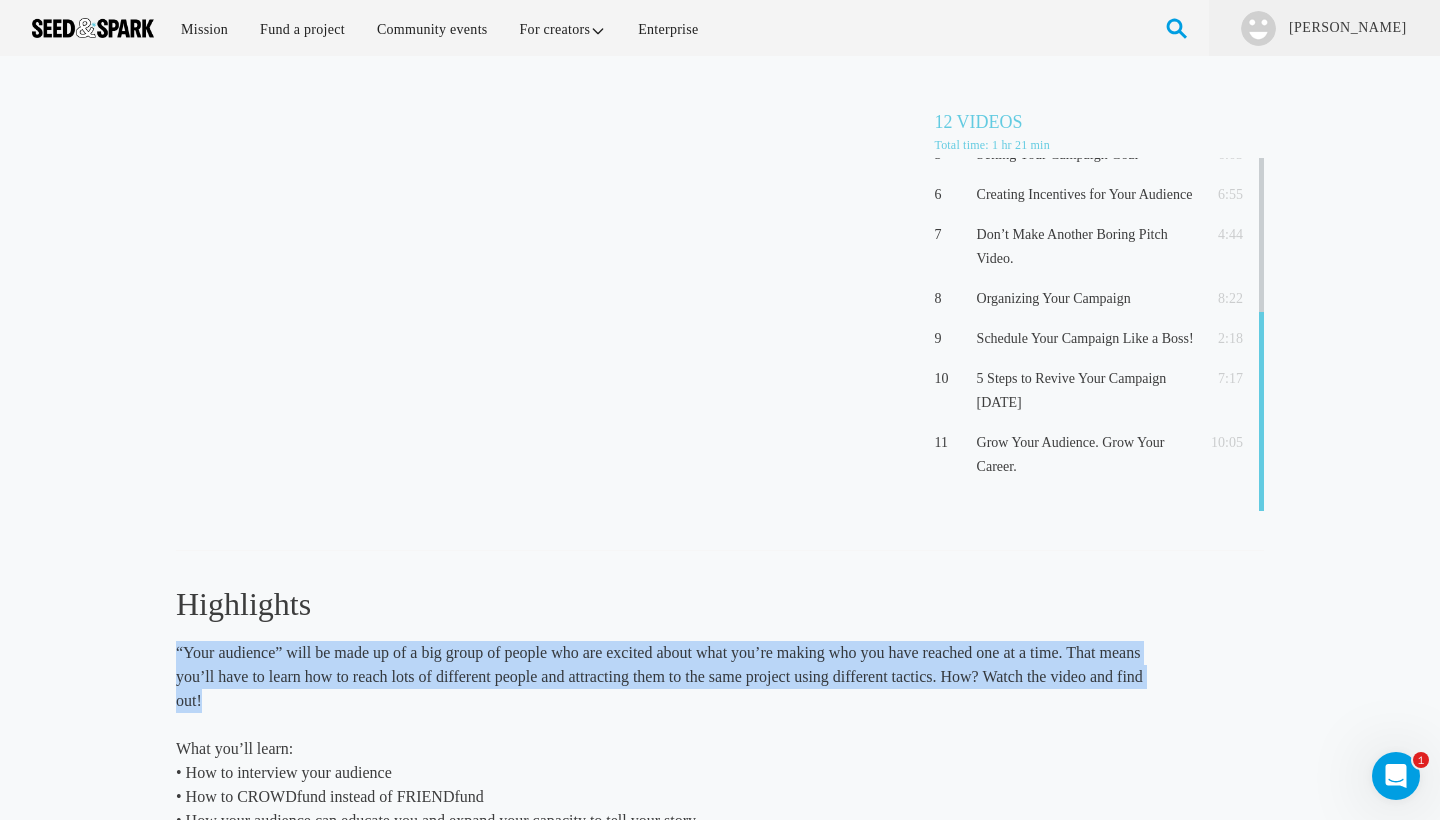 click on "“Your audience” will be made up of a big group of people who are excited about what
you’re making who you have reached one at a time. That means you’ll have to learn
how to reach lots of different people and attracting them to the same project using
different tactics. How? Watch the video and find out!" at bounding box center [665, 677] 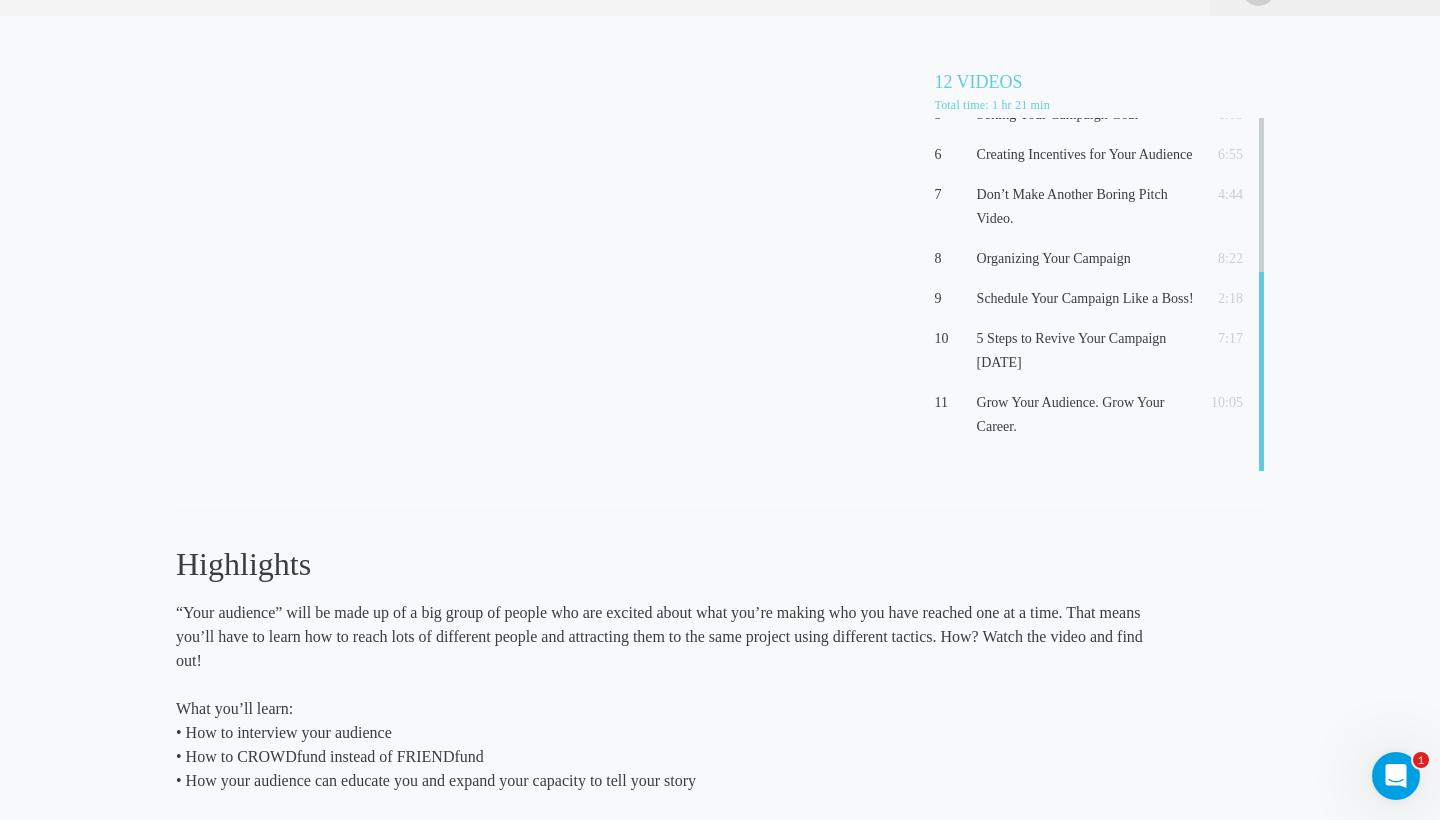 scroll, scrollTop: 0, scrollLeft: 0, axis: both 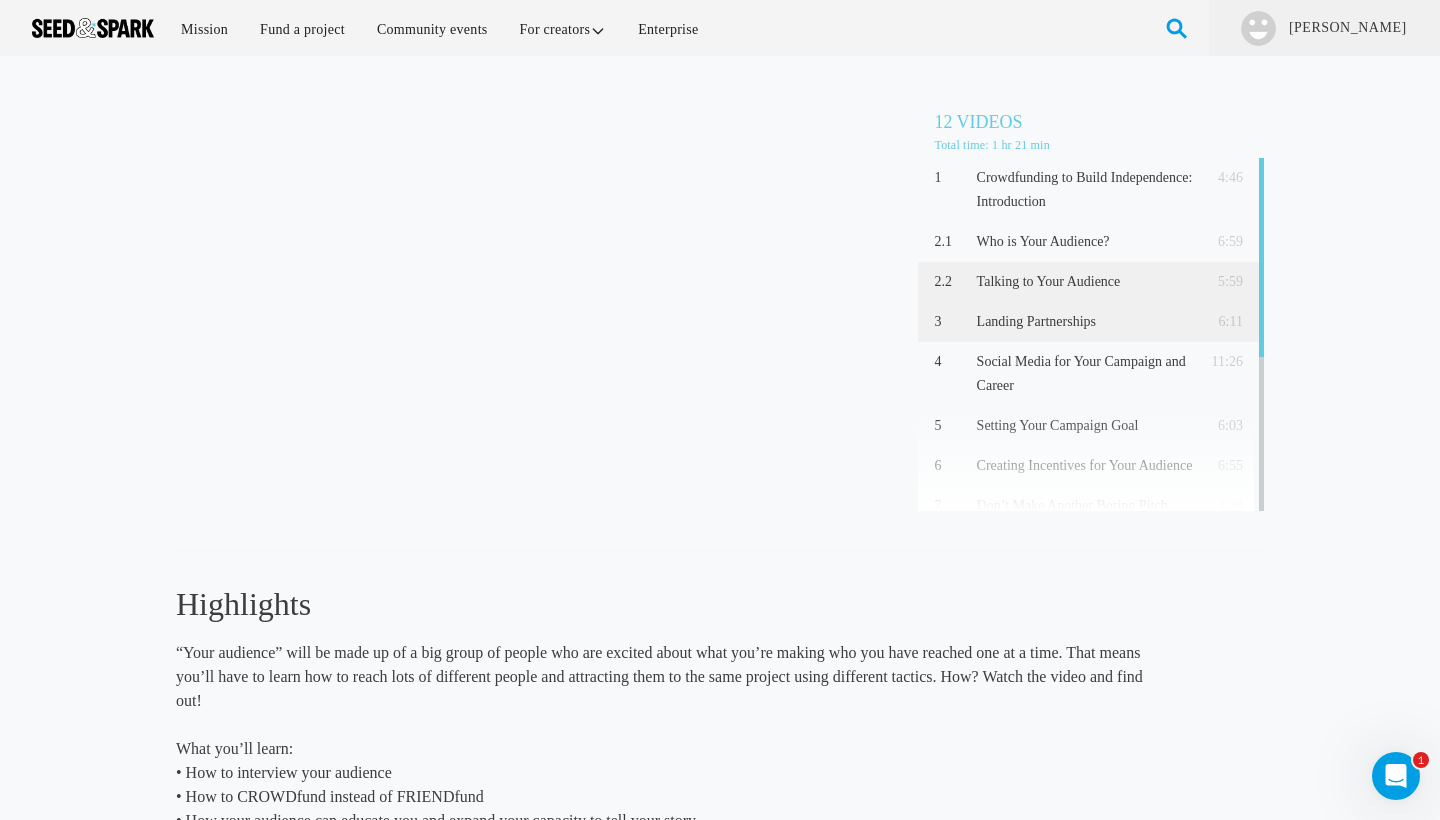 click on "Landing Partnerships" at bounding box center [1085, 322] 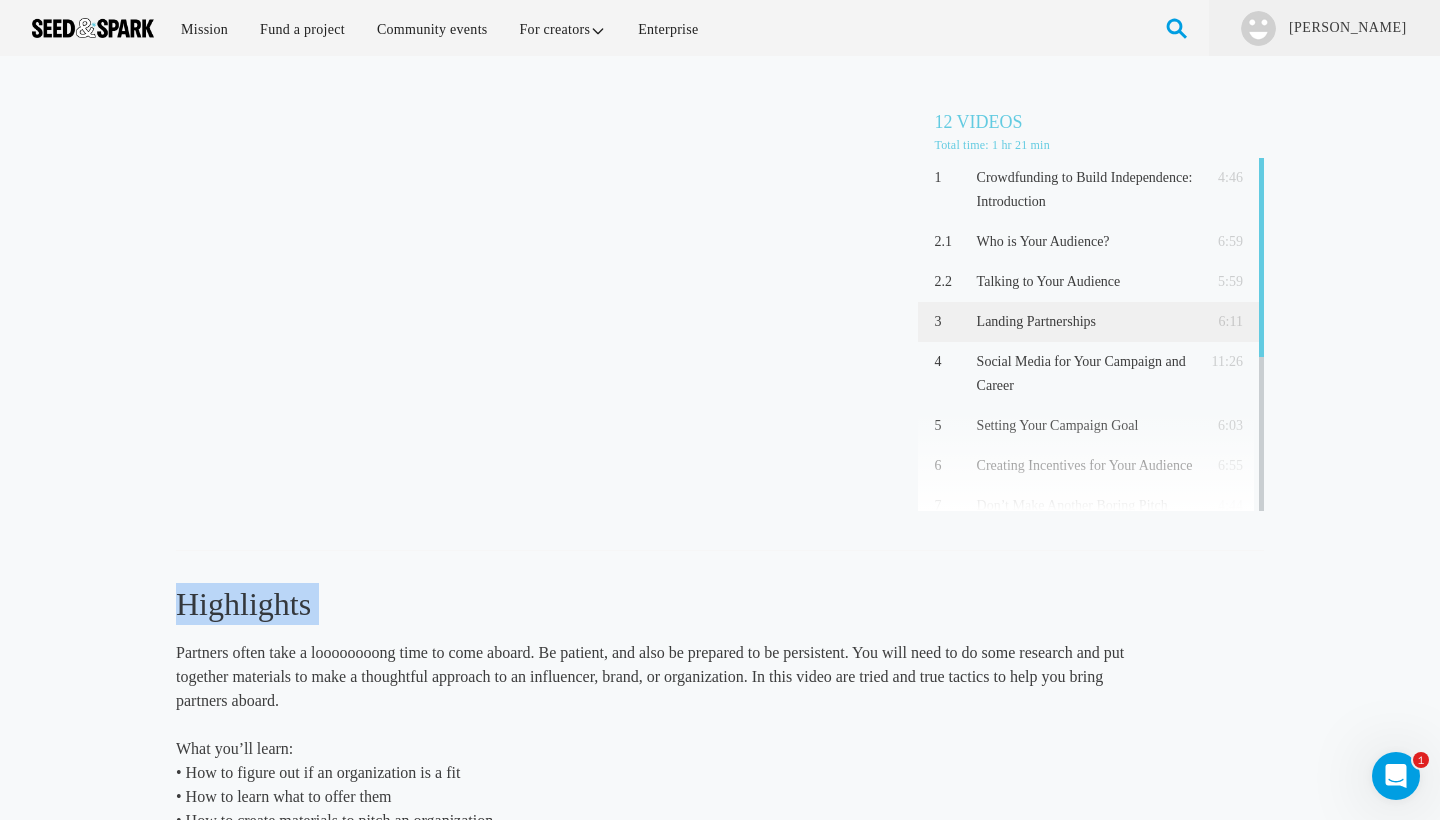drag, startPoint x: 214, startPoint y: 547, endPoint x: 292, endPoint y: 627, distance: 111.73182 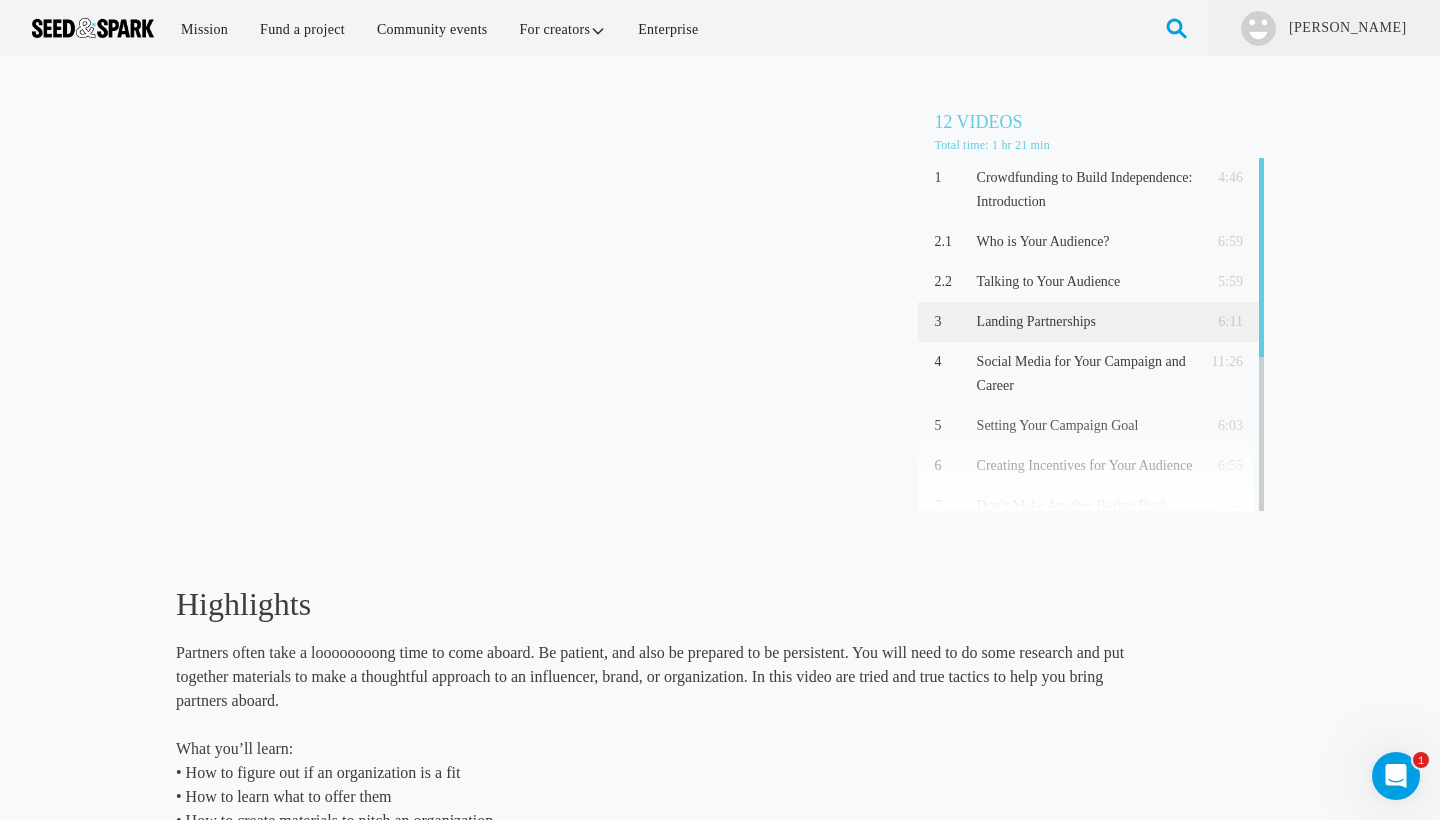 click on "Highlights
This introductory video will lay the foundation to engage your audience at every
stage of each project, leverage that audience for distribution, and carry them over
to the next project.
What you’ll learn:
• A new way of coming to work
• Why a direct connection to your audience matters
• This is not about one film, but your whole career!
What you’ll learn:
• How to uncover who is your audience/how to reach them" at bounding box center [665, 720] 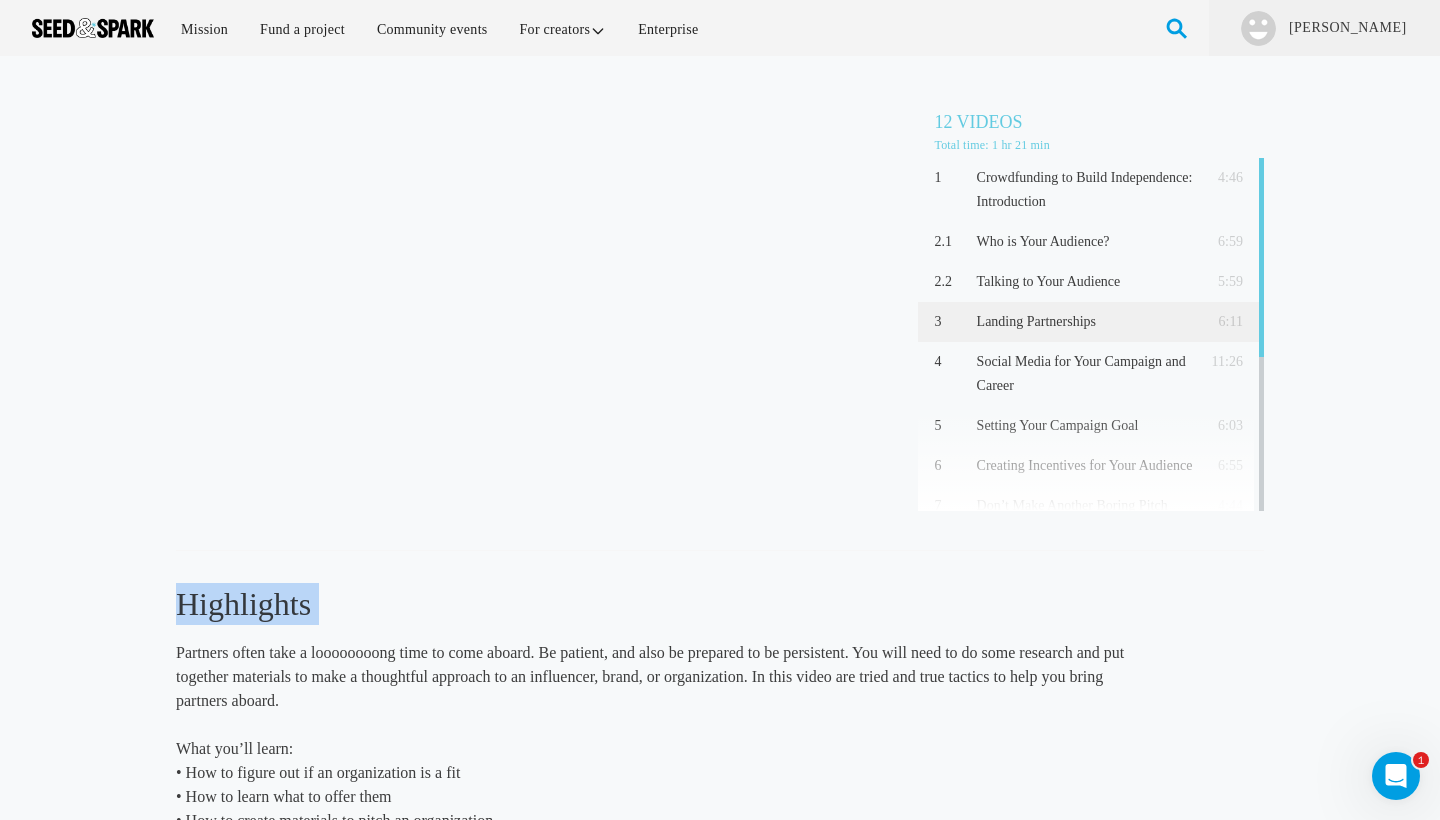 drag, startPoint x: 264, startPoint y: 532, endPoint x: 290, endPoint y: 635, distance: 106.23088 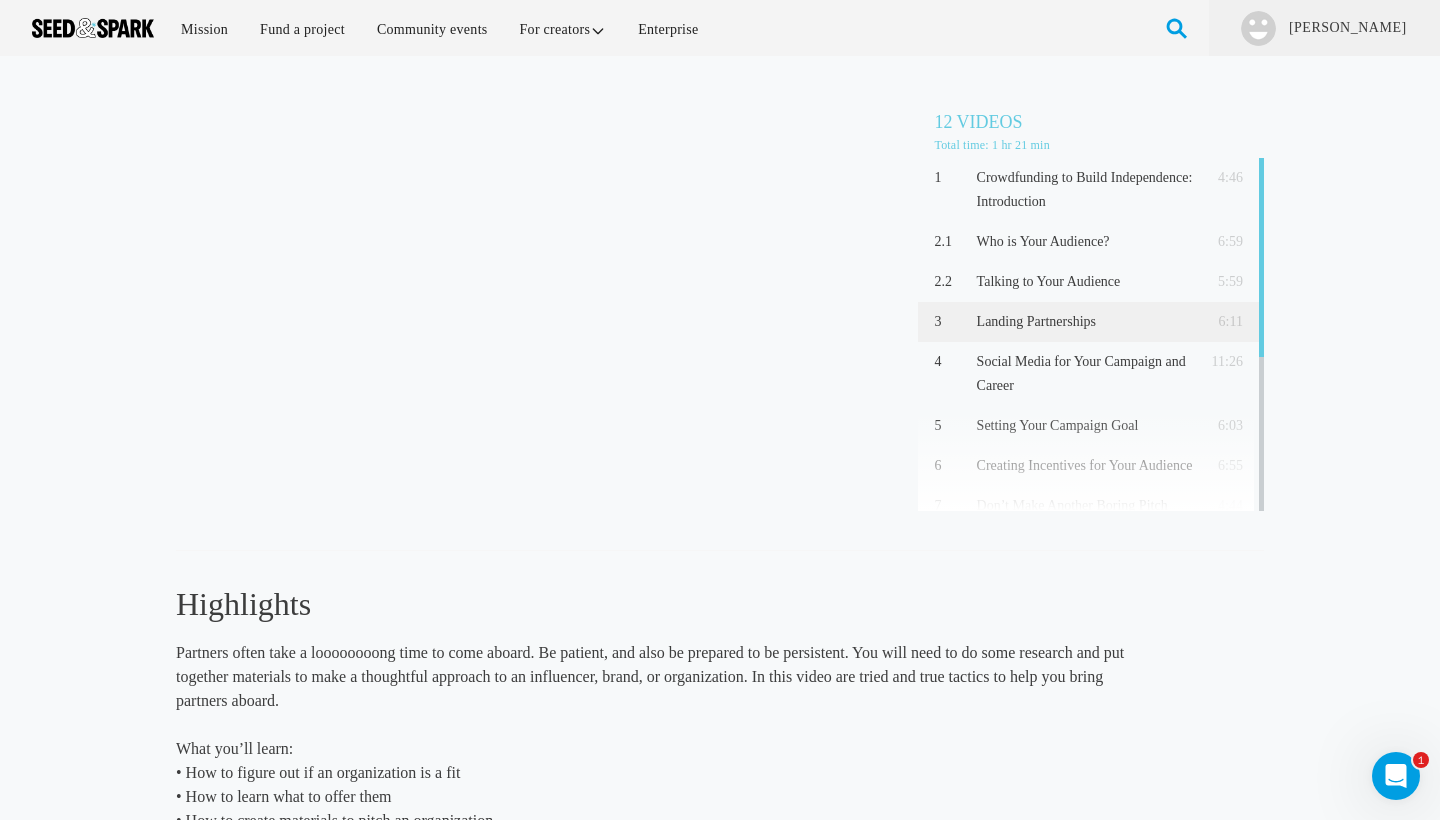 click on "Highlights
This introductory video will lay the foundation to engage your audience at every
stage of each project, leverage that audience for distribution, and carry them over
to the next project.
What you’ll learn:
• A new way of coming to work
• Why a direct connection to your audience matters
• This is not about one film, but your whole career!
What you’ll learn:
• How to uncover who is your audience/how to reach them" at bounding box center [665, 720] 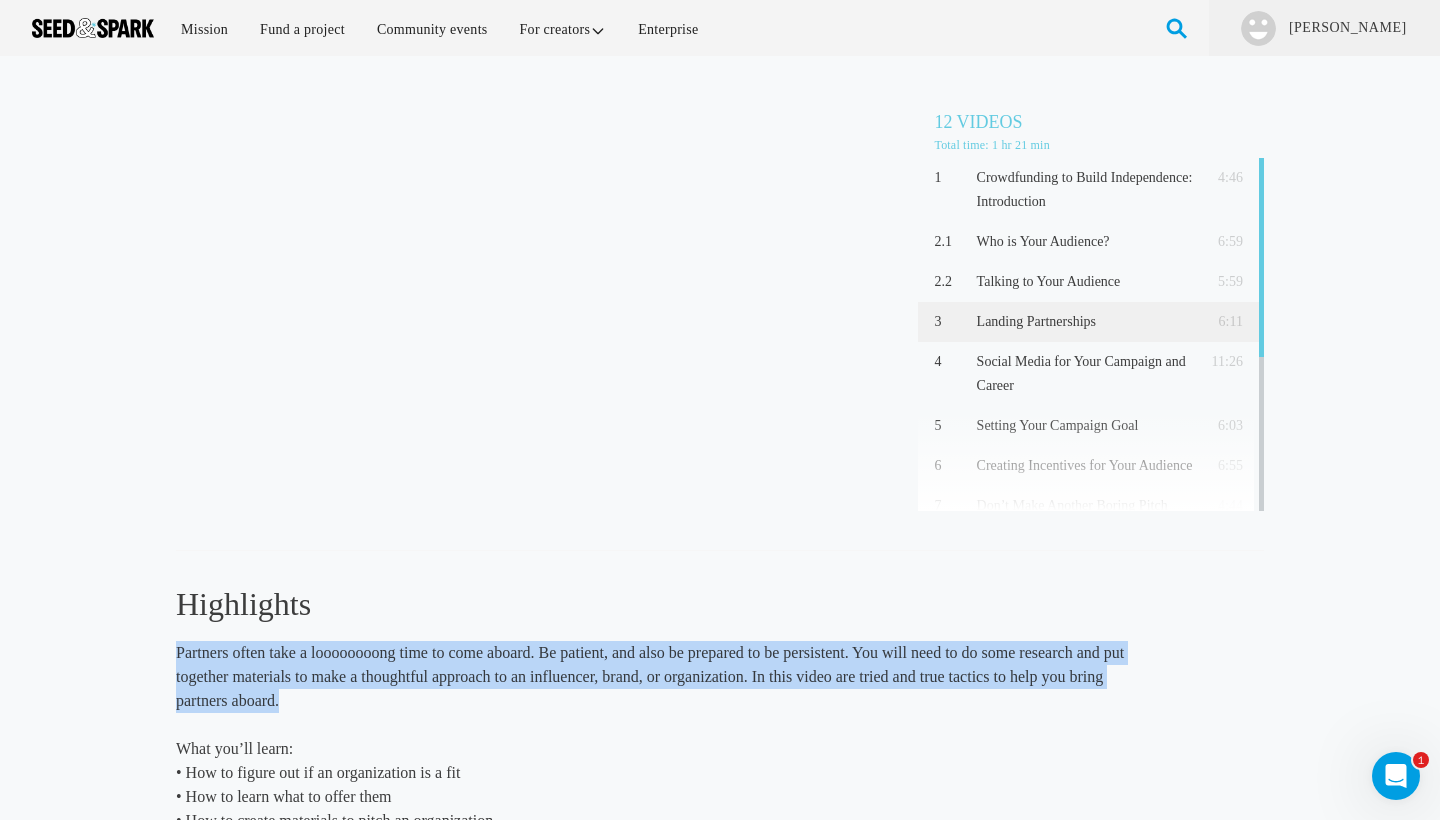 drag, startPoint x: 270, startPoint y: 635, endPoint x: 300, endPoint y: 722, distance: 92.02717 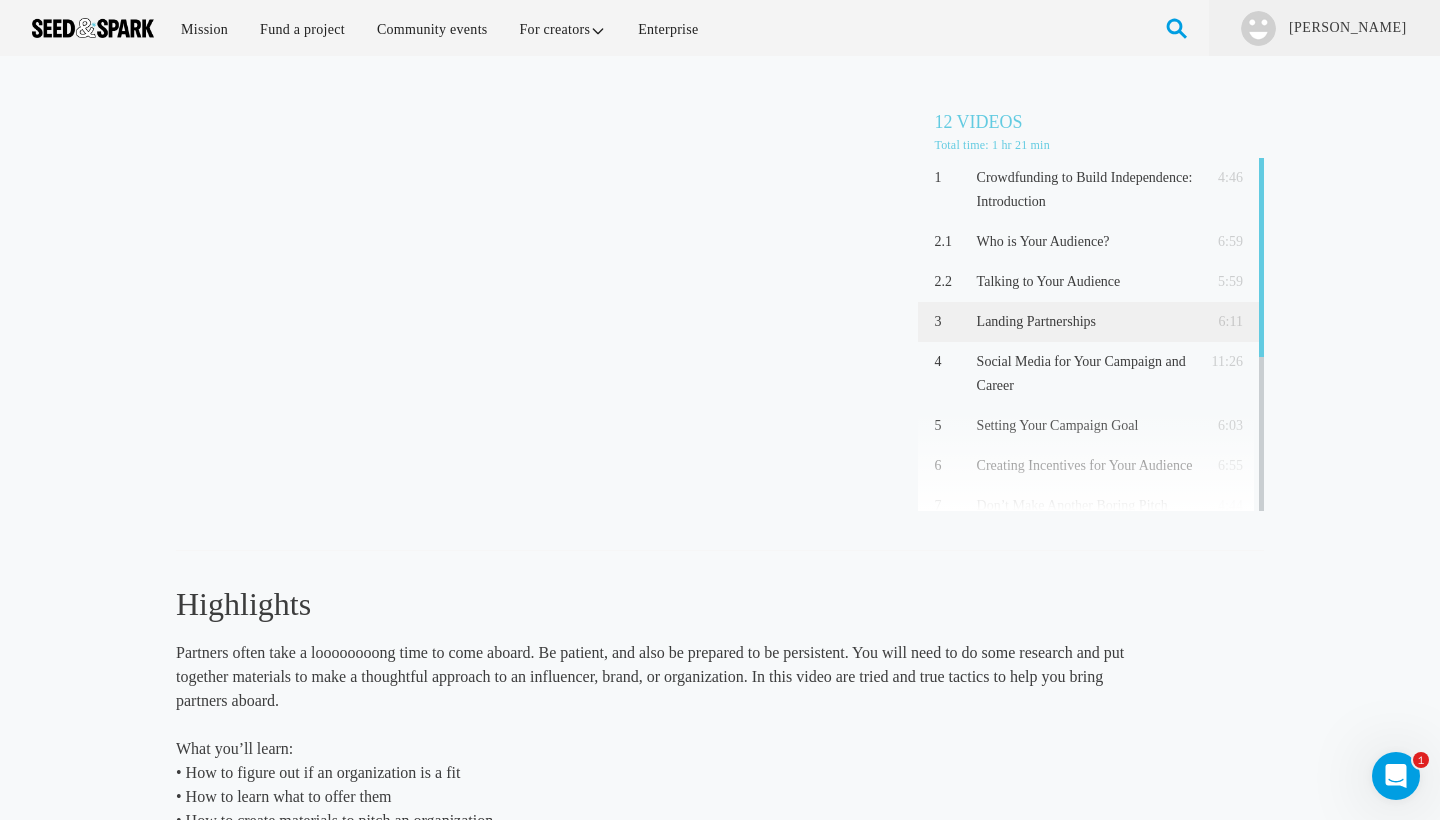click on "Partners often take a loooooooong time to come aboard. Be patient, and also be
prepared to be persistent. You will need to do some research and put together
materials to make a thoughtful approach to an influencer, brand, or organization. In
this video are tried and true tactics to help you bring partners aboard.
What you’ll learn:
• How to figure out if an organization is a fit
• How to learn what to offer them
• How to create materials to pitch an organization" at bounding box center [665, 737] 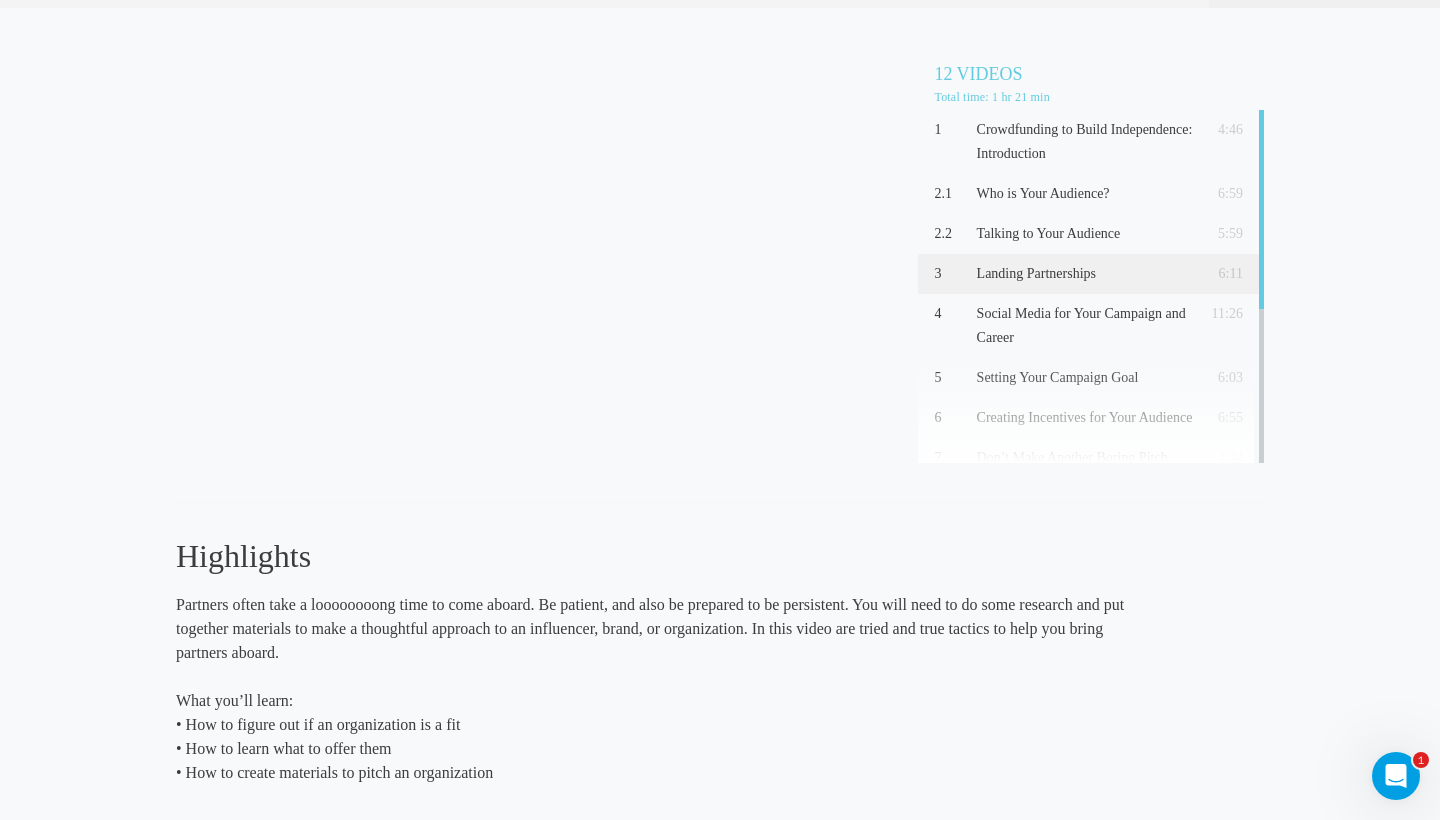scroll, scrollTop: 50, scrollLeft: 0, axis: vertical 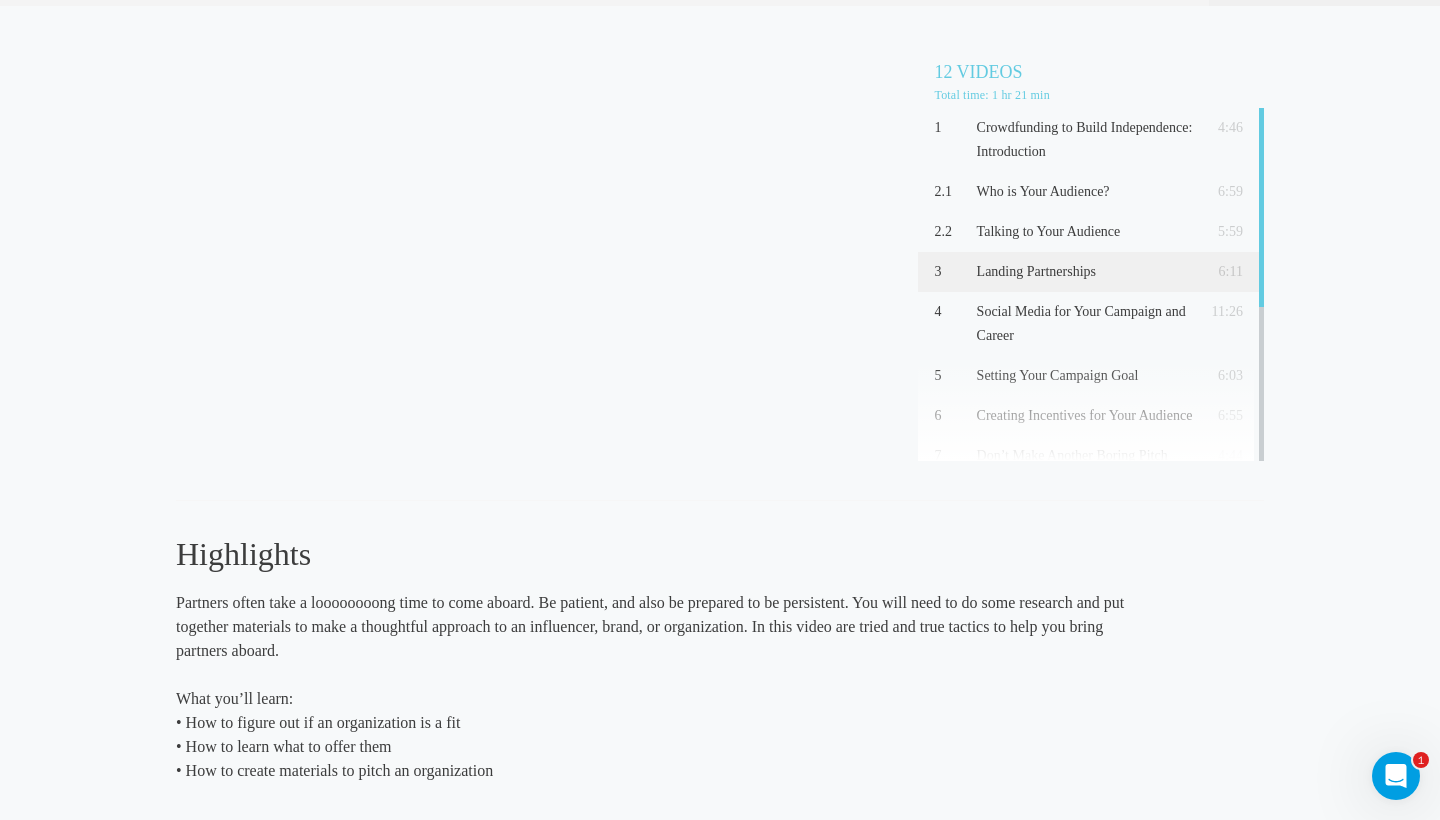 click on "Landing Partnerships
(6:11)
12 Videos
Total time: 1 hr 21 min
1
Crowdfunding to Build Independence: Introduction
4:46
2.1
Who is Your Audience?
6:59" at bounding box center (720, 471) 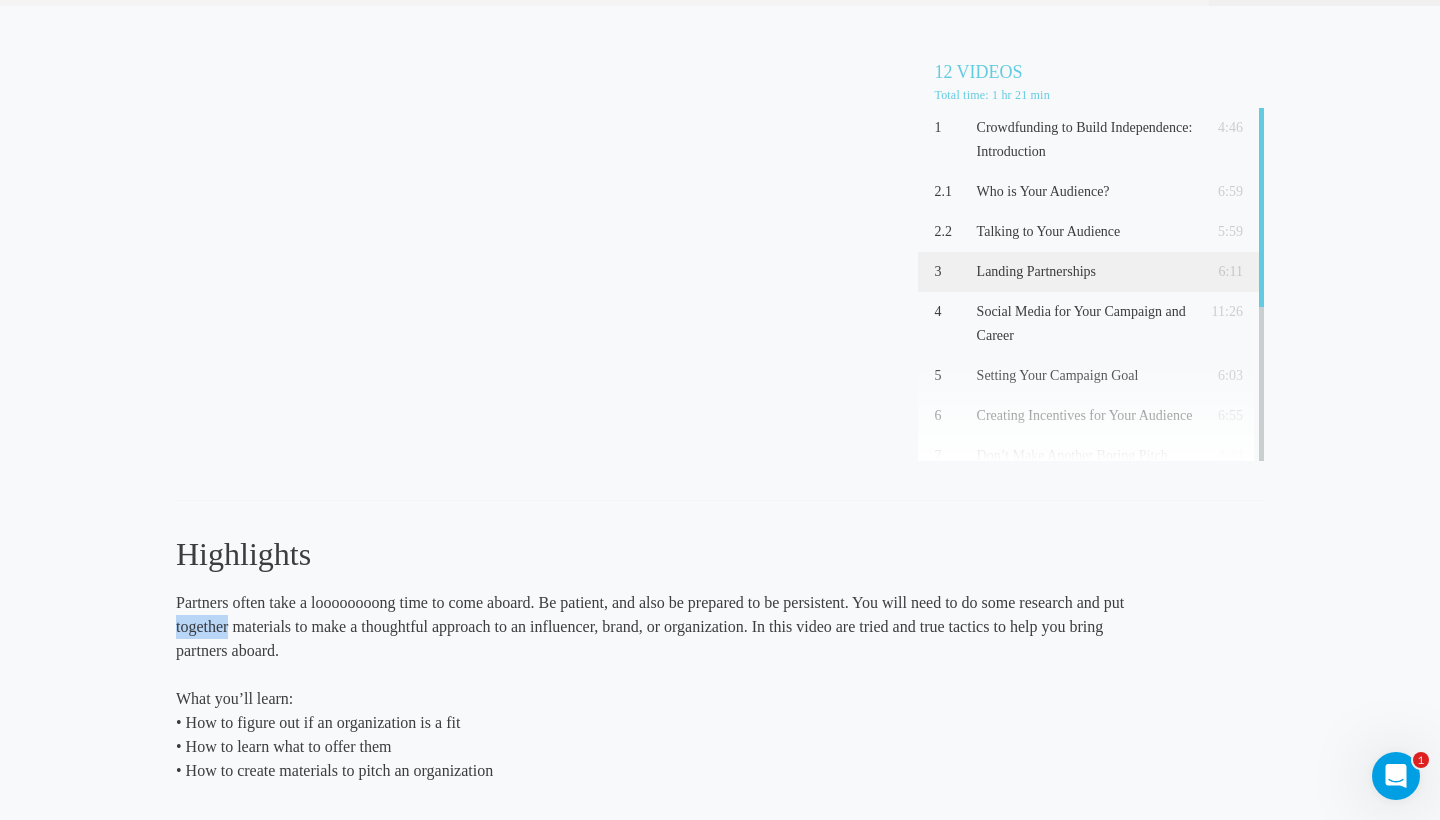 click on "Landing Partnerships
(6:11)
12 Videos
Total time: 1 hr 21 min
1
Crowdfunding to Build Independence: Introduction
4:46
2.1
Who is Your Audience?
6:59" at bounding box center (720, 471) 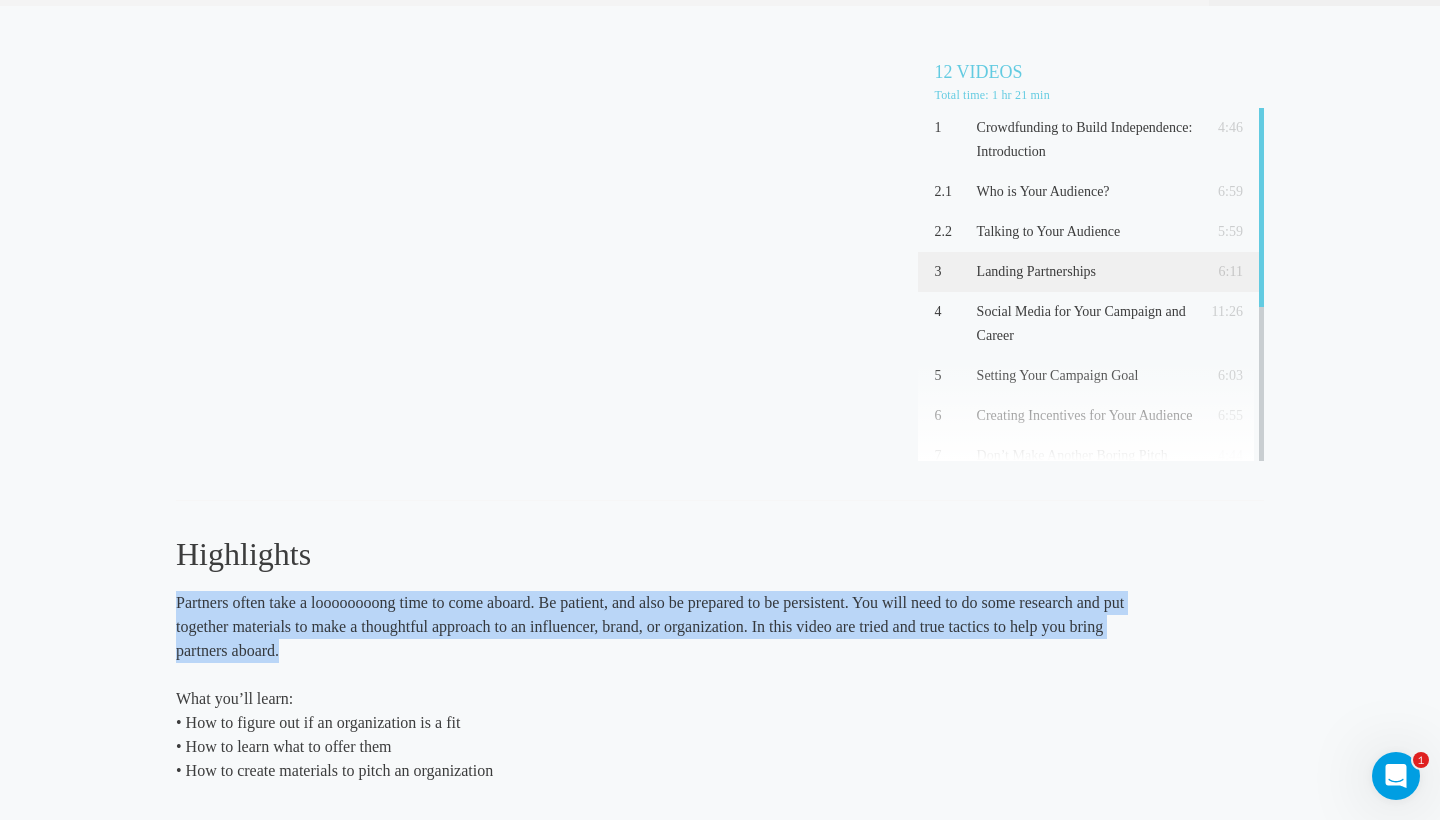 click on "Landing Partnerships
(6:11)
12 Videos
Total time: 1 hr 21 min
1
Crowdfunding to Build Independence: Introduction
4:46
2.1
Who is Your Audience?
6:59" at bounding box center (720, 471) 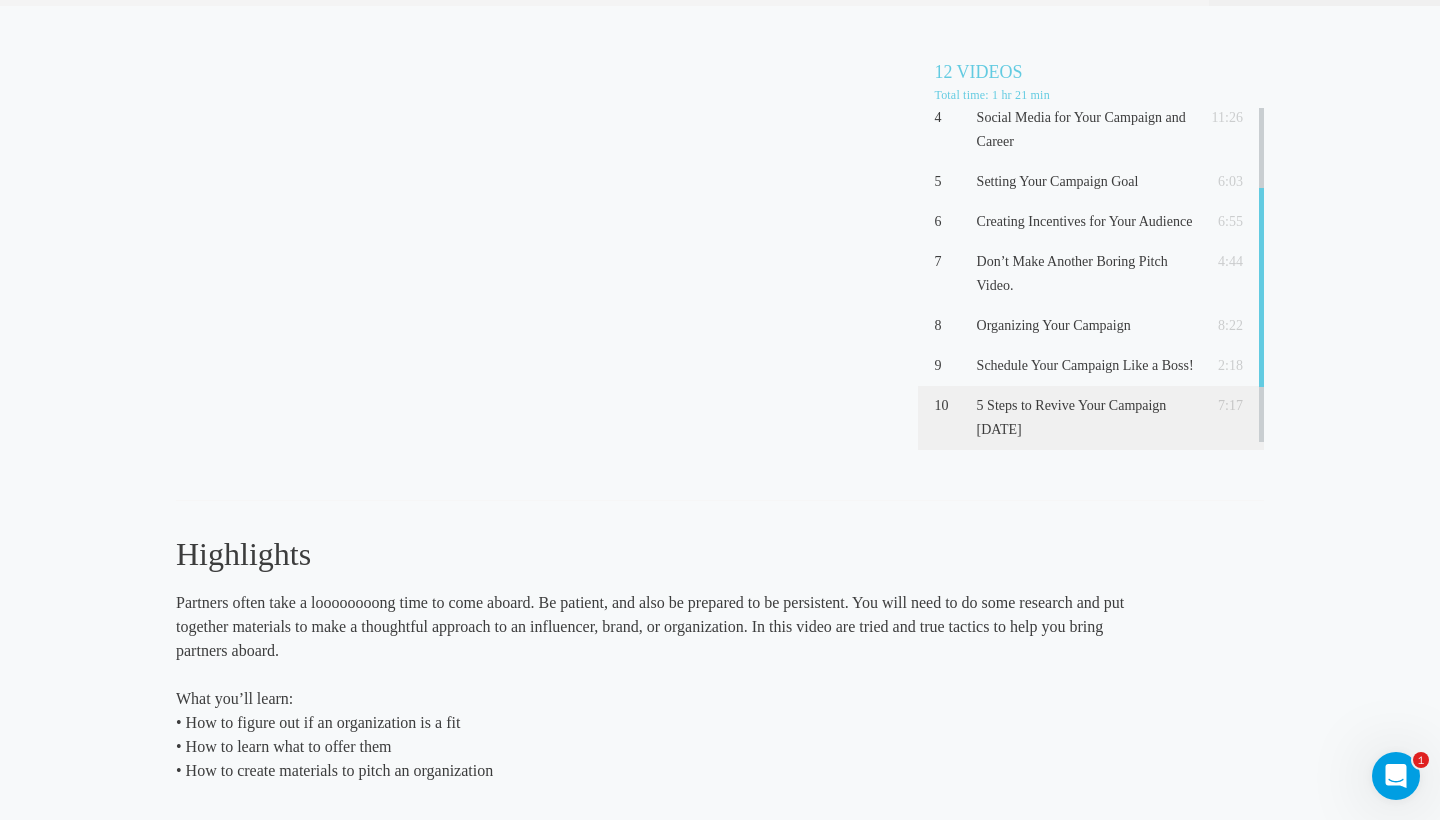 scroll, scrollTop: 0, scrollLeft: 0, axis: both 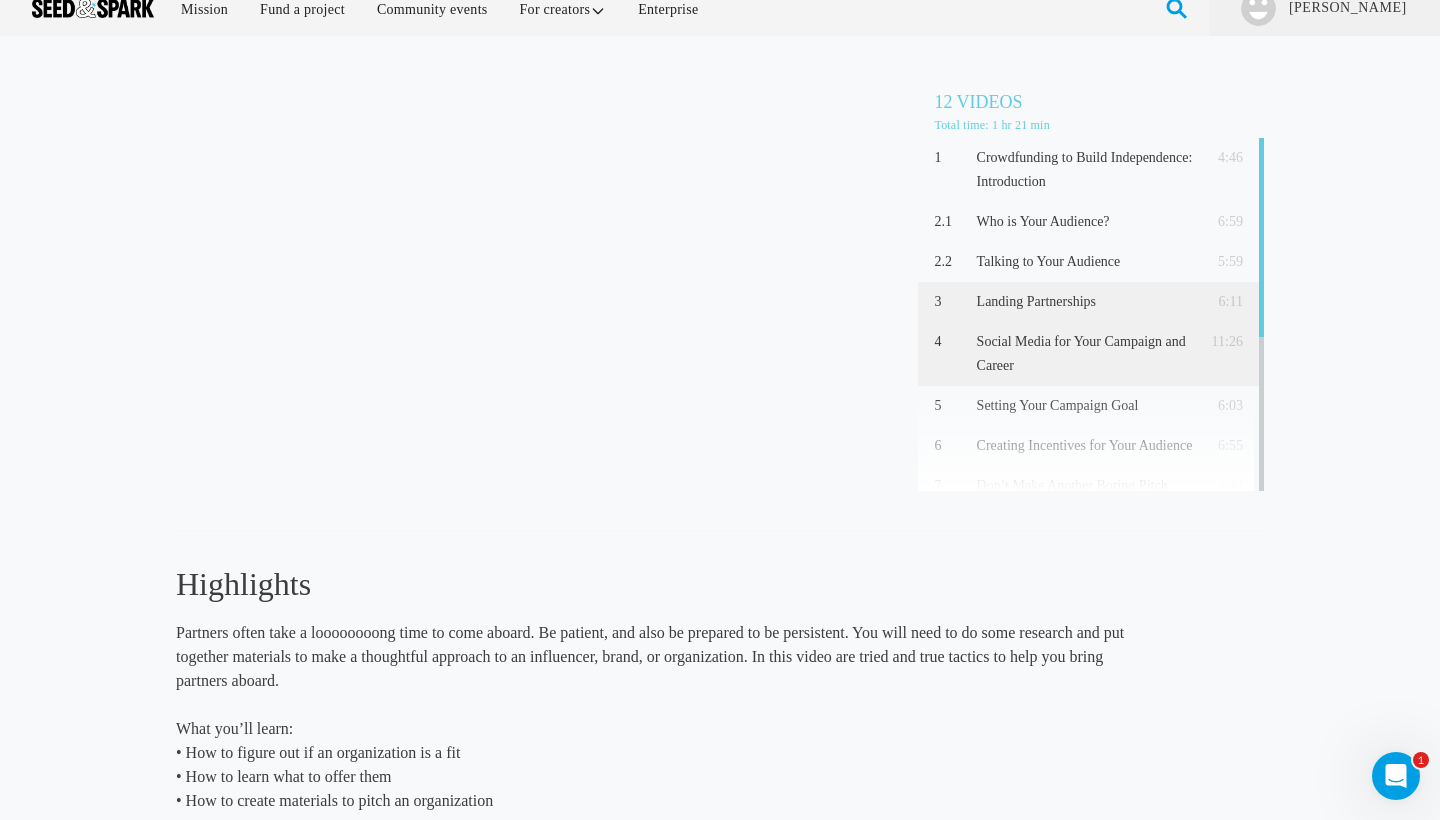 click on "Social Media for Your Campaign and Career" at bounding box center [1085, 354] 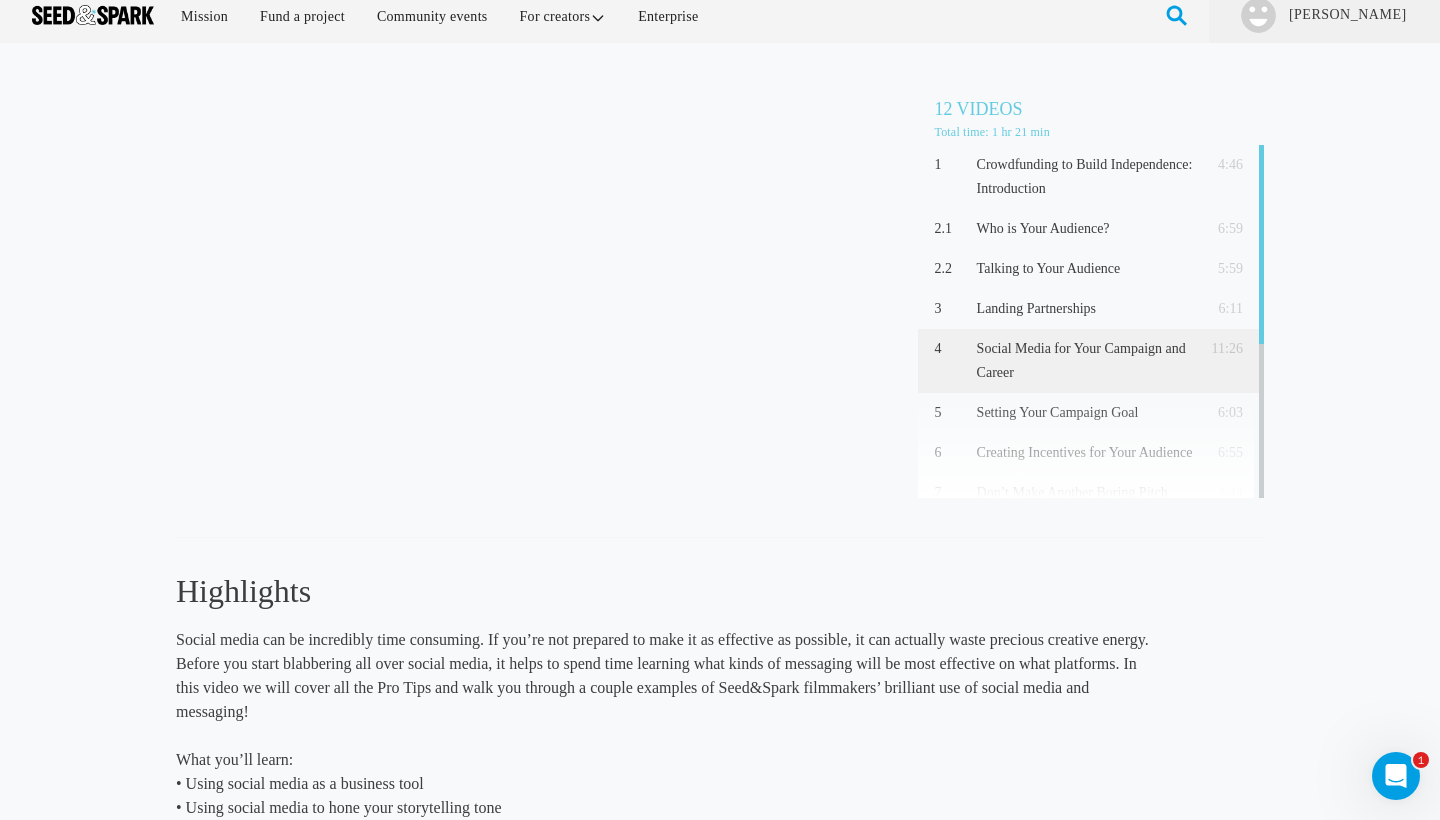 scroll, scrollTop: 0, scrollLeft: 0, axis: both 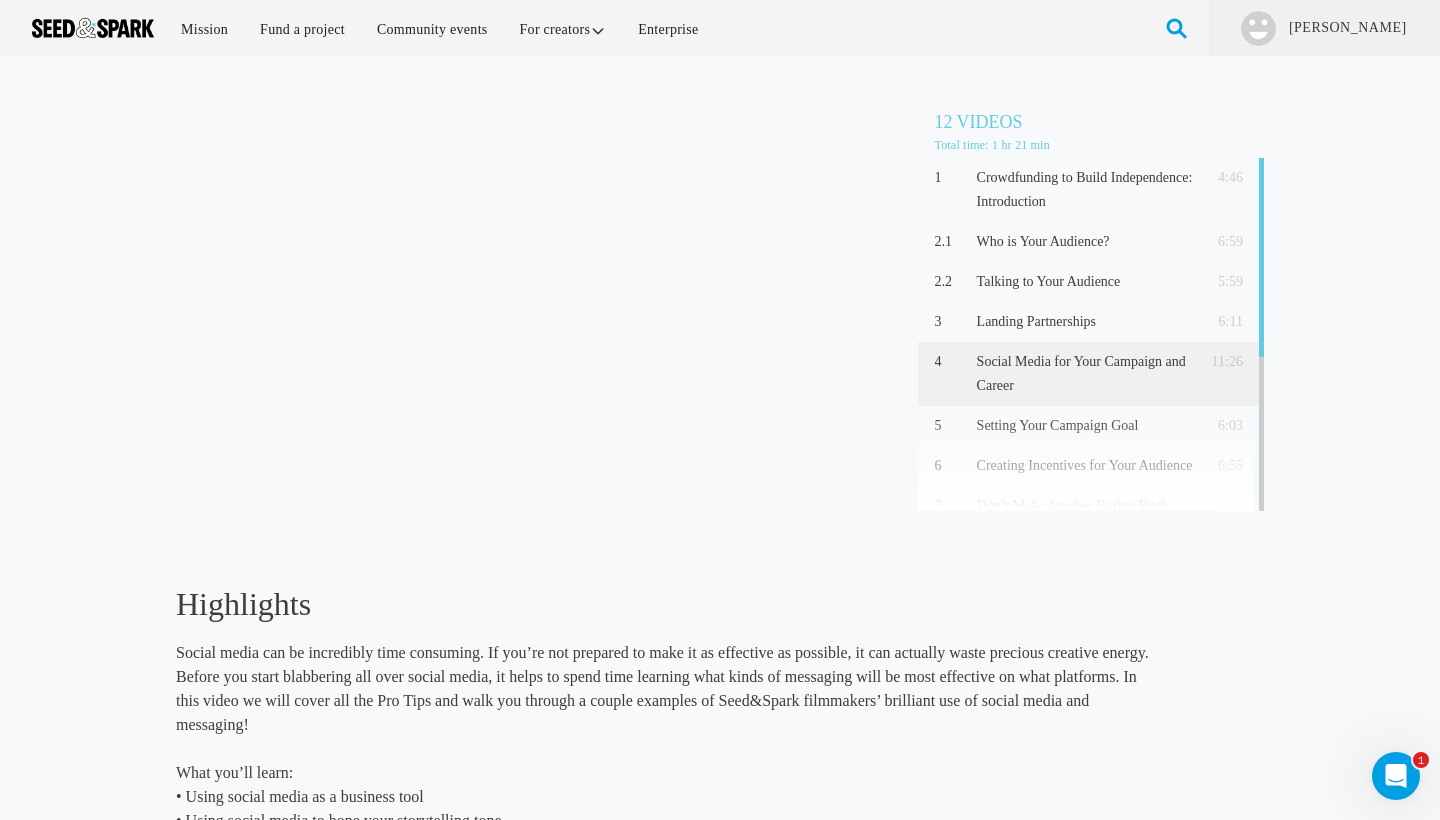 click on "Highlights" at bounding box center [665, 604] 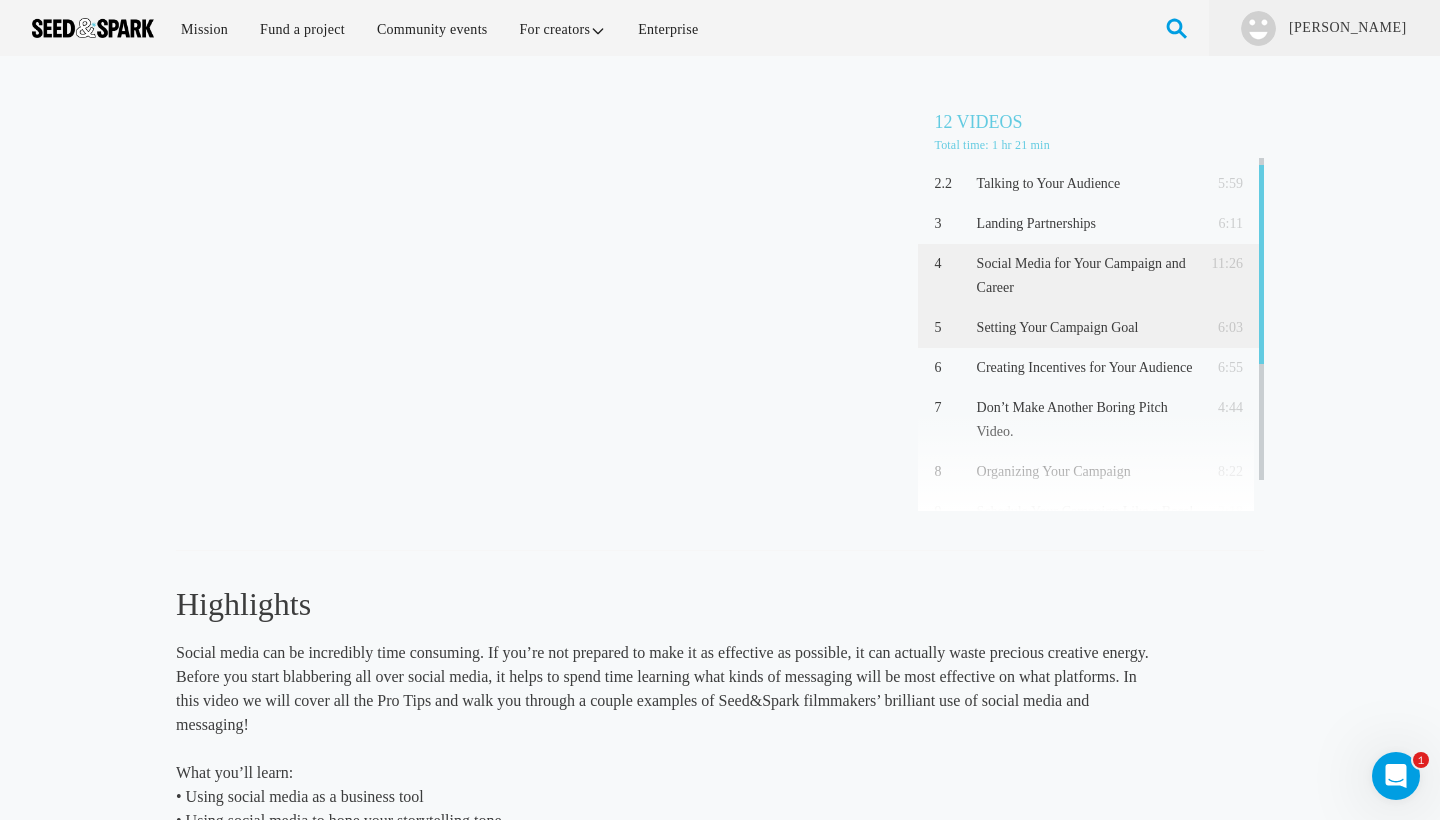 scroll, scrollTop: 103, scrollLeft: 0, axis: vertical 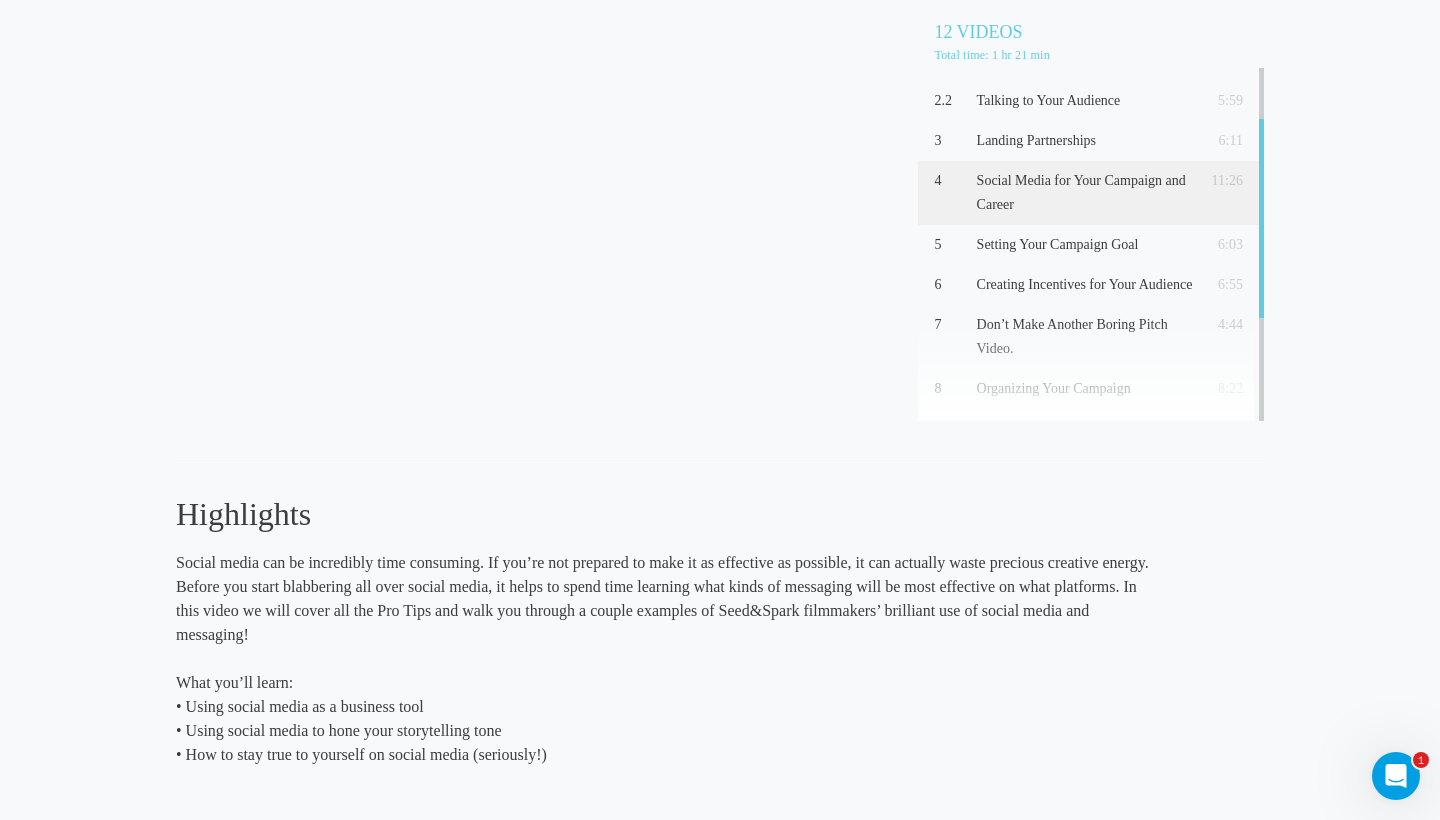 click on "Social media can be incredibly time consuming. If you’re not prepared to make it as
effective as possible, it can actually waste precious creative energy. Before you
start blabbering all over social media, it helps to spend time learning what kinds
of messaging will be most effective on what platforms. In this video we will cover
all the Pro Tips and walk you through a couple examples of Seed&Spark filmmakers’
brilliant use of social media and messaging!" at bounding box center [665, 599] 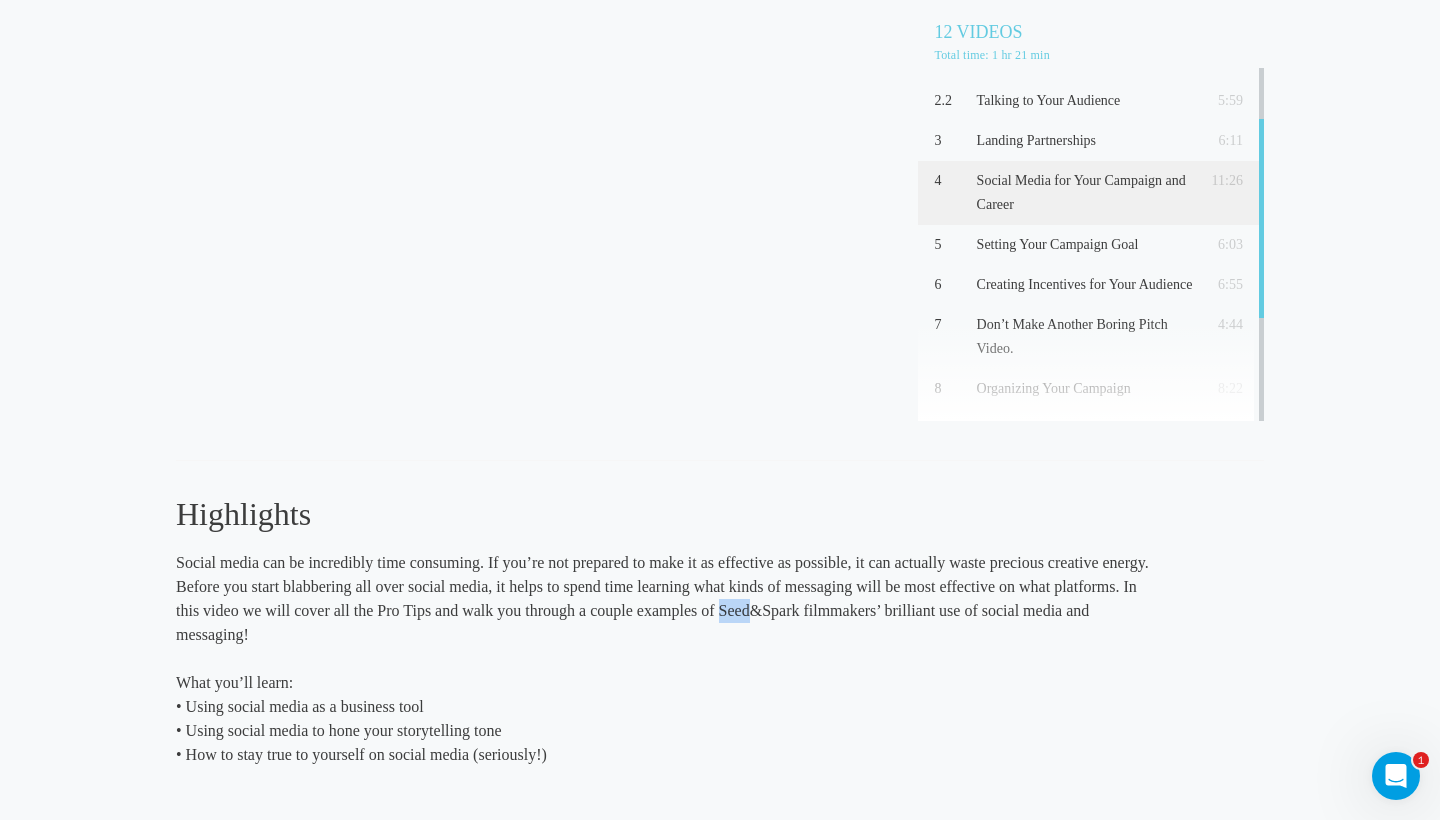 click on "Social media can be incredibly time consuming. If you’re not prepared to make it as
effective as possible, it can actually waste precious creative energy. Before you
start blabbering all over social media, it helps to spend time learning what kinds
of messaging will be most effective on what platforms. In this video we will cover
all the Pro Tips and walk you through a couple examples of Seed&Spark filmmakers’
brilliant use of social media and messaging!" at bounding box center [665, 599] 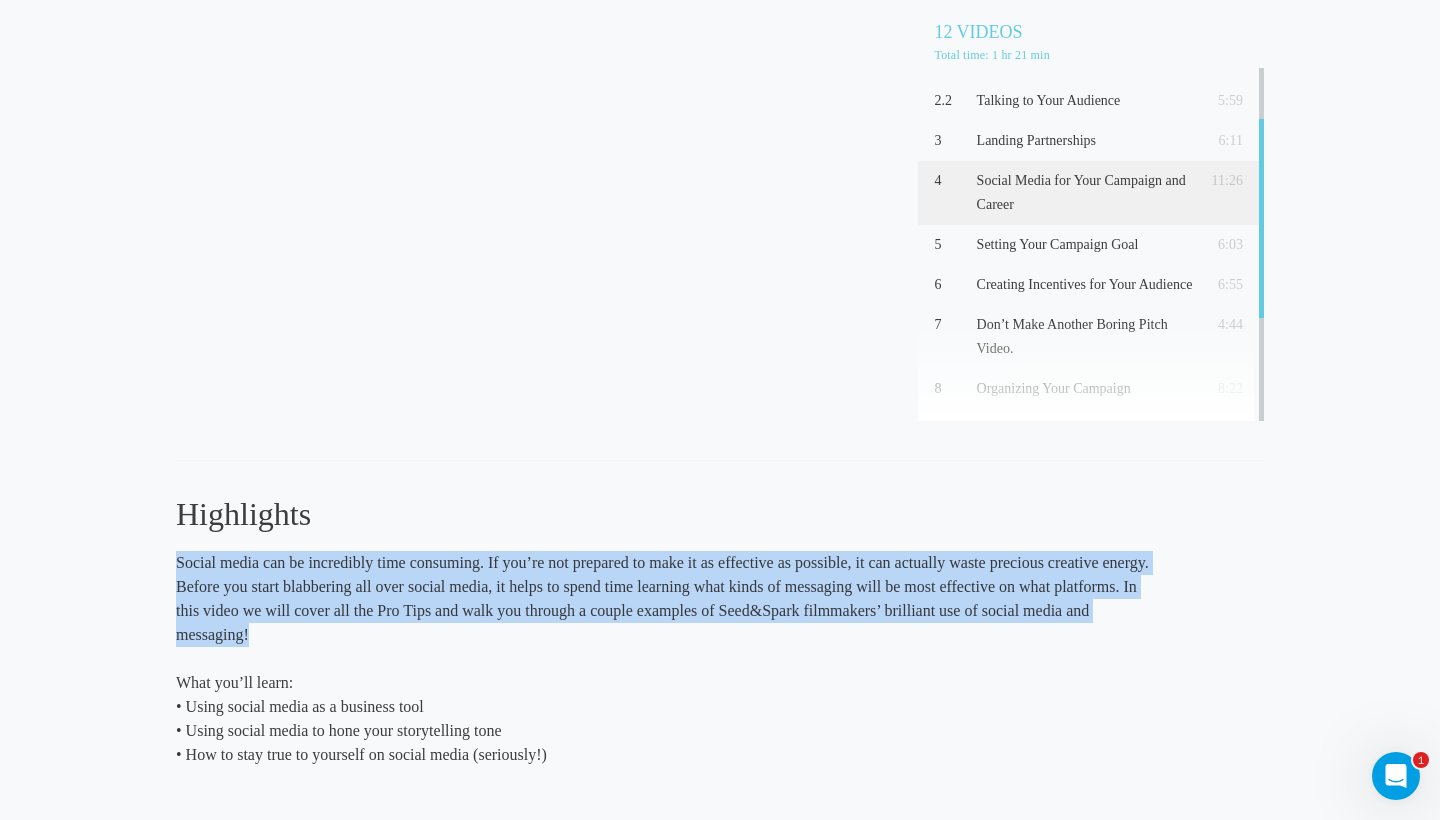 click on "Social media can be incredibly time consuming. If you’re not prepared to make it as
effective as possible, it can actually waste precious creative energy. Before you
start blabbering all over social media, it helps to spend time learning what kinds
of messaging will be most effective on what platforms. In this video we will cover
all the Pro Tips and walk you through a couple examples of Seed&Spark filmmakers’
brilliant use of social media and messaging!" at bounding box center (665, 599) 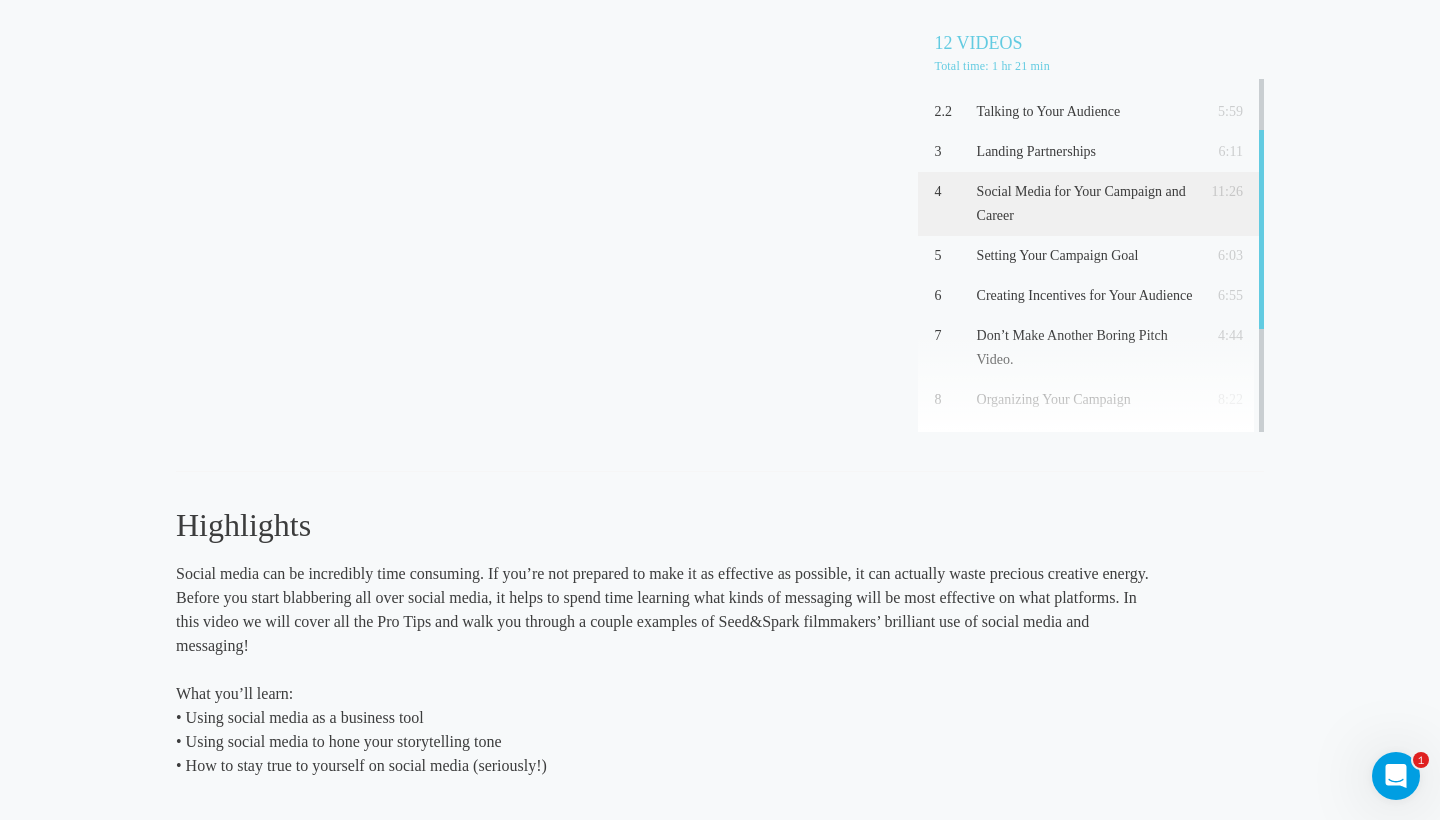 scroll, scrollTop: 78, scrollLeft: 0, axis: vertical 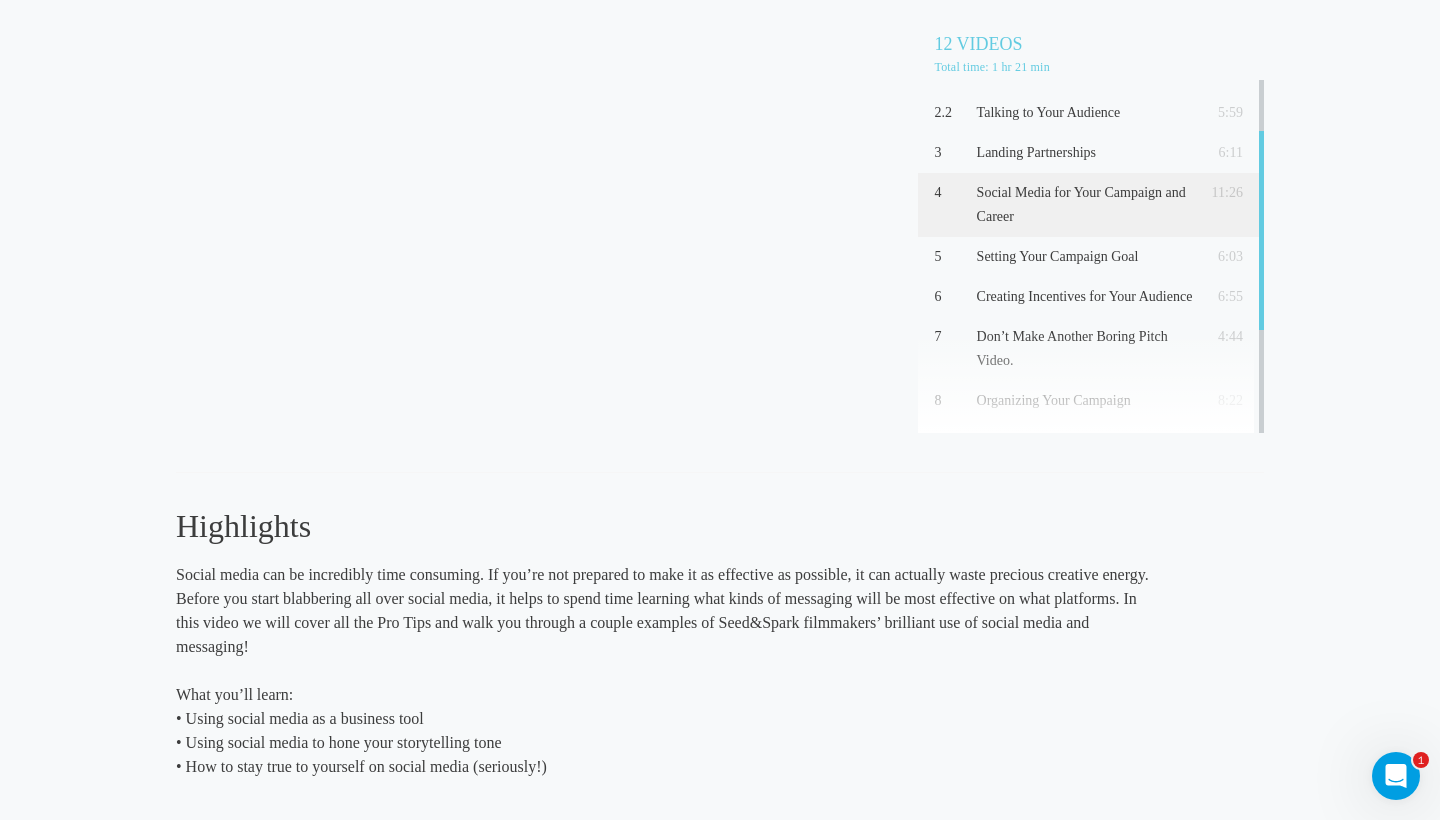 click on "Social media can be incredibly time consuming. If you’re not prepared to make it as
effective as possible, it can actually waste precious creative energy. Before you
start blabbering all over social media, it helps to spend time learning what kinds
of messaging will be most effective on what platforms. In this video we will cover
all the Pro Tips and walk you through a couple examples of Seed&Spark filmmakers’
brilliant use of social media and messaging!" at bounding box center (665, 611) 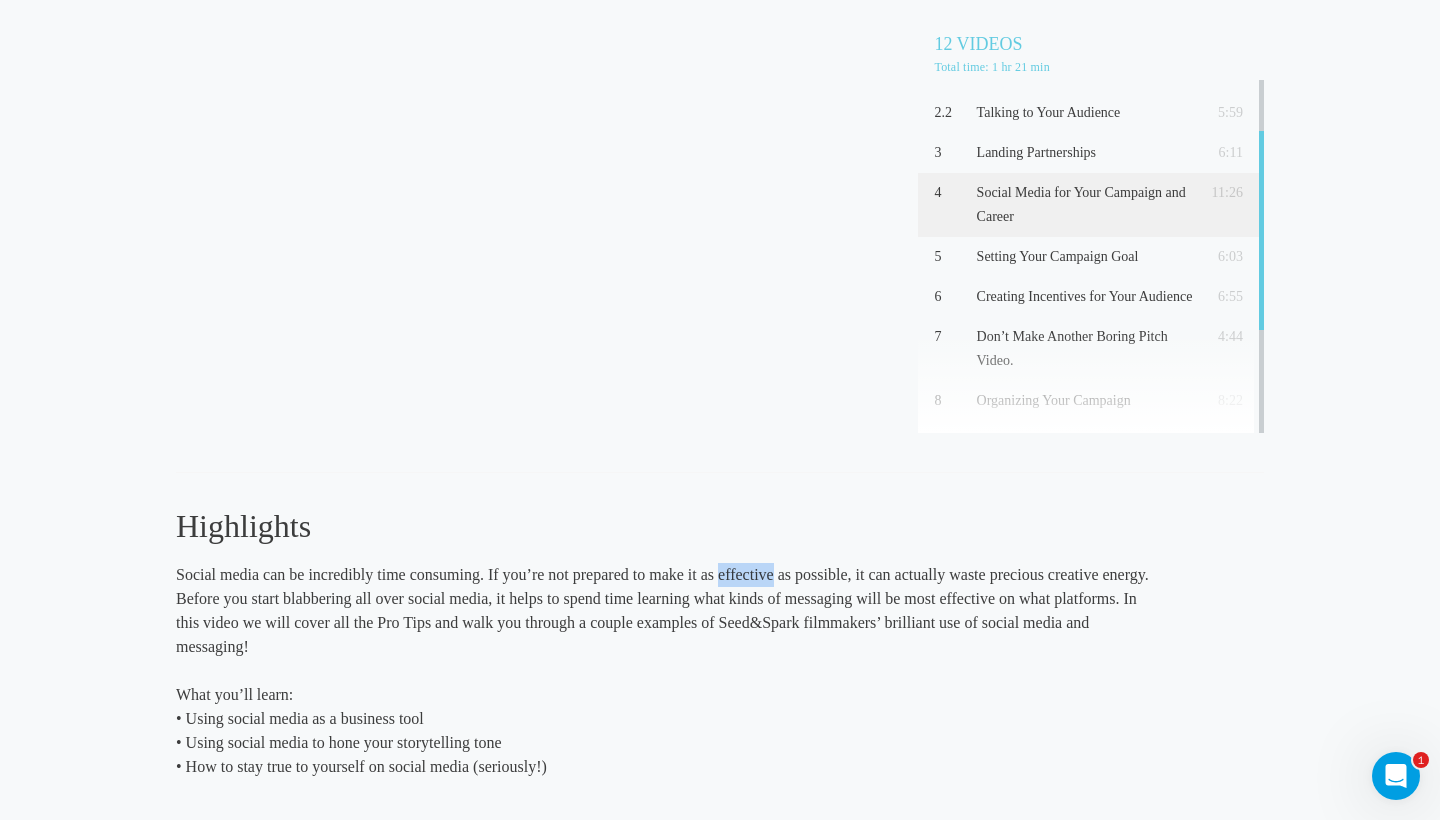 click on "Social media can be incredibly time consuming. If you’re not prepared to make it as
effective as possible, it can actually waste precious creative energy. Before you
start blabbering all over social media, it helps to spend time learning what kinds
of messaging will be most effective on what platforms. In this video we will cover
all the Pro Tips and walk you through a couple examples of Seed&Spark filmmakers’
brilliant use of social media and messaging!" at bounding box center [665, 611] 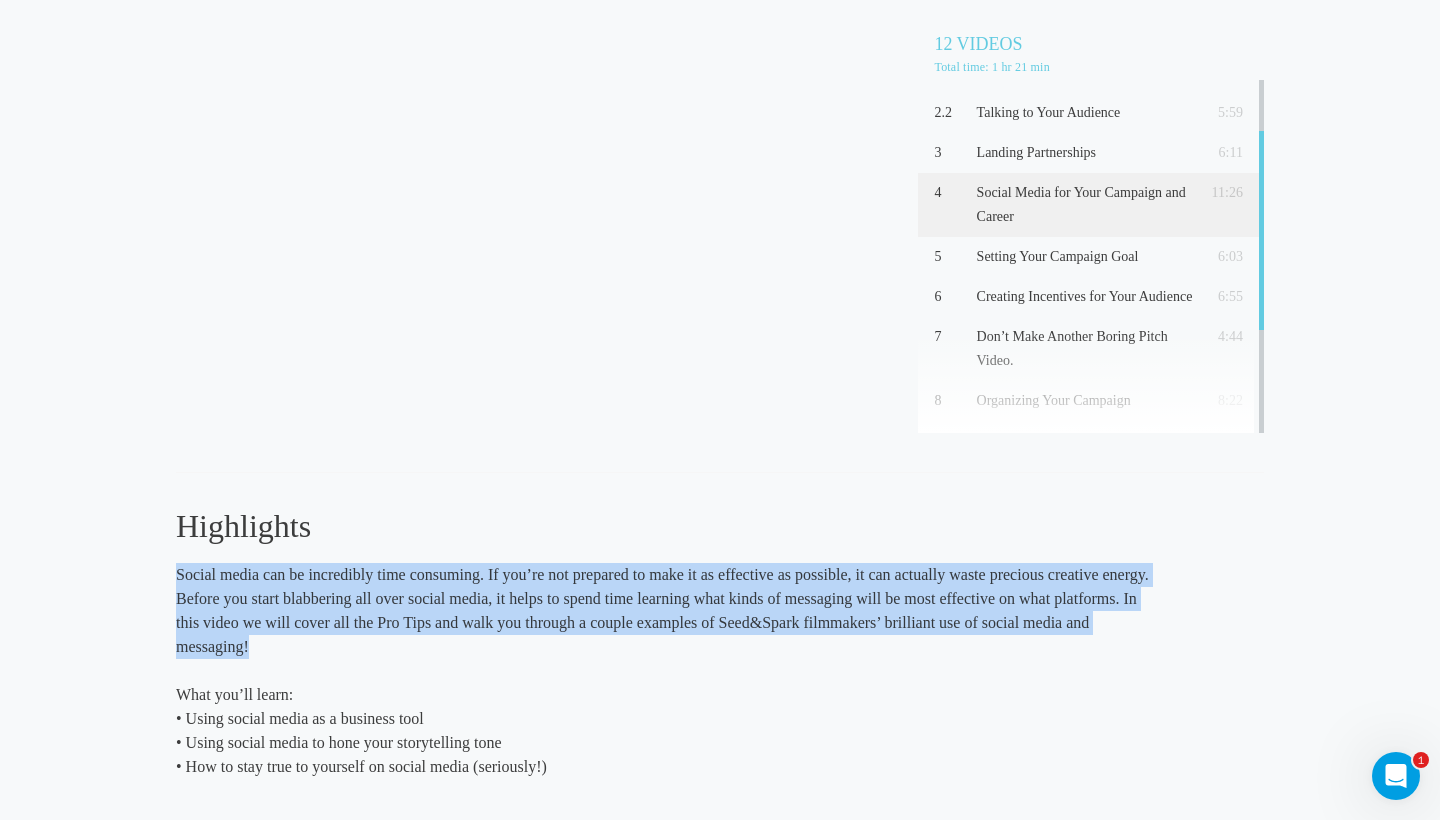 click on "Social media can be incredibly time consuming. If you’re not prepared to make it as
effective as possible, it can actually waste precious creative energy. Before you
start blabbering all over social media, it helps to spend time learning what kinds
of messaging will be most effective on what platforms. In this video we will cover
all the Pro Tips and walk you through a couple examples of Seed&Spark filmmakers’
brilliant use of social media and messaging!" at bounding box center [665, 611] 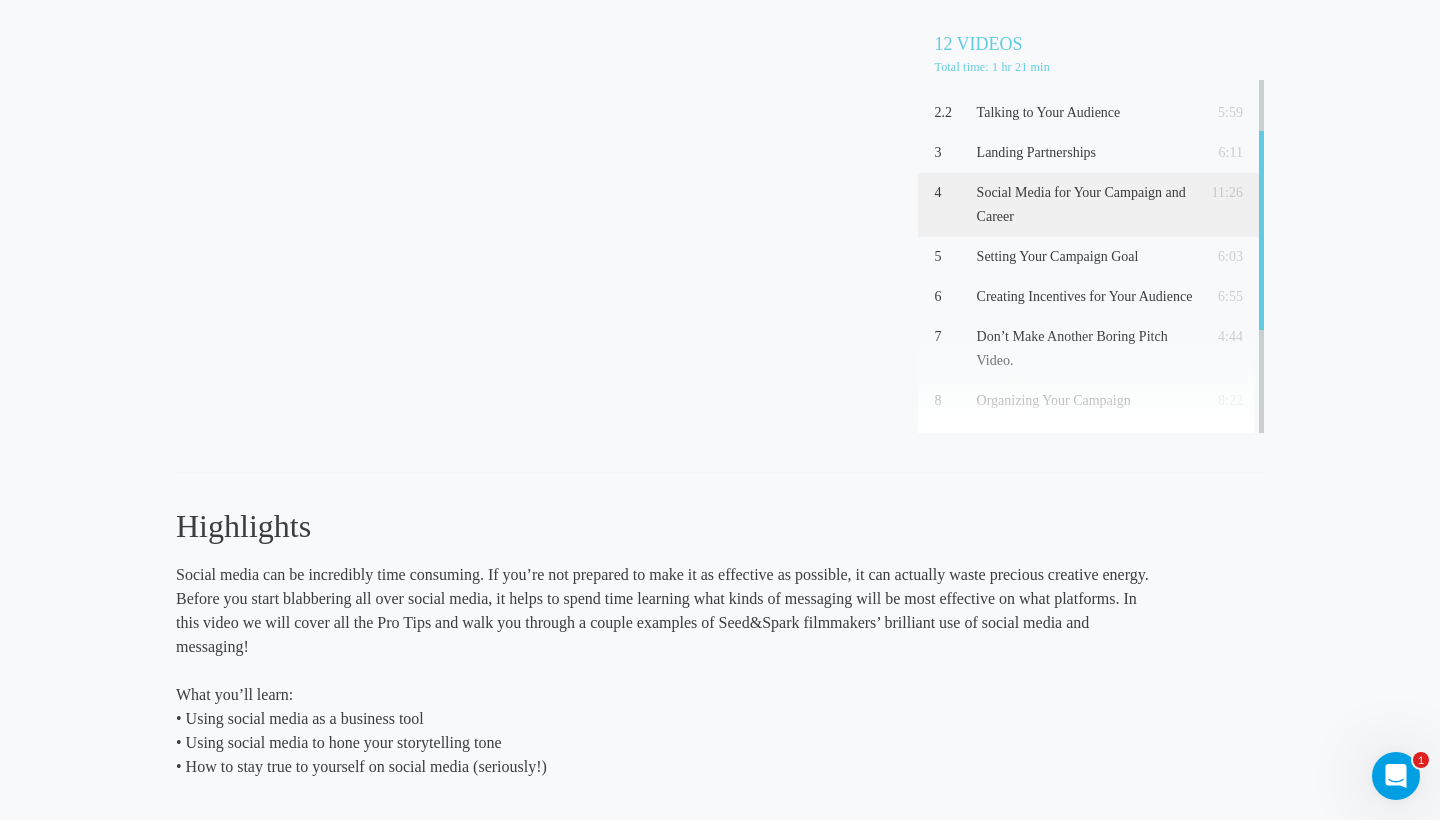click on "Social media can be incredibly time consuming. If you’re not prepared to make it as
effective as possible, it can actually waste precious creative energy. Before you
start blabbering all over social media, it helps to spend time learning what kinds
of messaging will be most effective on what platforms. In this video we will cover
all the Pro Tips and walk you through a couple examples of Seed&Spark filmmakers’
brilliant use of social media and messaging!" at bounding box center (665, 611) 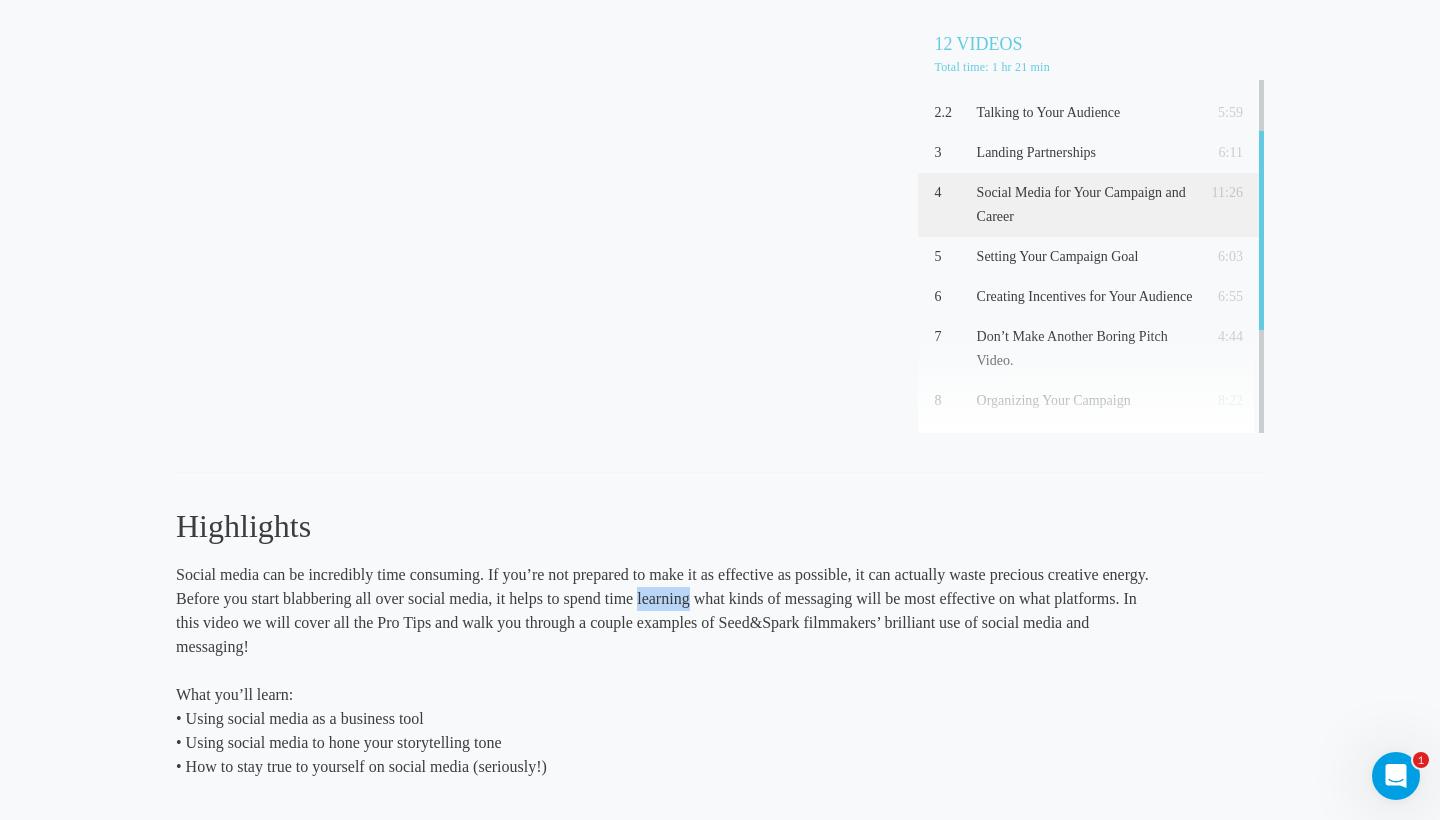 click on "Social media can be incredibly time consuming. If you’re not prepared to make it as
effective as possible, it can actually waste precious creative energy. Before you
start blabbering all over social media, it helps to spend time learning what kinds
of messaging will be most effective on what platforms. In this video we will cover
all the Pro Tips and walk you through a couple examples of Seed&Spark filmmakers’
brilliant use of social media and messaging!" at bounding box center [665, 611] 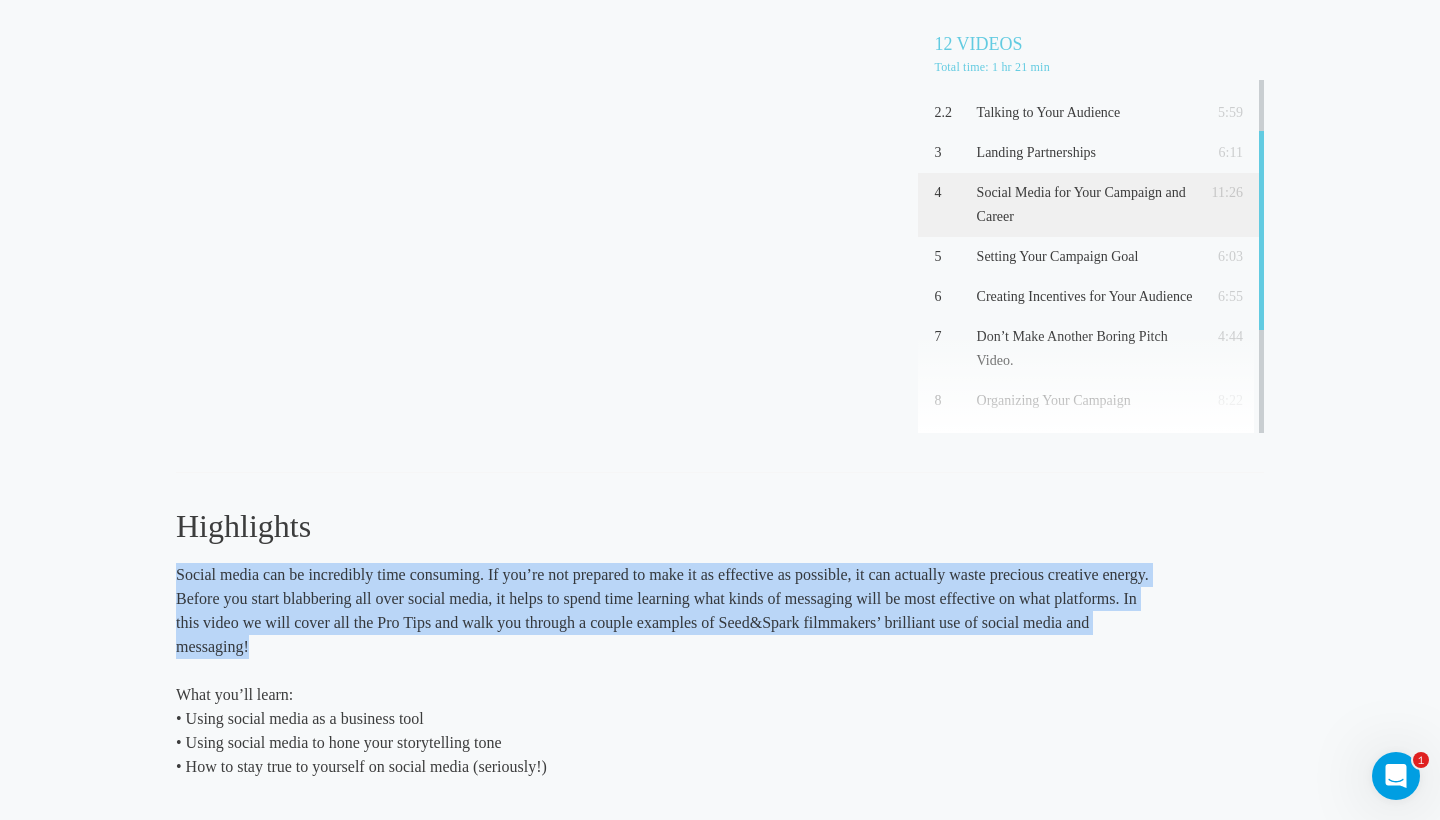 click on "Social media can be incredibly time consuming. If you’re not prepared to make it as
effective as possible, it can actually waste precious creative energy. Before you
start blabbering all over social media, it helps to spend time learning what kinds
of messaging will be most effective on what platforms. In this video we will cover
all the Pro Tips and walk you through a couple examples of Seed&Spark filmmakers’
brilliant use of social media and messaging!" at bounding box center (665, 611) 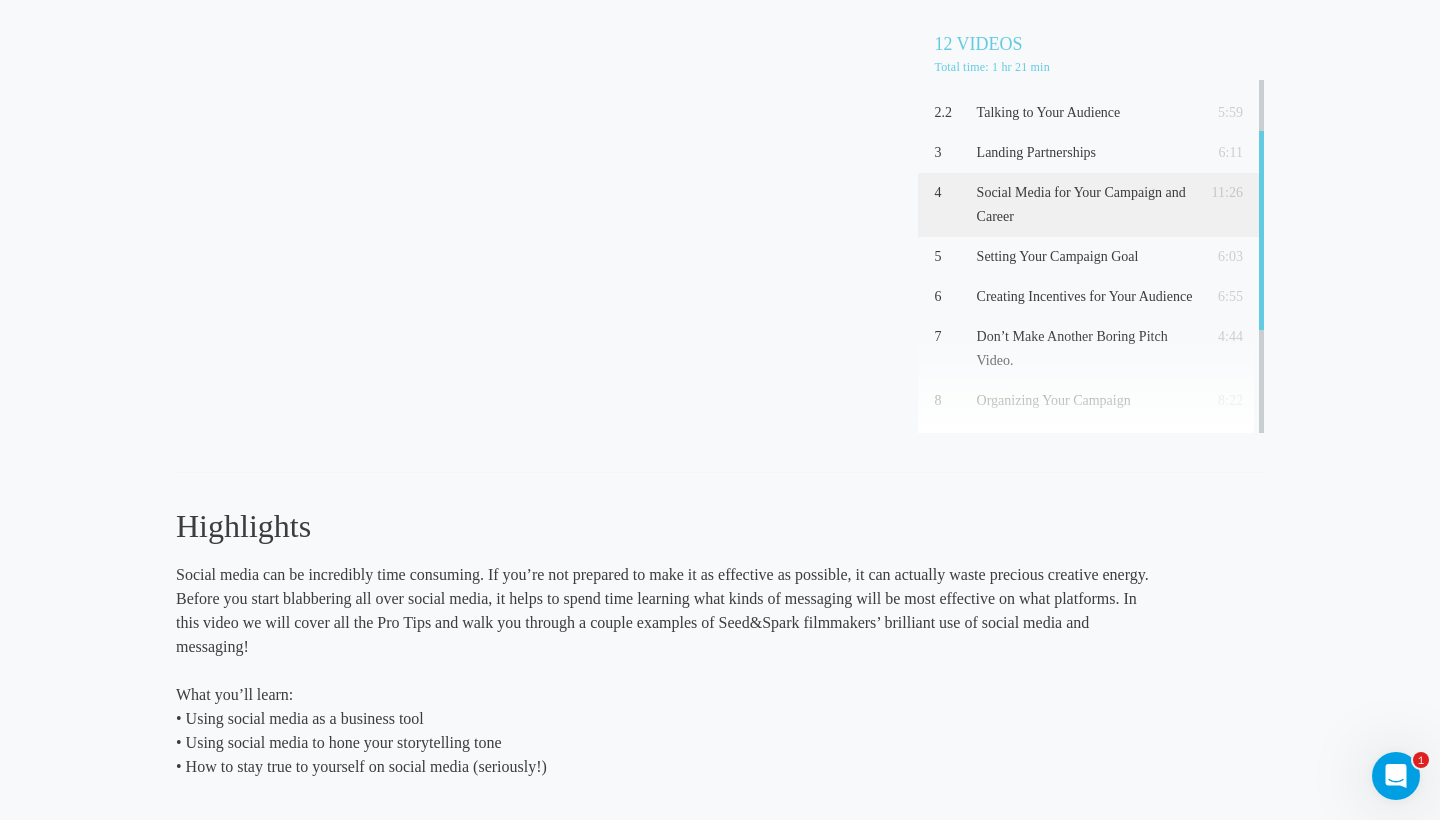 click on "Social media can be incredibly time consuming. If you’re not prepared to make it as
effective as possible, it can actually waste precious creative energy. Before you
start blabbering all over social media, it helps to spend time learning what kinds
of messaging will be most effective on what platforms. In this video we will cover
all the Pro Tips and walk you through a couple examples of Seed&Spark filmmakers’
brilliant use of social media and messaging!" at bounding box center (665, 611) 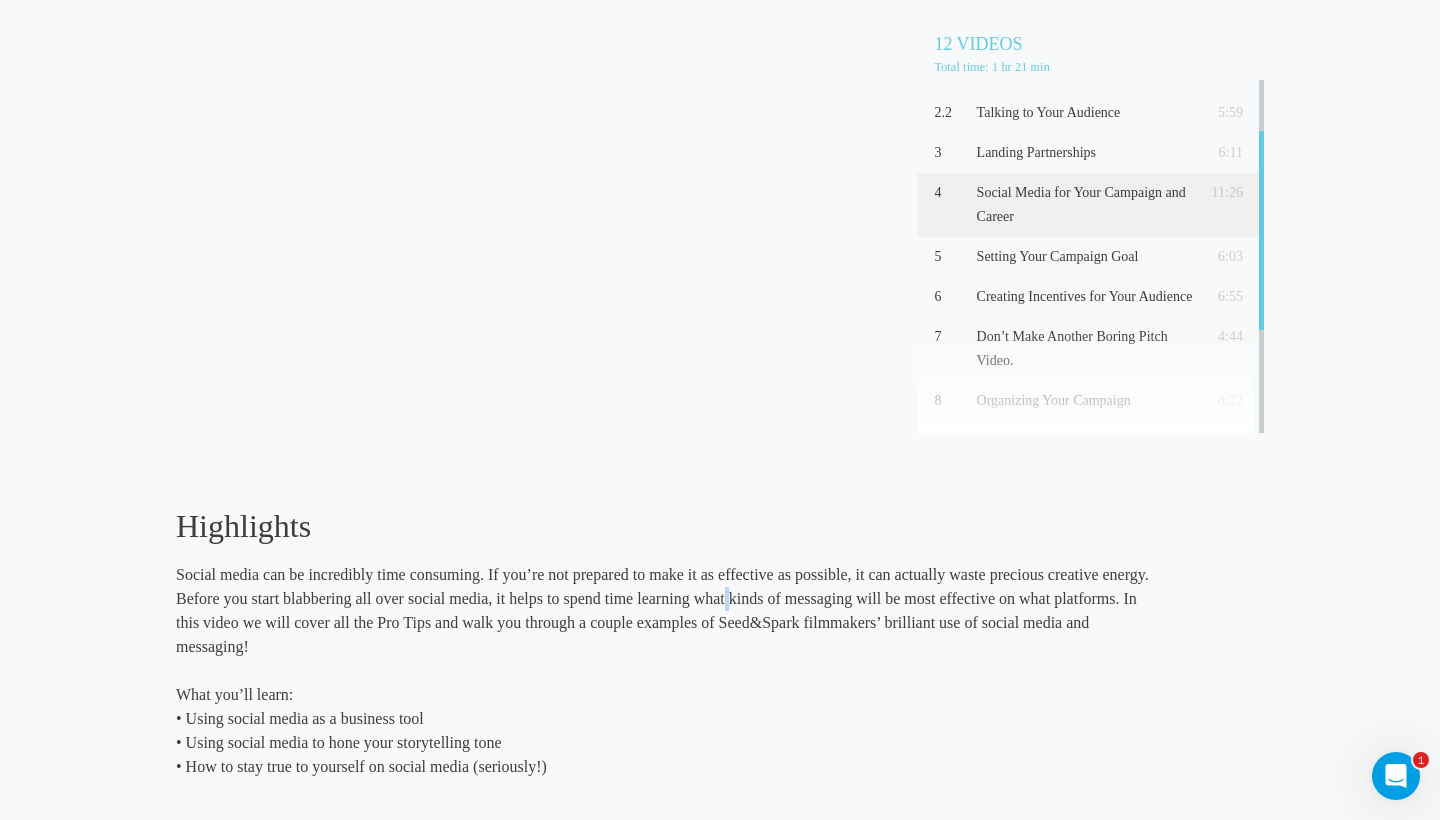 click on "Social media can be incredibly time consuming. If you’re not prepared to make it as
effective as possible, it can actually waste precious creative energy. Before you
start blabbering all over social media, it helps to spend time learning what kinds
of messaging will be most effective on what platforms. In this video we will cover
all the Pro Tips and walk you through a couple examples of Seed&Spark filmmakers’
brilliant use of social media and messaging!" at bounding box center [665, 611] 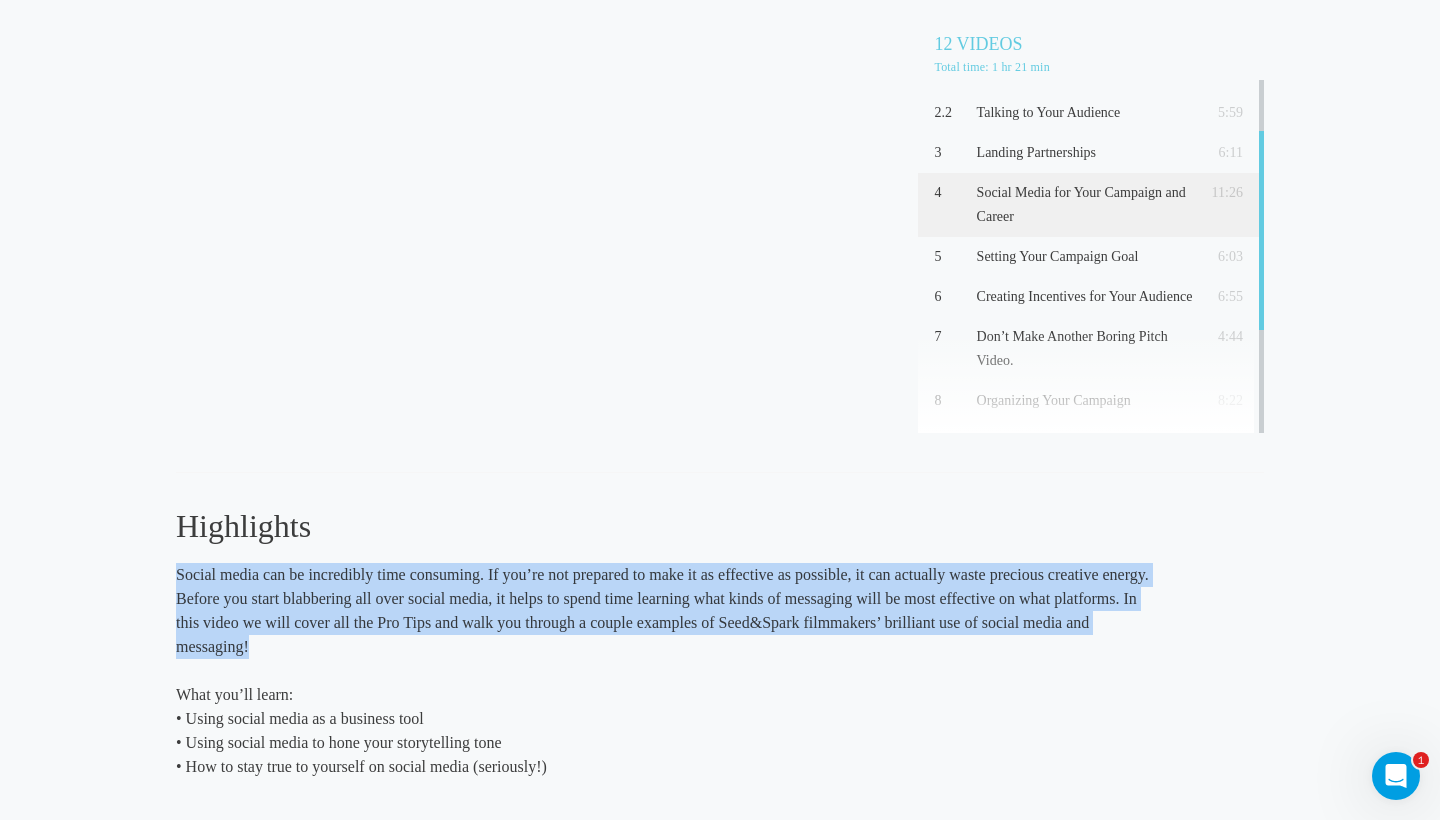 click on "Social media can be incredibly time consuming. If you’re not prepared to make it as
effective as possible, it can actually waste precious creative energy. Before you
start blabbering all over social media, it helps to spend time learning what kinds
of messaging will be most effective on what platforms. In this video we will cover
all the Pro Tips and walk you through a couple examples of Seed&Spark filmmakers’
brilliant use of social media and messaging!" at bounding box center (665, 611) 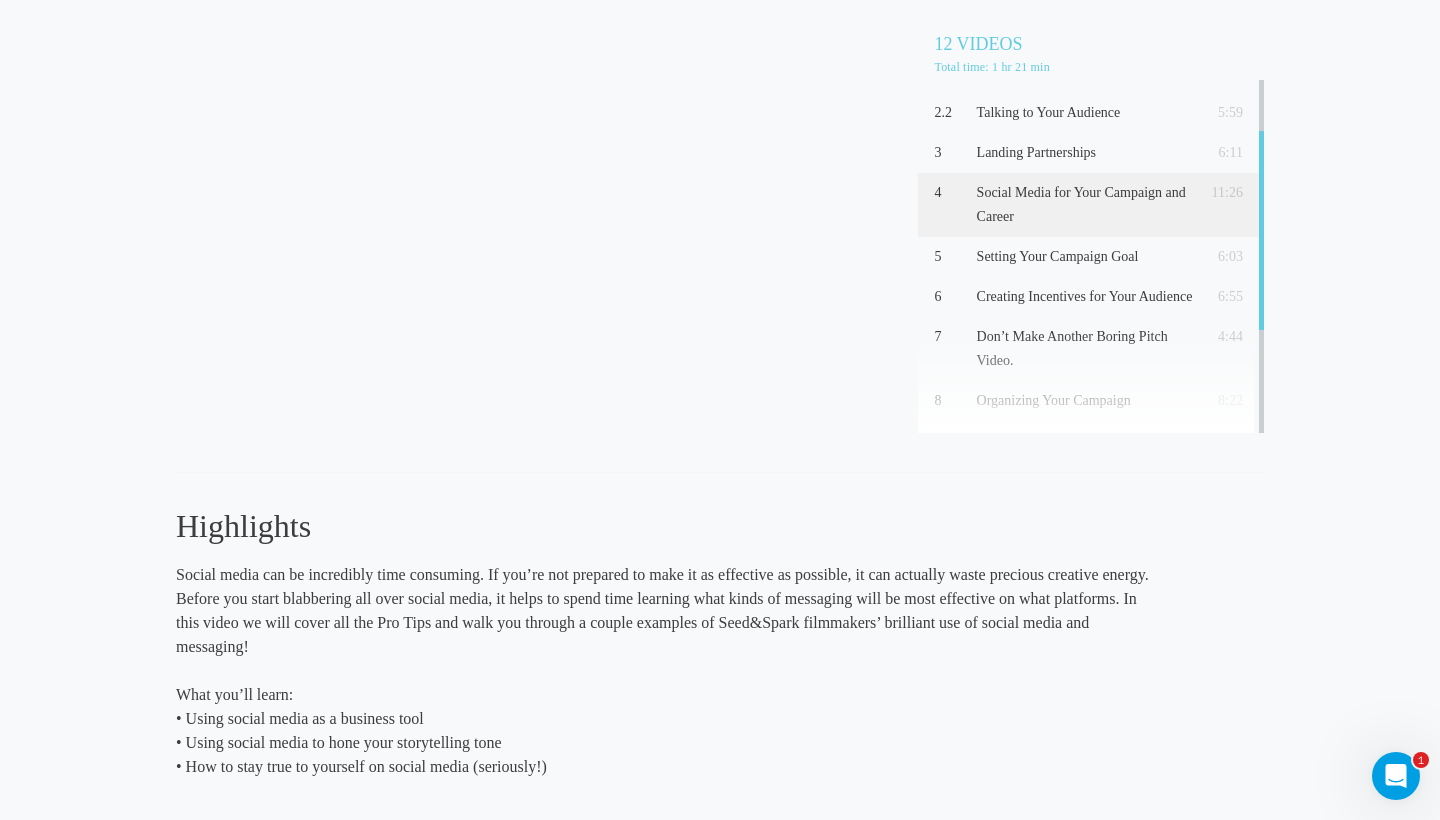 click on "Social media can be incredibly time consuming. If you’re not prepared to make it as
effective as possible, it can actually waste precious creative energy. Before you
start blabbering all over social media, it helps to spend time learning what kinds
of messaging will be most effective on what platforms. In this video we will cover
all the Pro Tips and walk you through a couple examples of Seed&Spark filmmakers’
brilliant use of social media and messaging!" at bounding box center (665, 611) 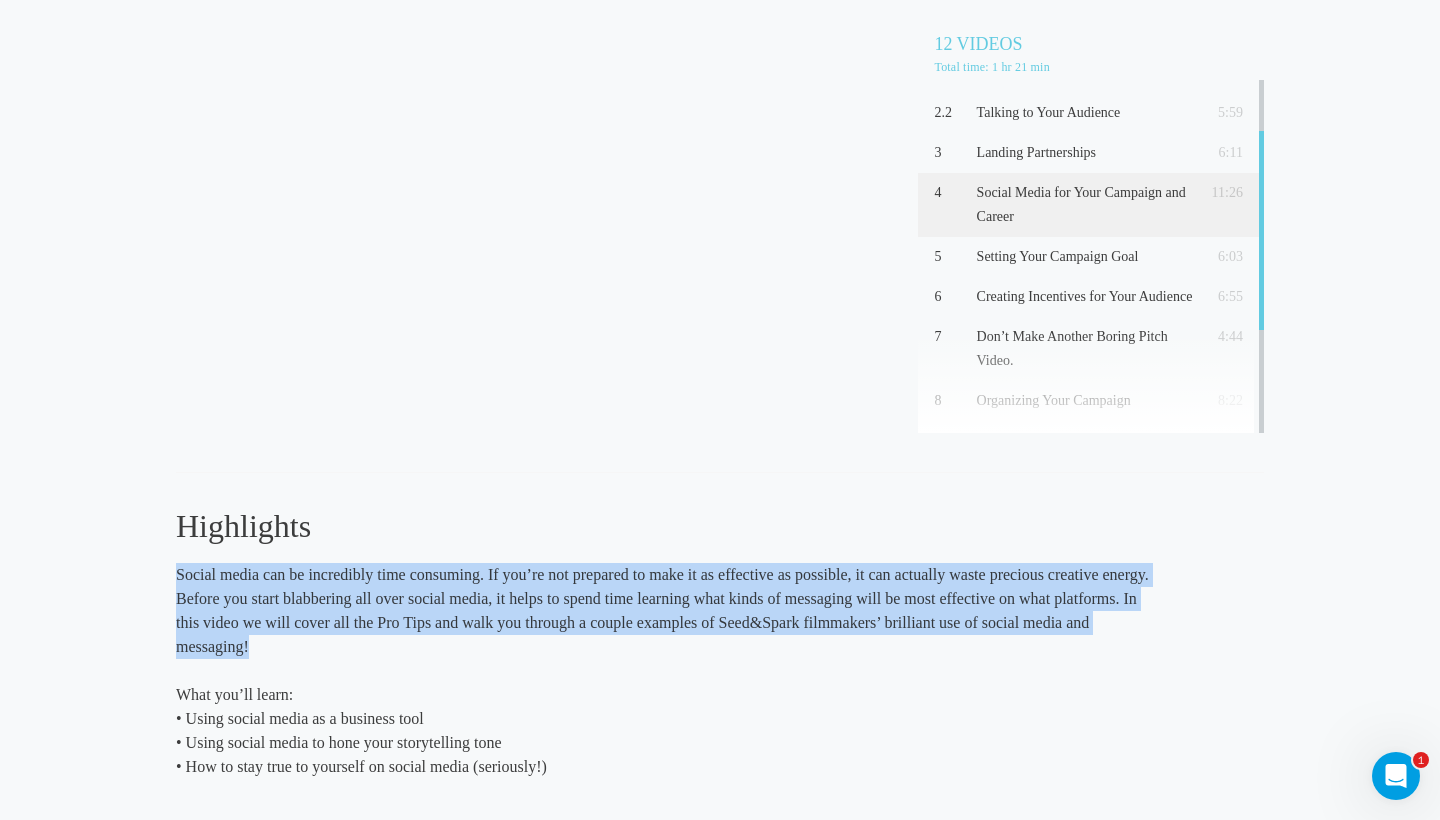 click on "Social media can be incredibly time consuming. If you’re not prepared to make it as
effective as possible, it can actually waste precious creative energy. Before you
start blabbering all over social media, it helps to spend time learning what kinds
of messaging will be most effective on what platforms. In this video we will cover
all the Pro Tips and walk you through a couple examples of Seed&Spark filmmakers’
brilliant use of social media and messaging!" at bounding box center [665, 611] 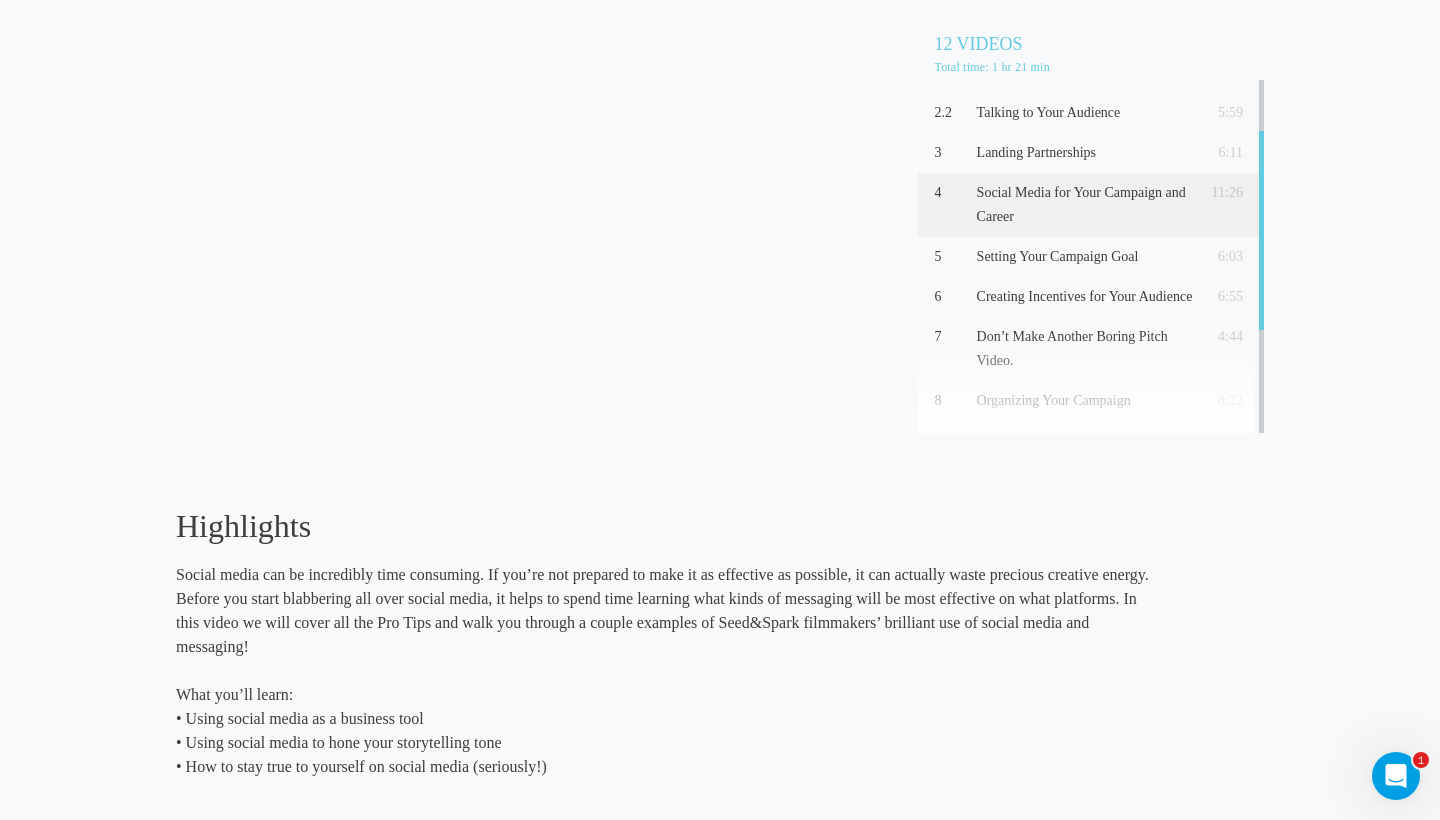 click on "Social media can be incredibly time consuming. If you’re not prepared to make it as
effective as possible, it can actually waste precious creative energy. Before you
start blabbering all over social media, it helps to spend time learning what kinds
of messaging will be most effective on what platforms. In this video we will cover
all the Pro Tips and walk you through a couple examples of Seed&Spark filmmakers’
brilliant use of social media and messaging!" at bounding box center [665, 611] 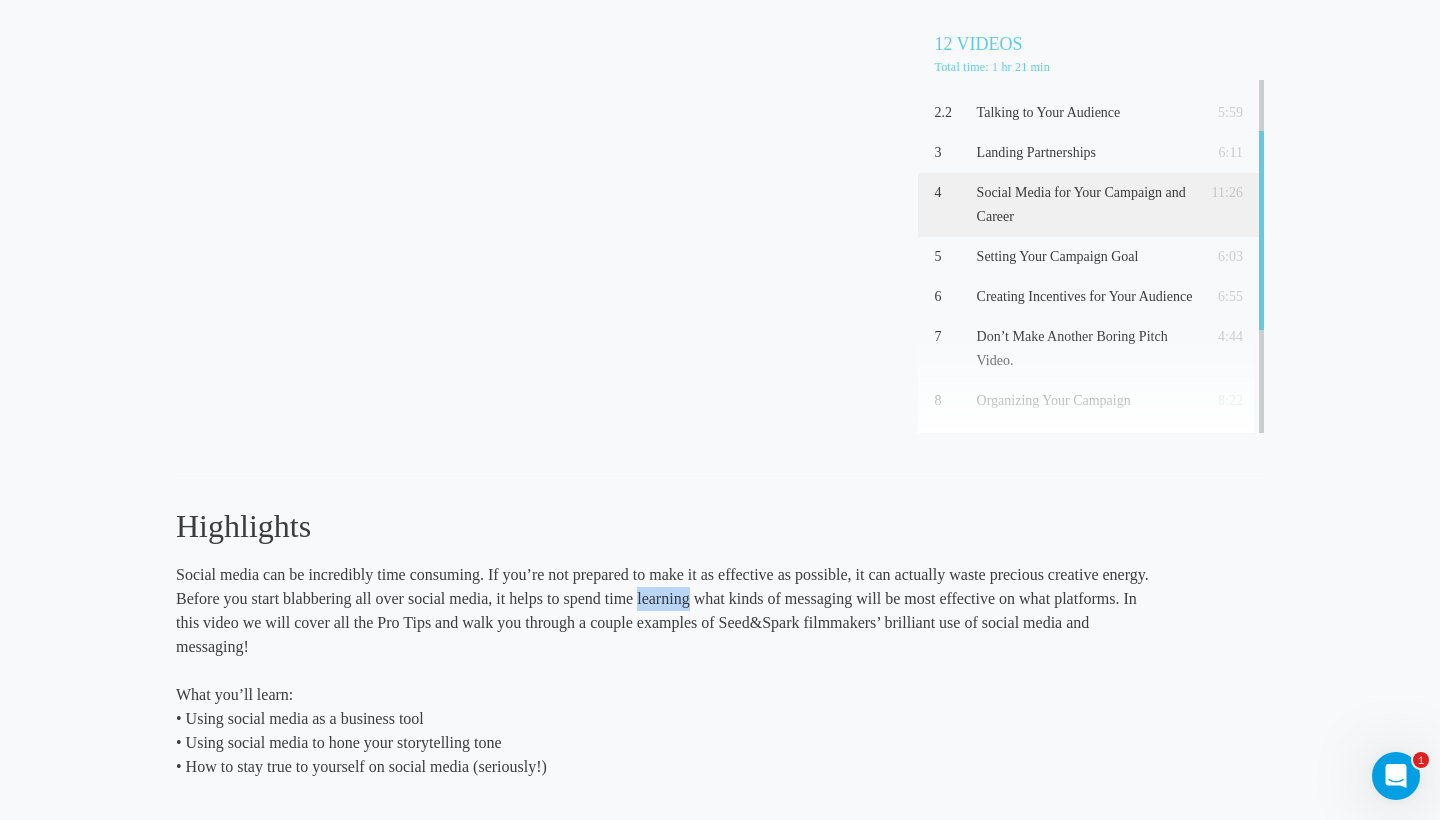 click on "Social media can be incredibly time consuming. If you’re not prepared to make it as
effective as possible, it can actually waste precious creative energy. Before you
start blabbering all over social media, it helps to spend time learning what kinds
of messaging will be most effective on what platforms. In this video we will cover
all the Pro Tips and walk you through a couple examples of Seed&Spark filmmakers’
brilliant use of social media and messaging!" at bounding box center [665, 611] 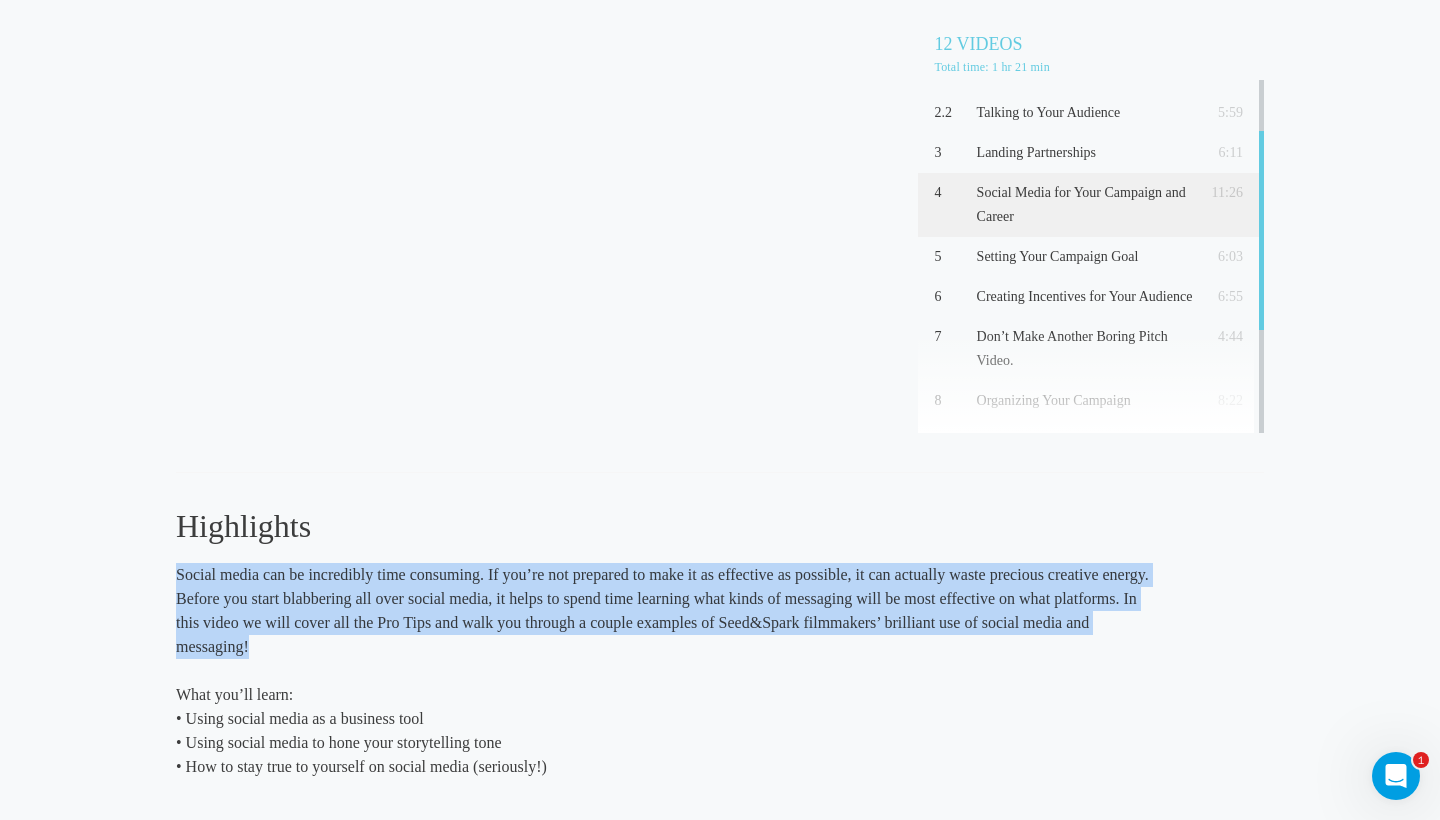 click on "Social media can be incredibly time consuming. If you’re not prepared to make it as
effective as possible, it can actually waste precious creative energy. Before you
start blabbering all over social media, it helps to spend time learning what kinds
of messaging will be most effective on what platforms. In this video we will cover
all the Pro Tips and walk you through a couple examples of Seed&Spark filmmakers’
brilliant use of social media and messaging!" at bounding box center [665, 611] 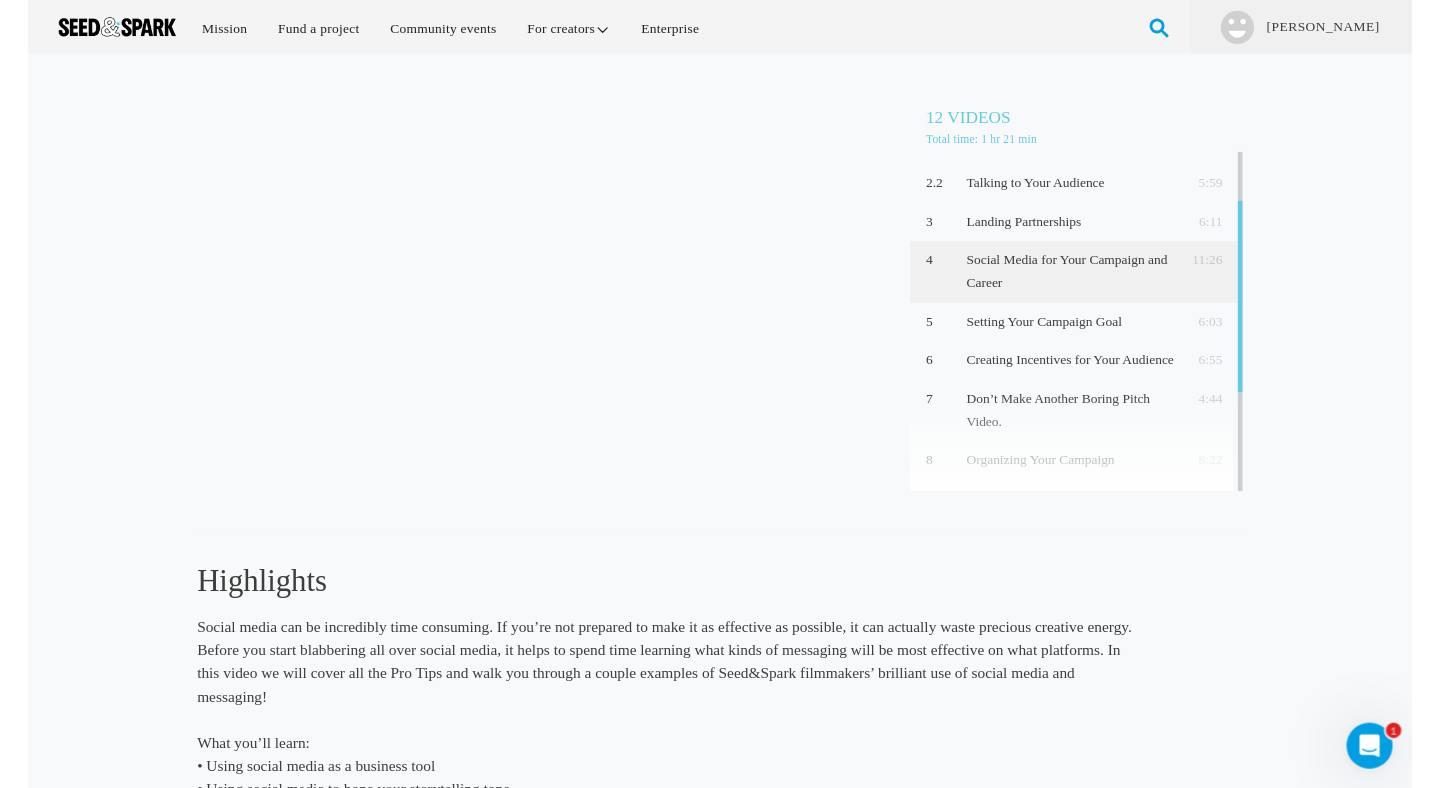 scroll, scrollTop: 0, scrollLeft: 0, axis: both 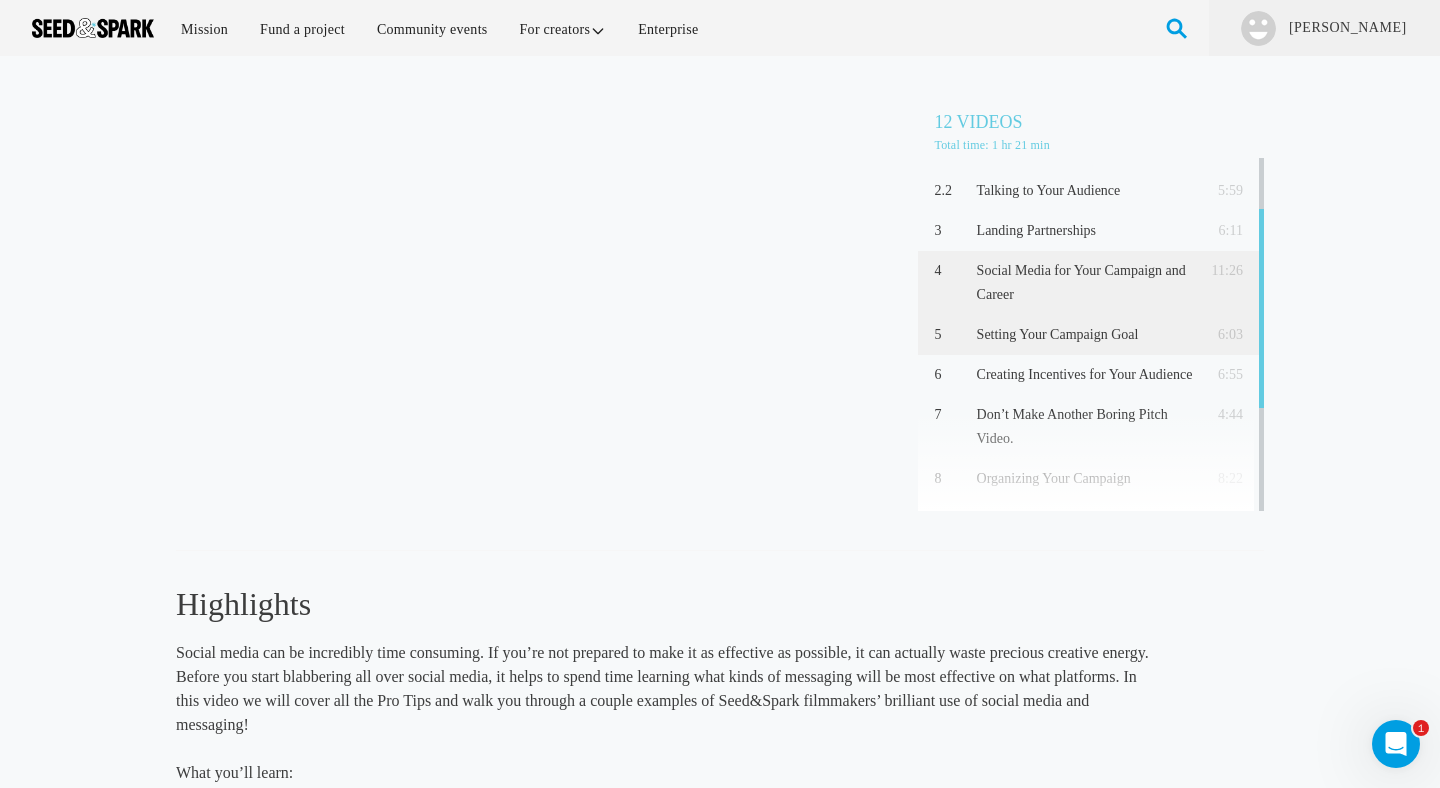 click on "Setting Your Campaign Goal" at bounding box center (1085, 335) 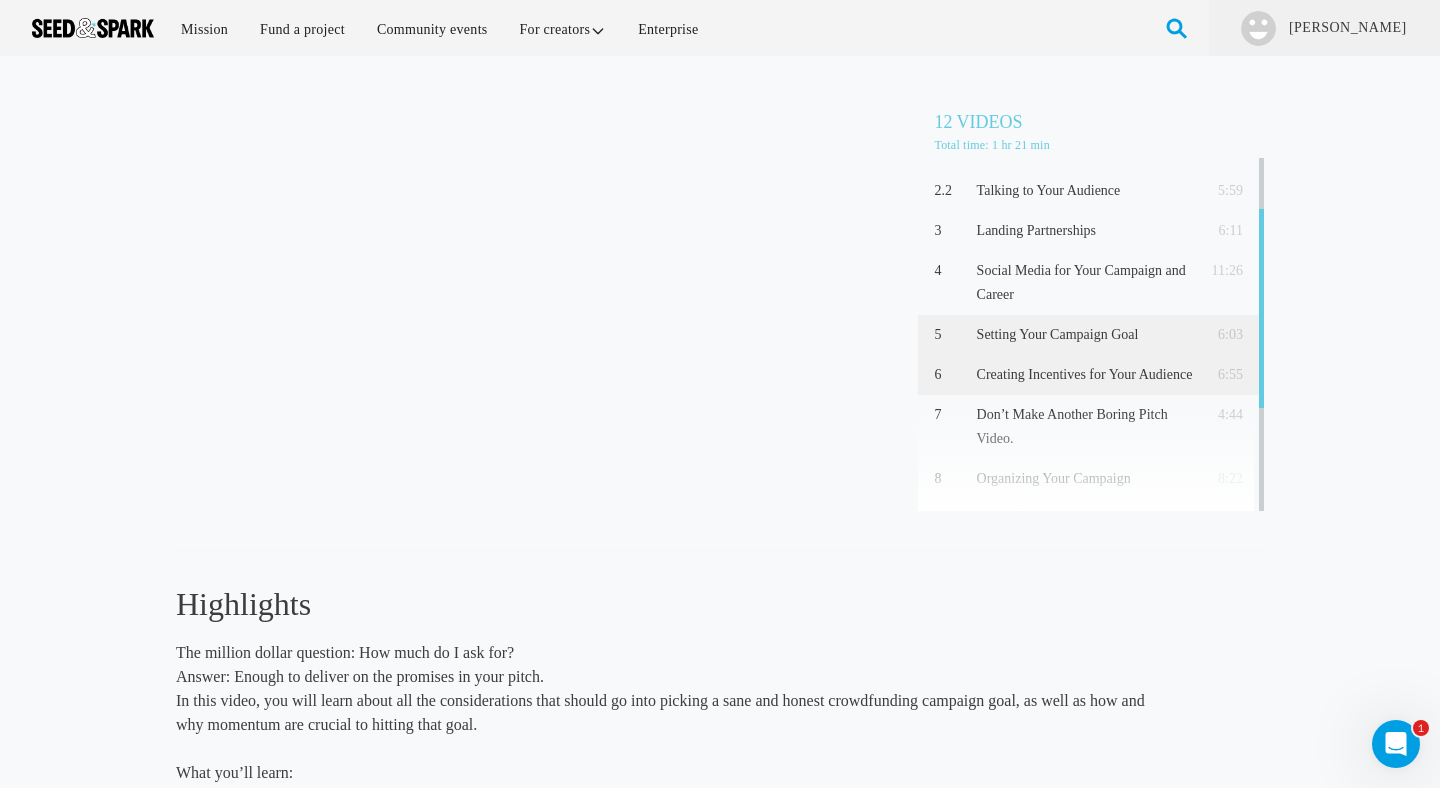 click on "Creating Incentives for Your Audience" at bounding box center [1085, 375] 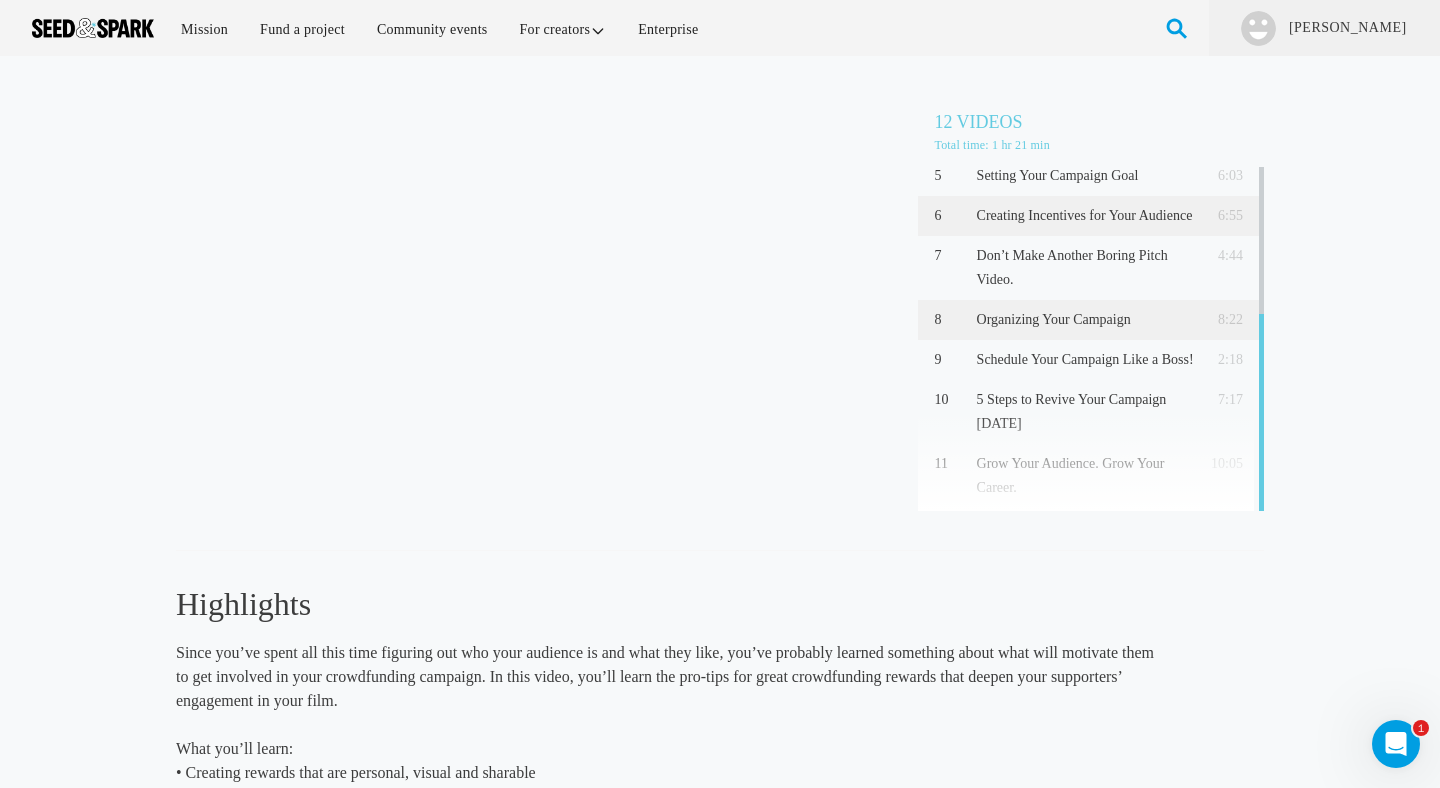 scroll, scrollTop: 259, scrollLeft: 0, axis: vertical 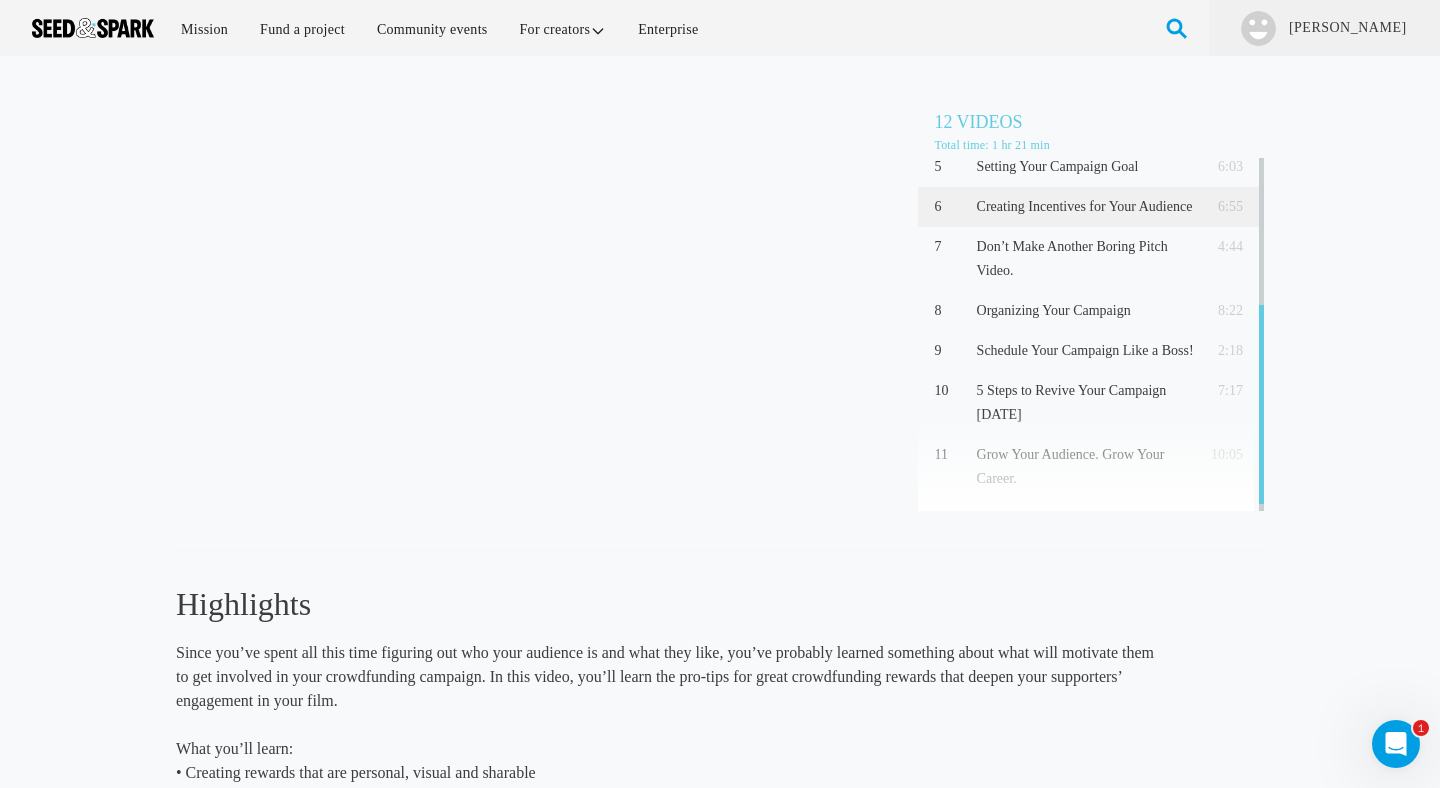click on "Since you’ve spent all this time figuring out who your audience is and what they
like, you’ve probably learned something about what will motivate them to get
involved in your crowdfunding campaign. In this video, you’ll learn the pro-tips for
great crowdfunding rewards that deepen your supporters’ engagement in your film." at bounding box center (665, 677) 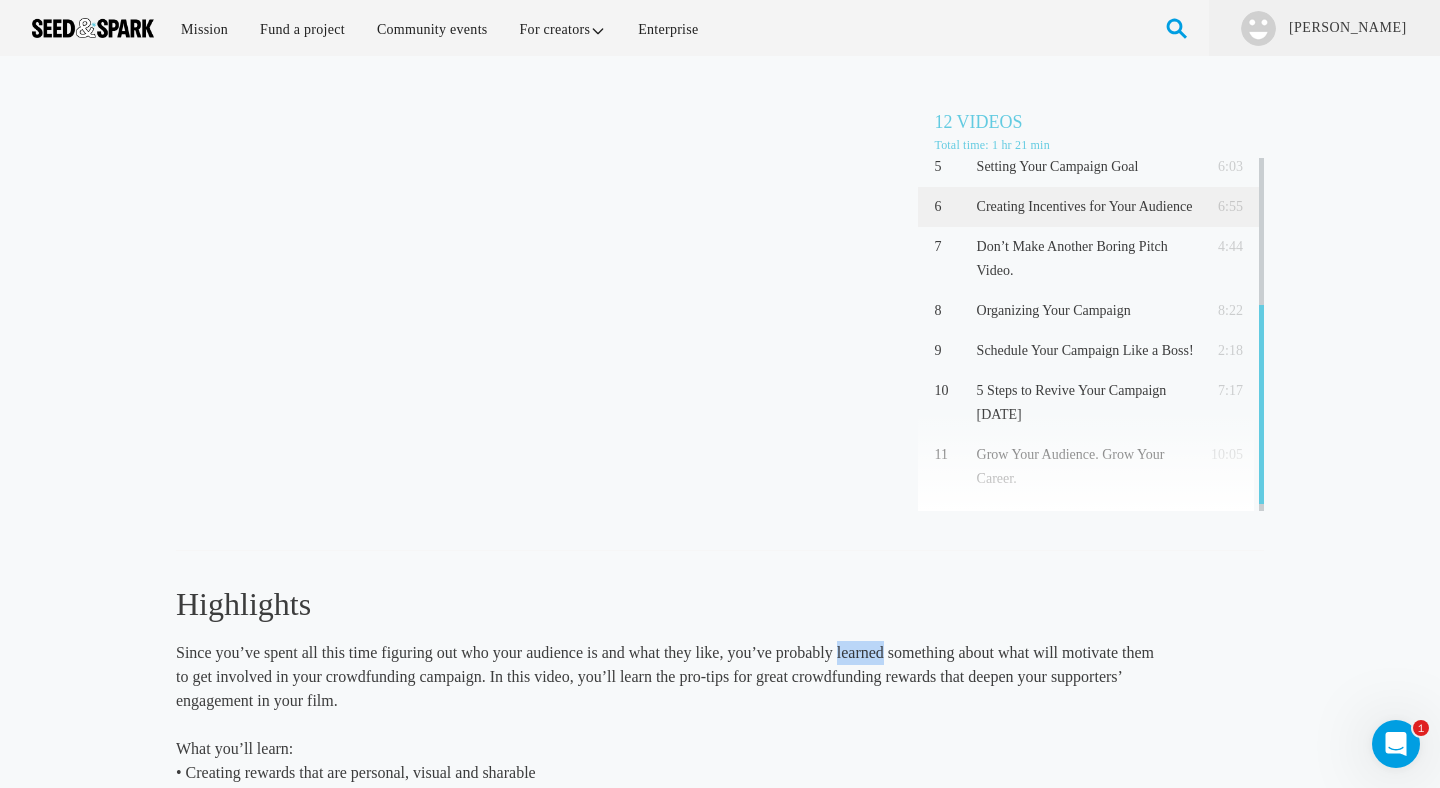 click on "Since you’ve spent all this time figuring out who your audience is and what they
like, you’ve probably learned something about what will motivate them to get
involved in your crowdfunding campaign. In this video, you’ll learn the pro-tips for
great crowdfunding rewards that deepen your supporters’ engagement in your film." at bounding box center [665, 677] 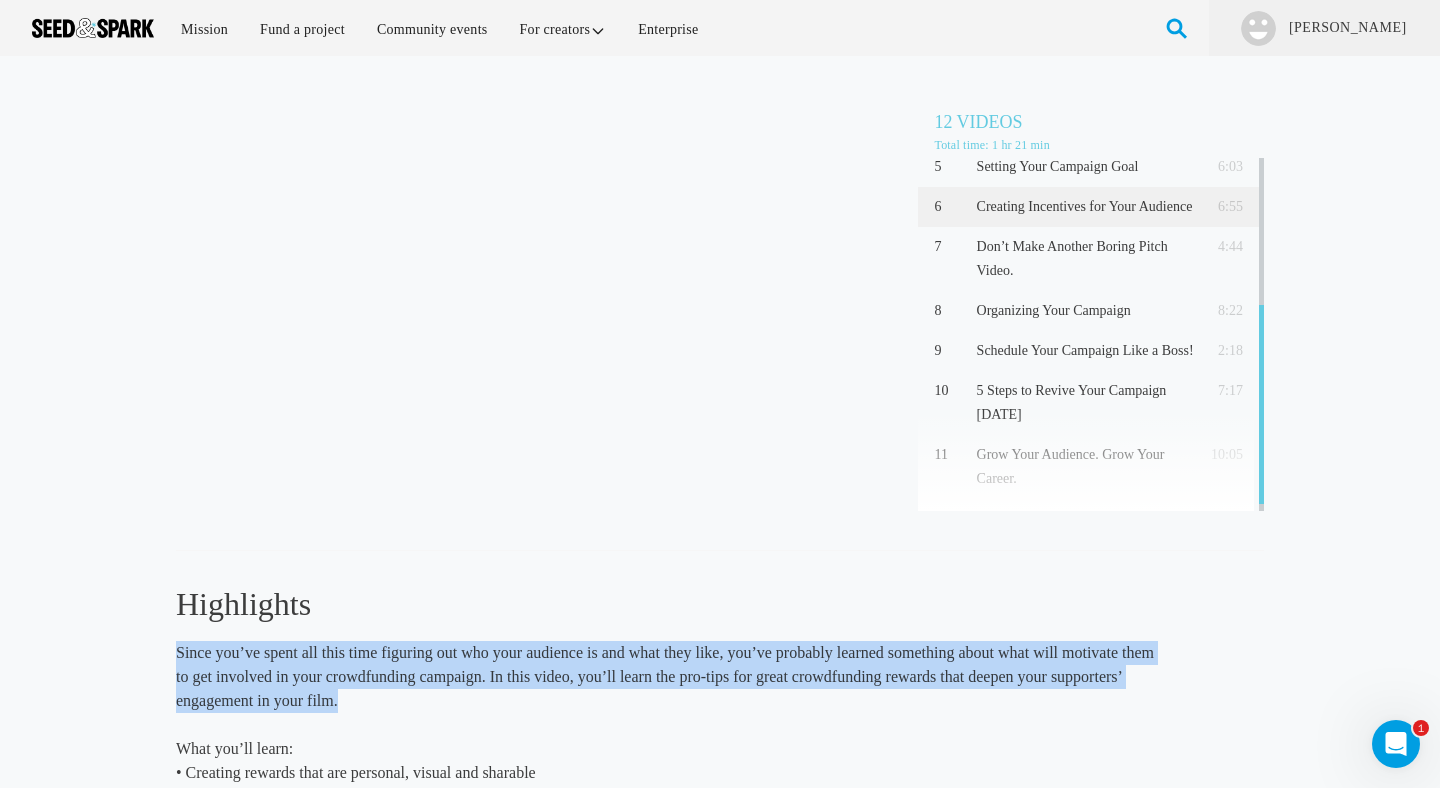 click on "Since you’ve spent all this time figuring out who your audience is and what they
like, you’ve probably learned something about what will motivate them to get
involved in your crowdfunding campaign. In this video, you’ll learn the pro-tips for
great crowdfunding rewards that deepen your supporters’ engagement in your film." at bounding box center (665, 677) 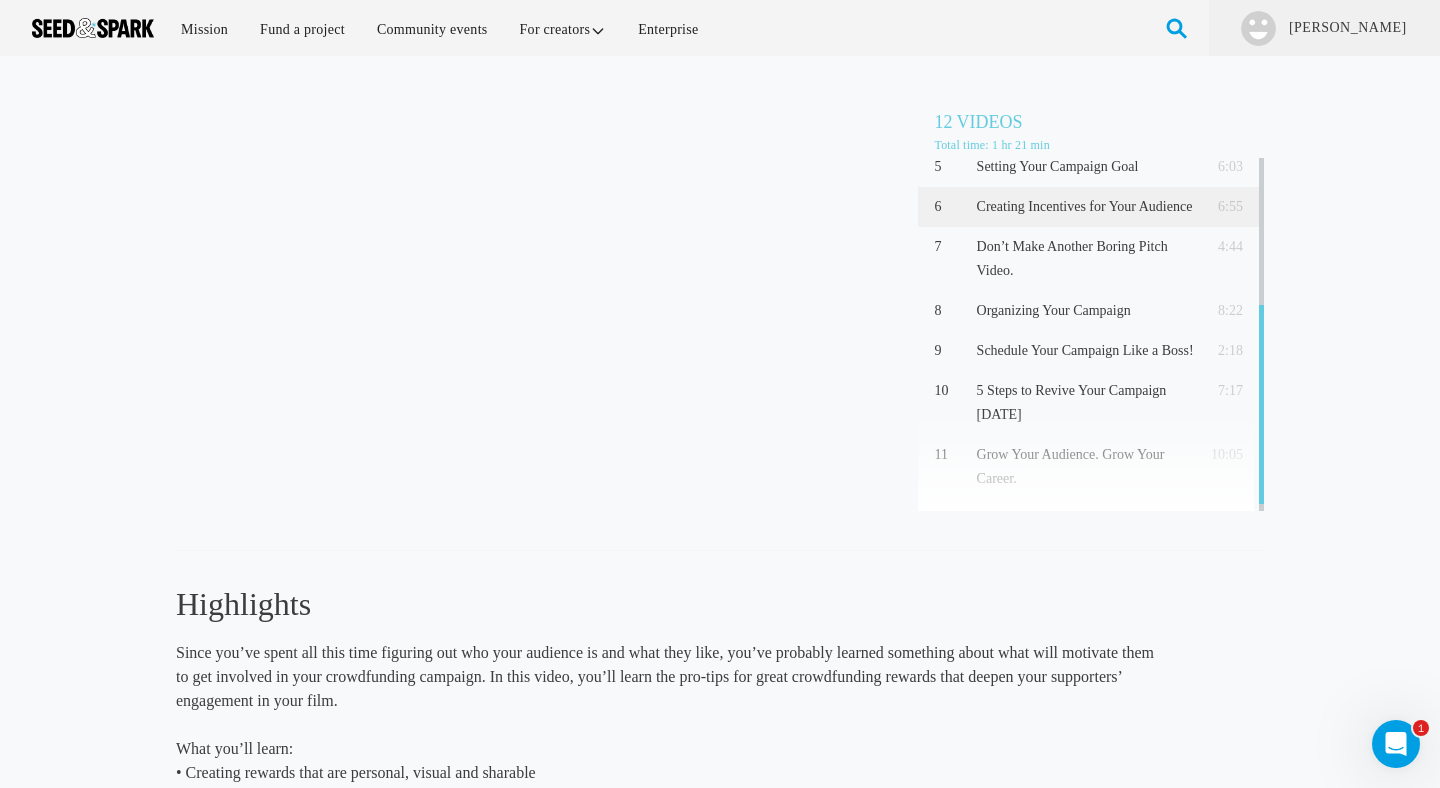 click on "Since you’ve spent all this time figuring out who your audience is and what they
like, you’ve probably learned something about what will motivate them to get
involved in your crowdfunding campaign. In this video, you’ll learn the pro-tips for
great crowdfunding rewards that deepen your supporters’ engagement in your film." at bounding box center [665, 677] 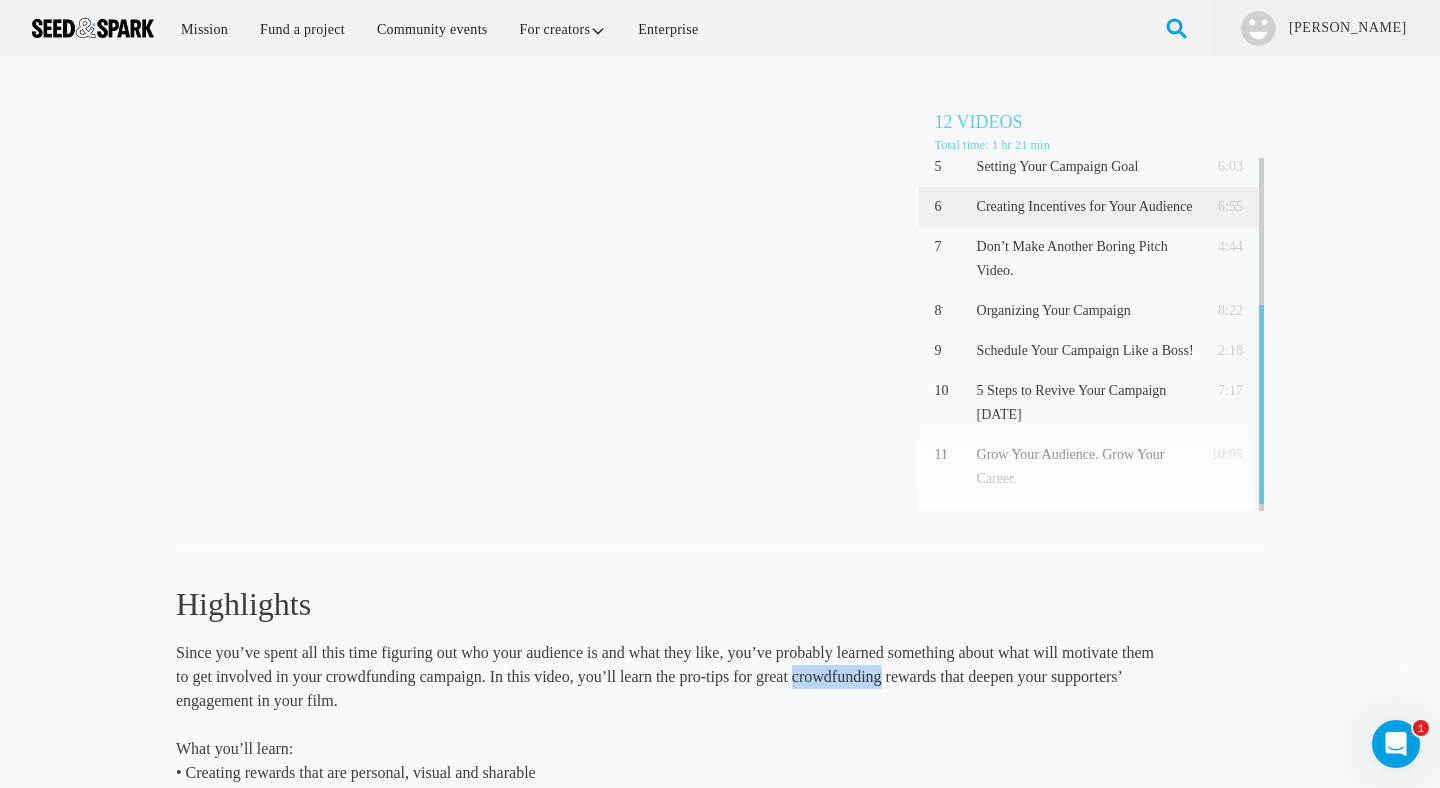 click on "Since you’ve spent all this time figuring out who your audience is and what they
like, you’ve probably learned something about what will motivate them to get
involved in your crowdfunding campaign. In this video, you’ll learn the pro-tips for
great crowdfunding rewards that deepen your supporters’ engagement in your film." at bounding box center (665, 677) 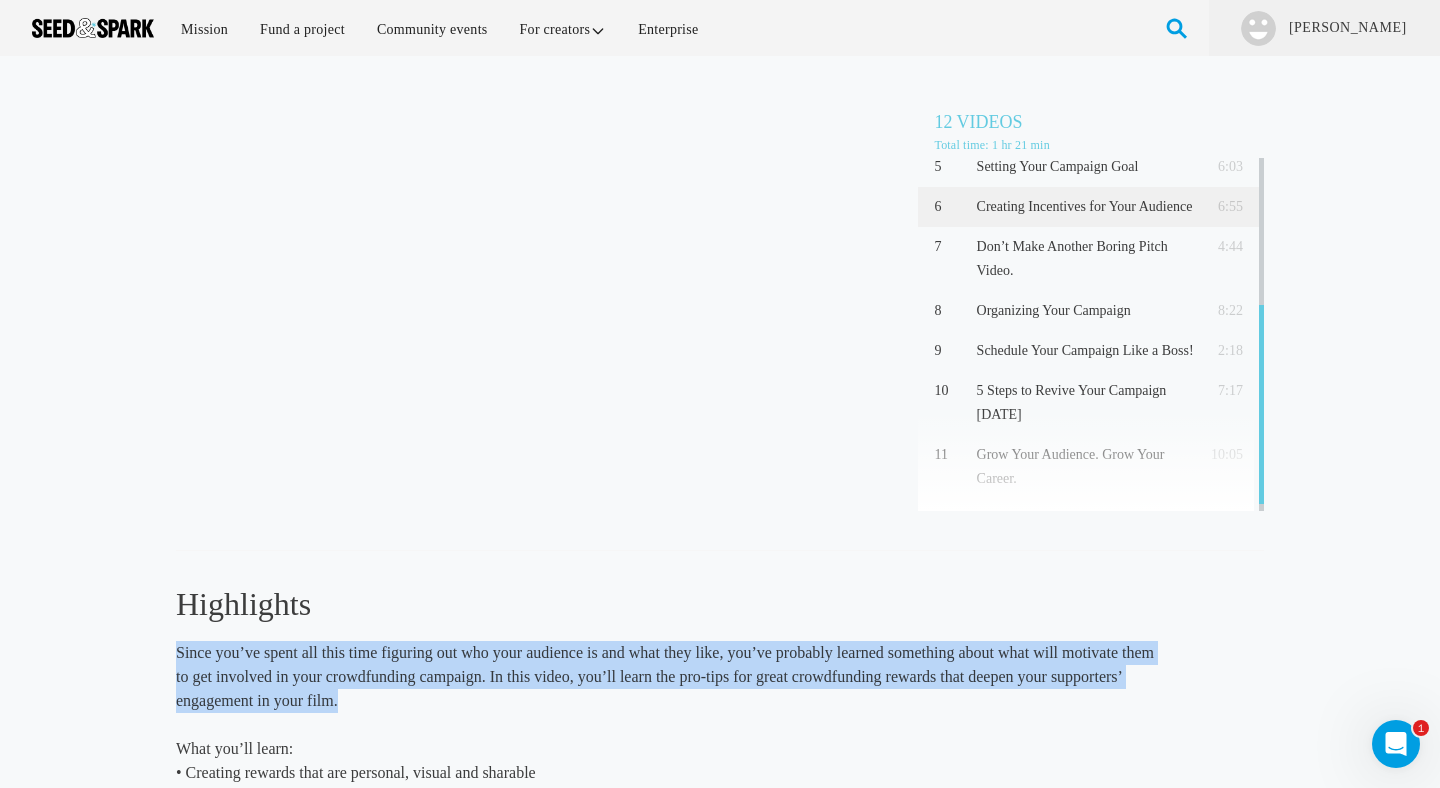 click on "Since you’ve spent all this time figuring out who your audience is and what they
like, you’ve probably learned something about what will motivate them to get
involved in your crowdfunding campaign. In this video, you’ll learn the pro-tips for
great crowdfunding rewards that deepen your supporters’ engagement in your film." at bounding box center [665, 677] 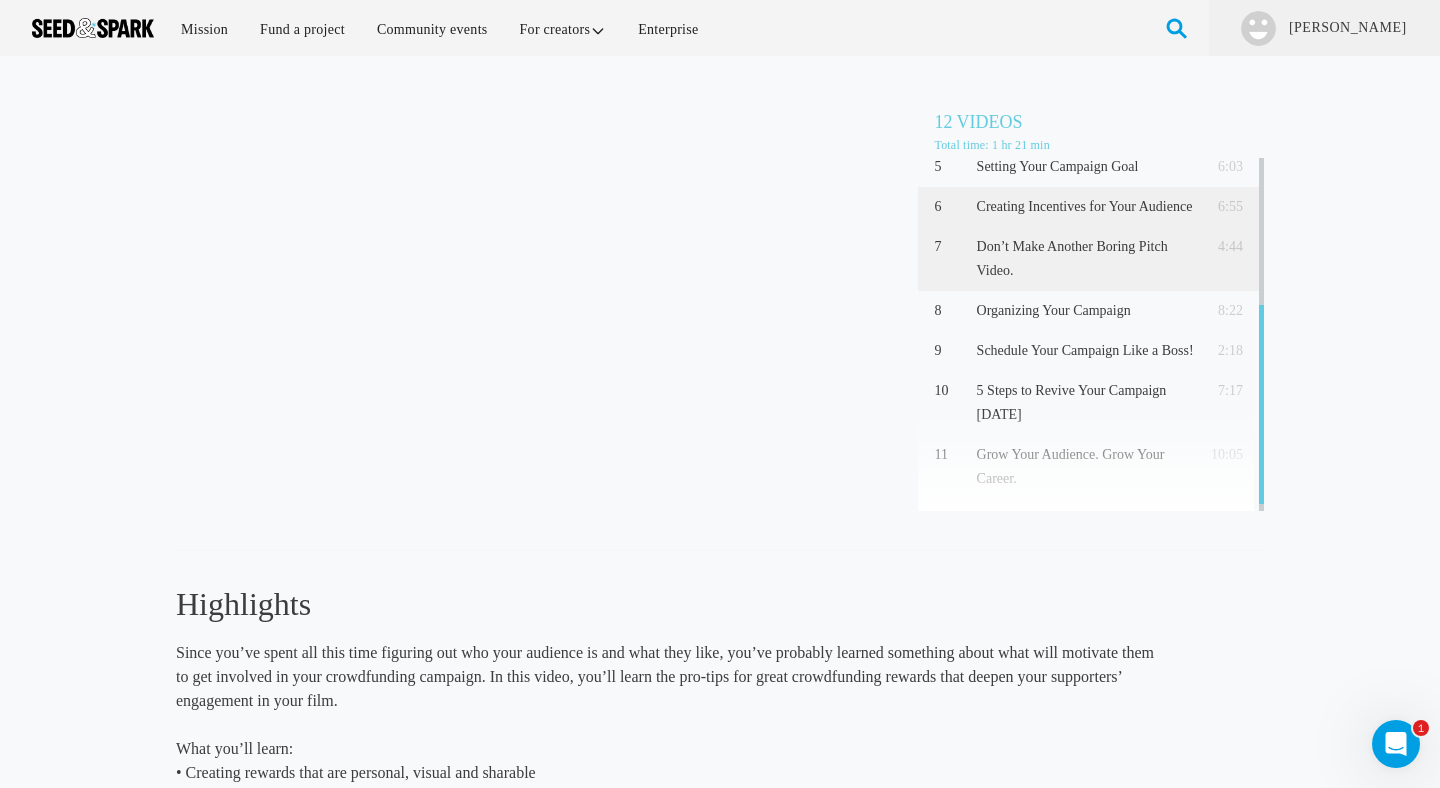 click on "Don’t Make Another Boring Pitch Video." at bounding box center [1085, 259] 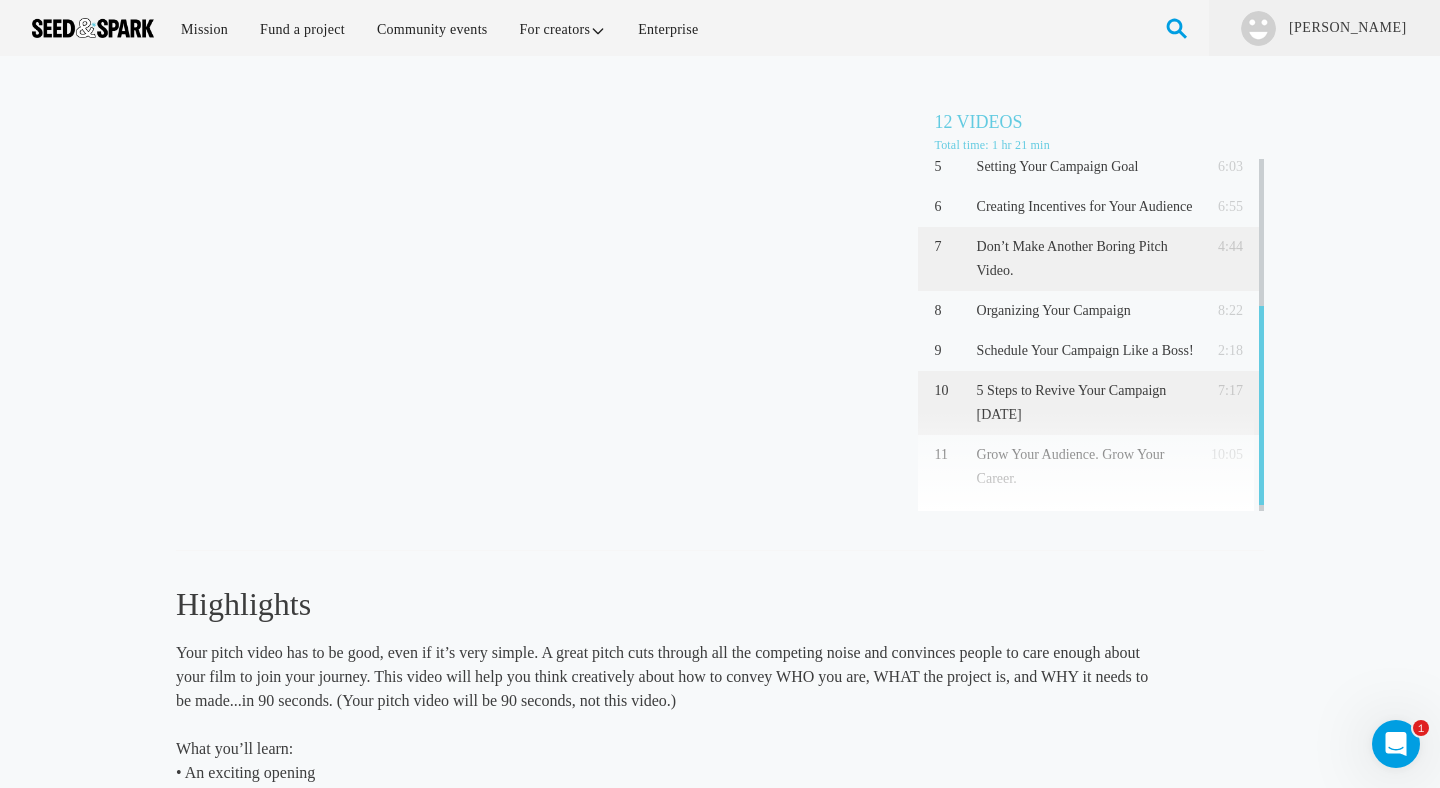 scroll, scrollTop: 271, scrollLeft: 0, axis: vertical 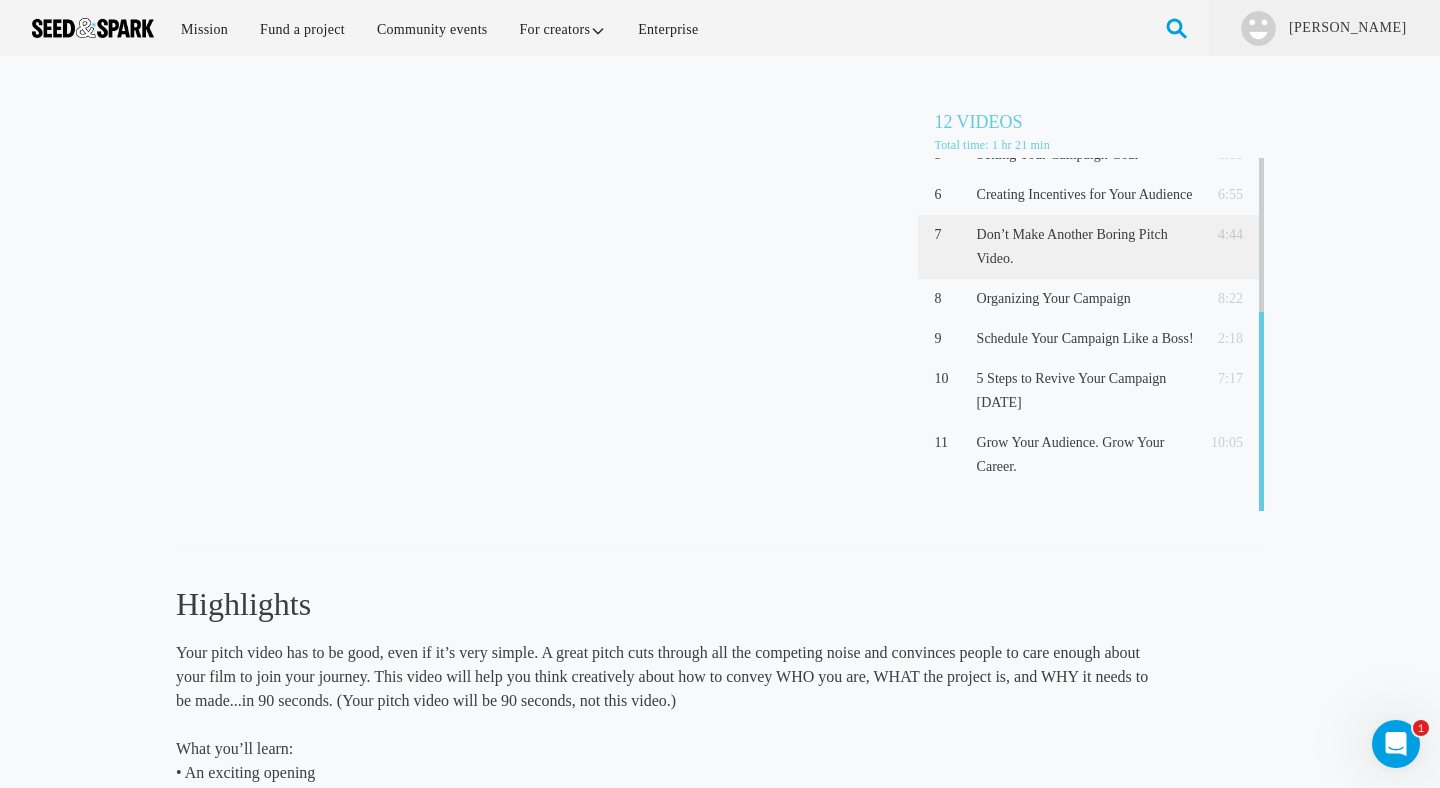 click on "Highlights
This introductory video will lay the foundation to engage your audience at every
stage of each project, leverage that audience for distribution, and carry them over
to the next project.
What you’ll learn:
• A new way of coming to work
• Why a direct connection to your audience matters
• This is not about one film, but your whole career!
What you’ll learn:
• How to uncover who is your audience/how to reach them" at bounding box center (665, 732) 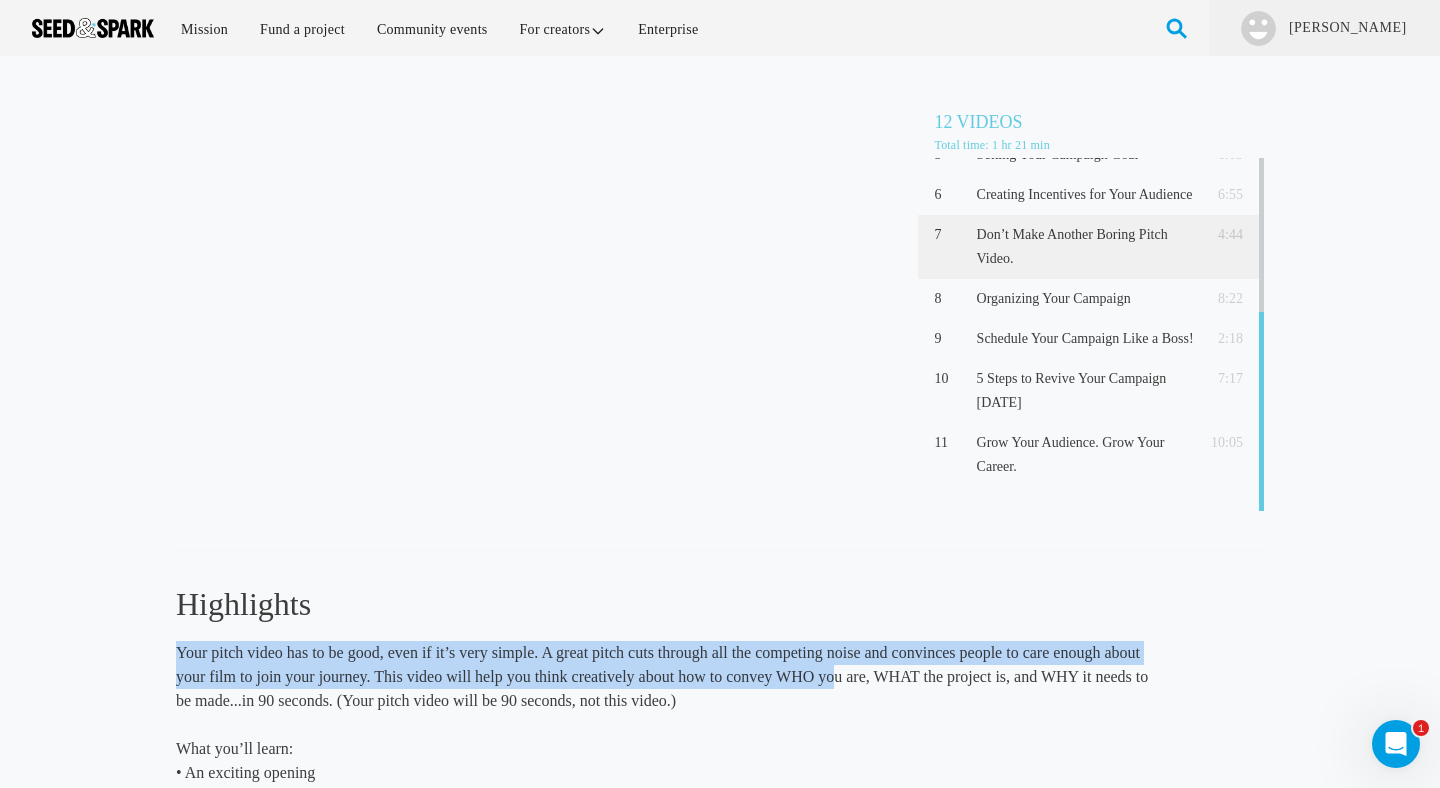 drag, startPoint x: 775, startPoint y: 608, endPoint x: 831, endPoint y: 681, distance: 92.00543 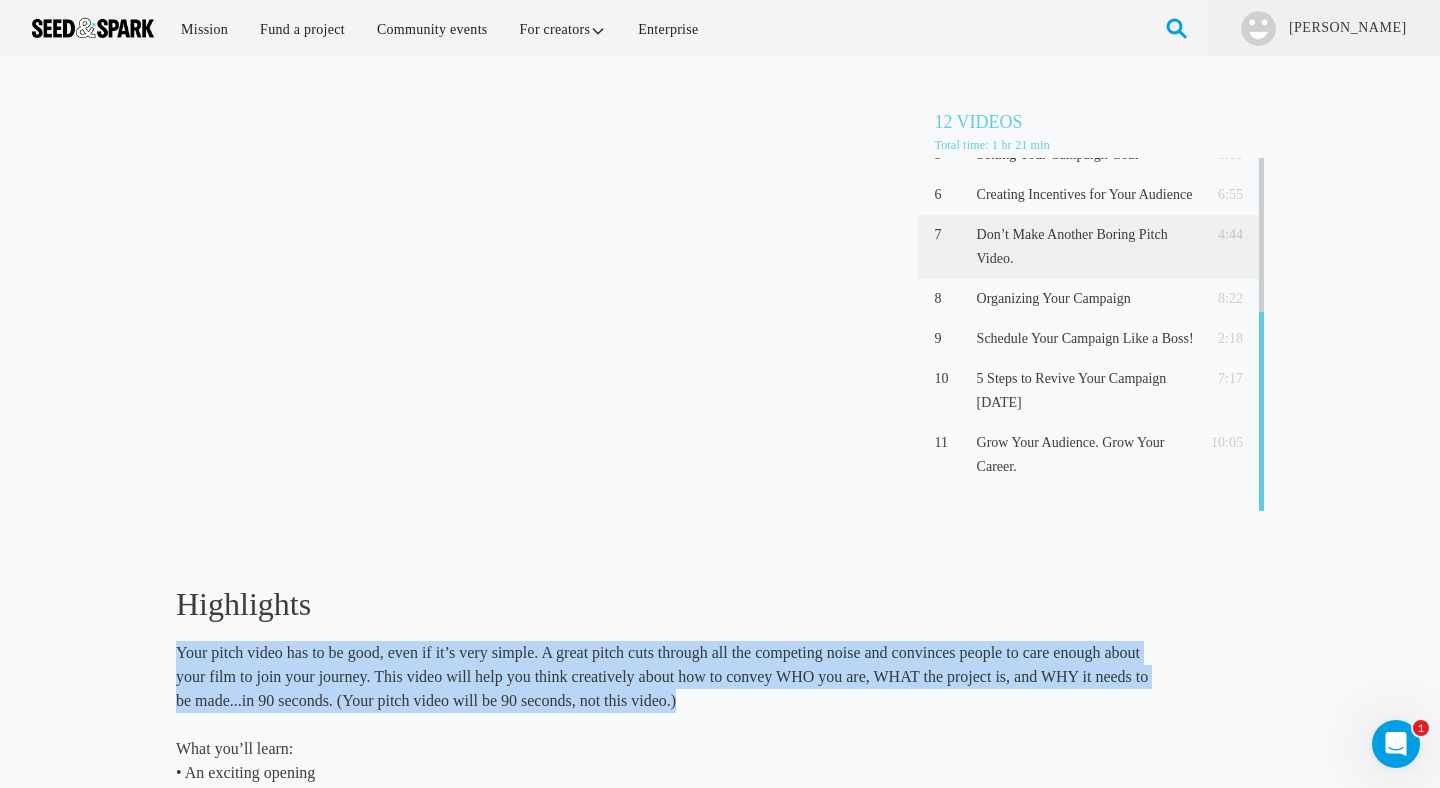 drag, startPoint x: 858, startPoint y: 703, endPoint x: 837, endPoint y: 636, distance: 70.21396 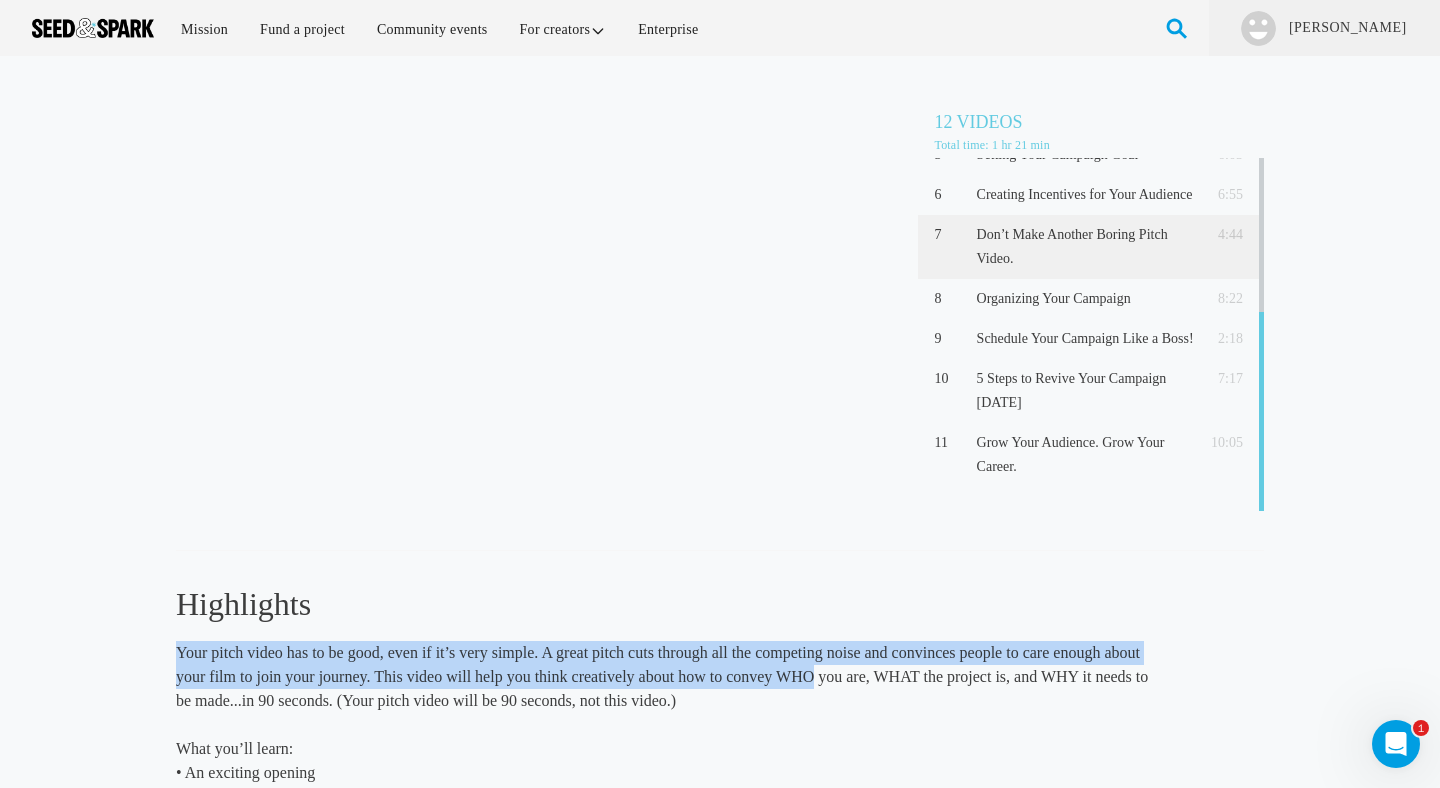 drag, startPoint x: 741, startPoint y: 613, endPoint x: 814, endPoint y: 666, distance: 90.21086 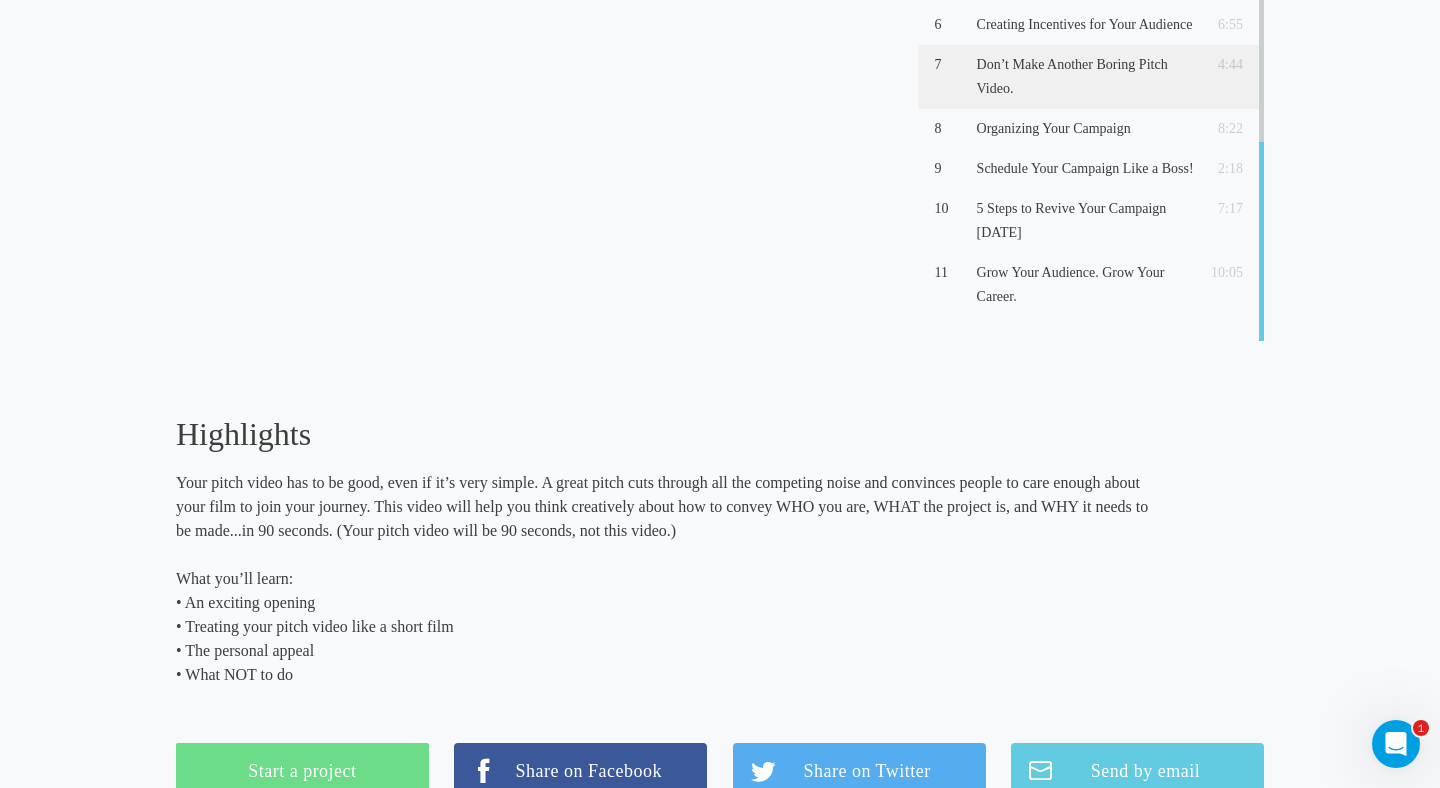scroll, scrollTop: 169, scrollLeft: 0, axis: vertical 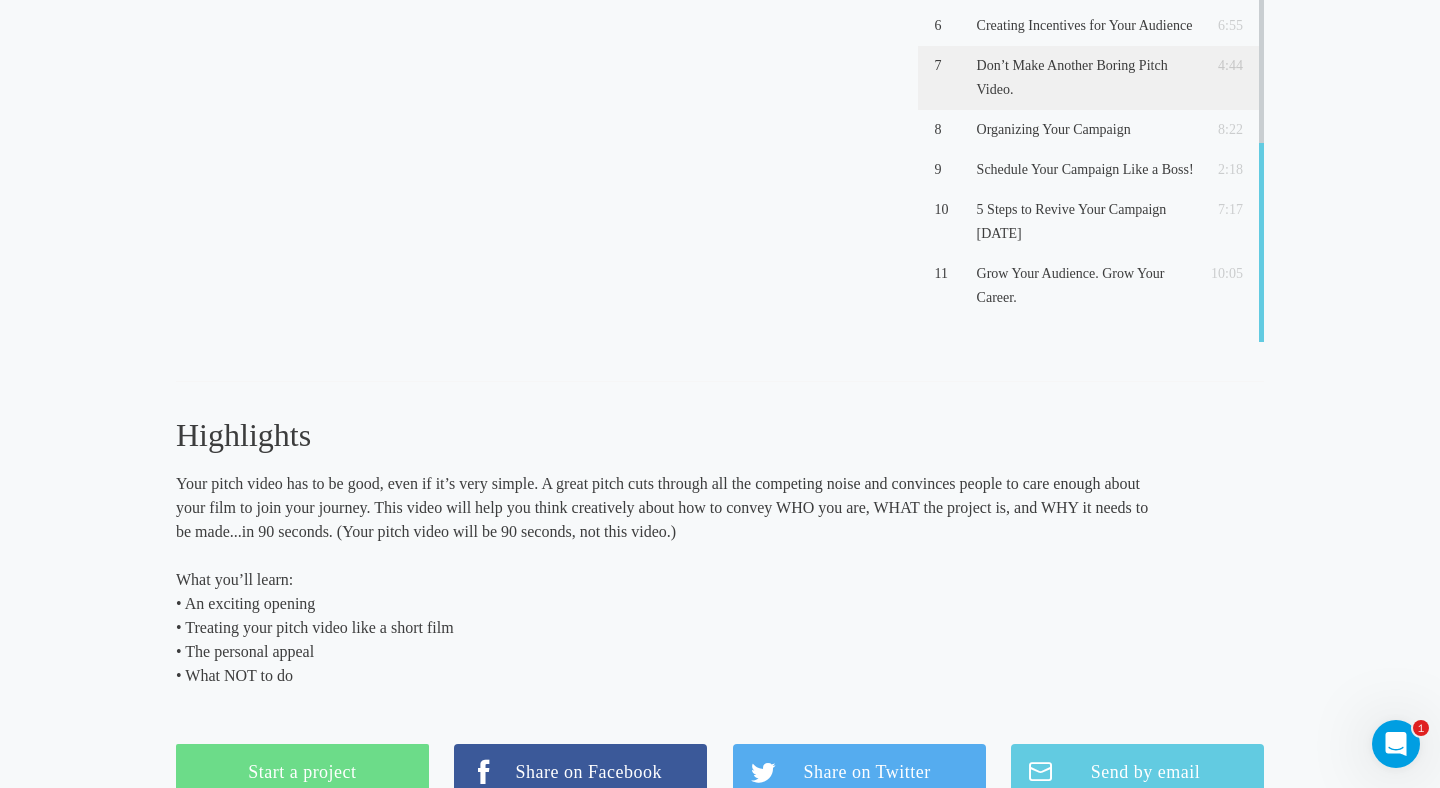 drag, startPoint x: 391, startPoint y: 690, endPoint x: 254, endPoint y: 599, distance: 164.46884 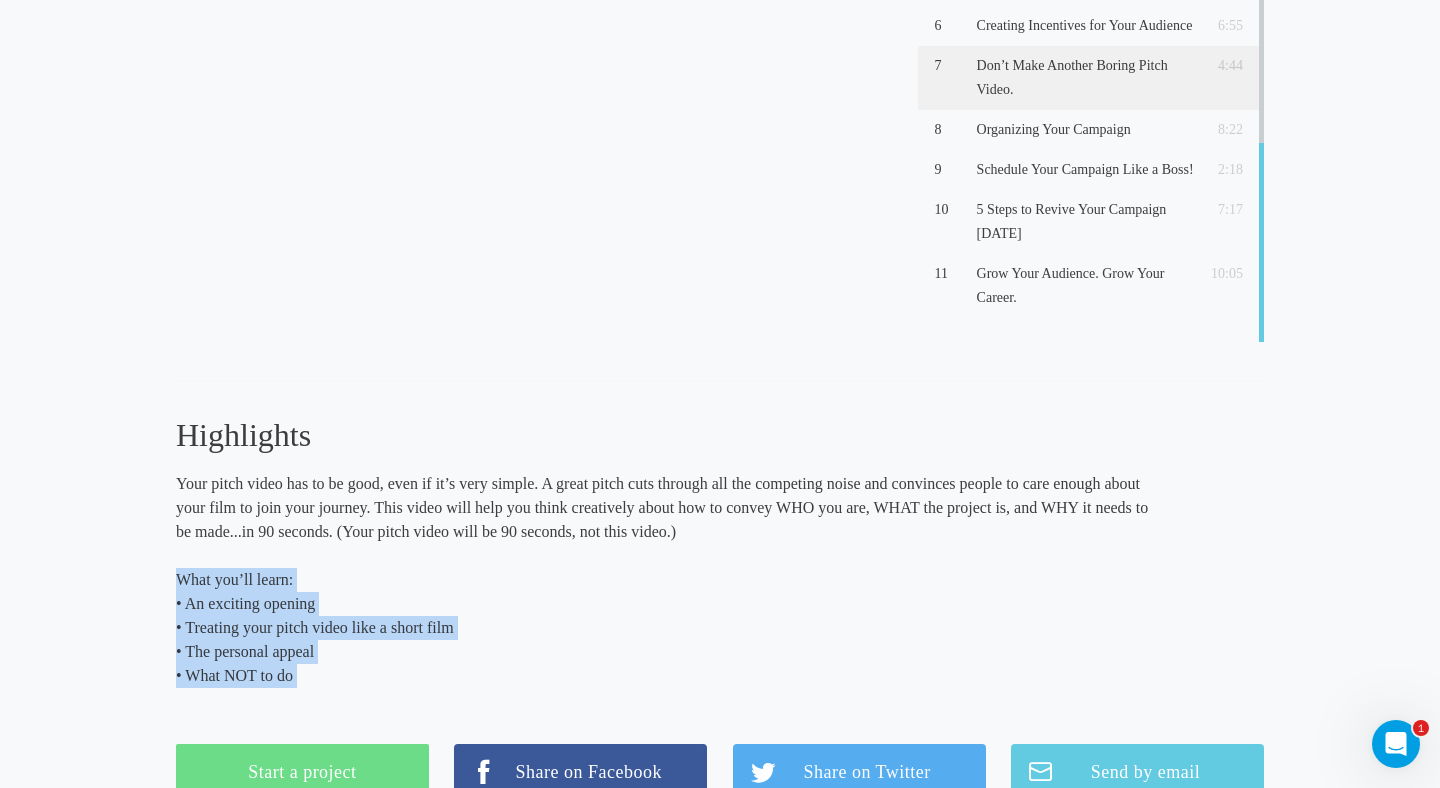 drag, startPoint x: 351, startPoint y: 711, endPoint x: 329, endPoint y: 569, distance: 143.69412 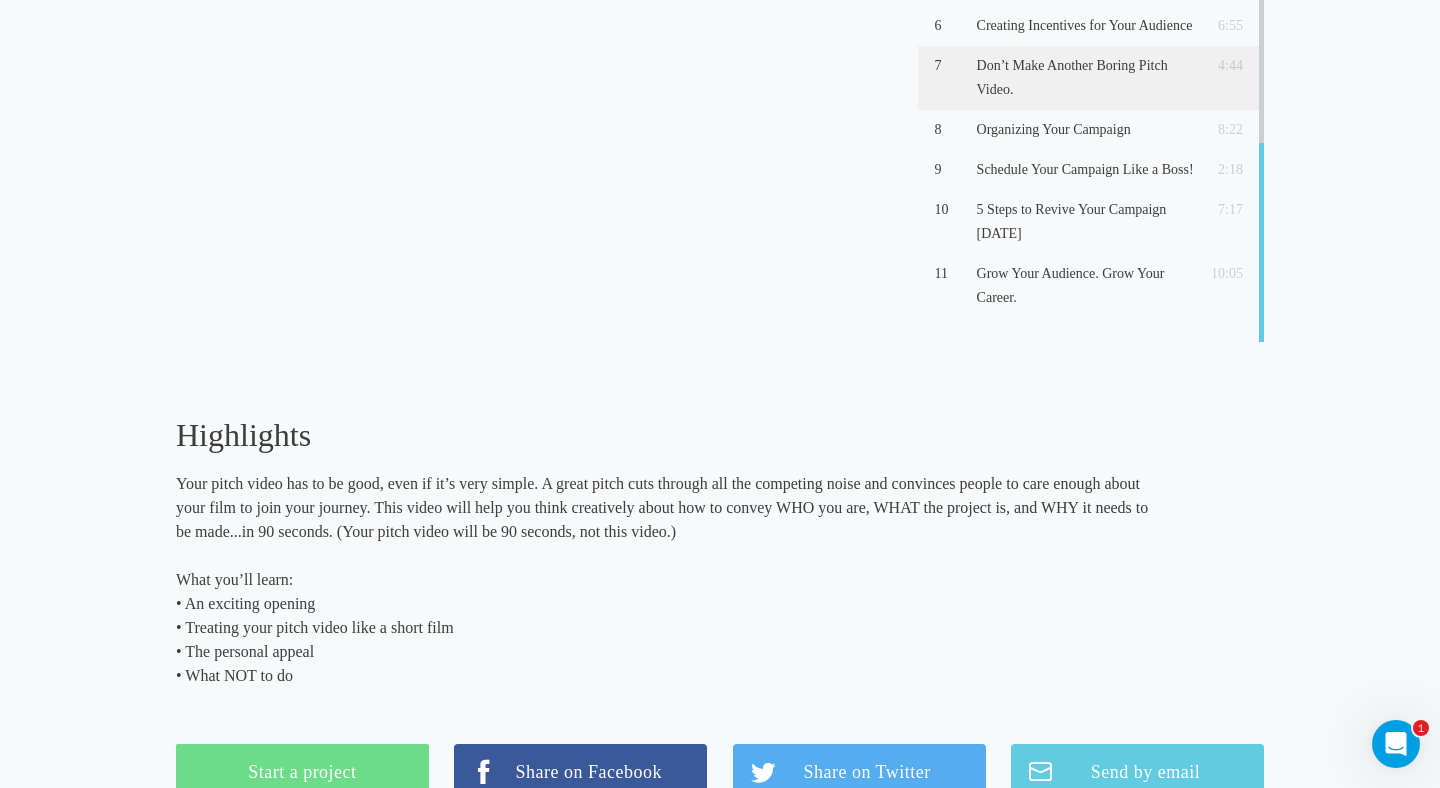 click on "What you’ll learn:
• An exciting opening
• Treating your pitch video like a short film
• The personal appeal
• What NOT to do" at bounding box center (665, 628) 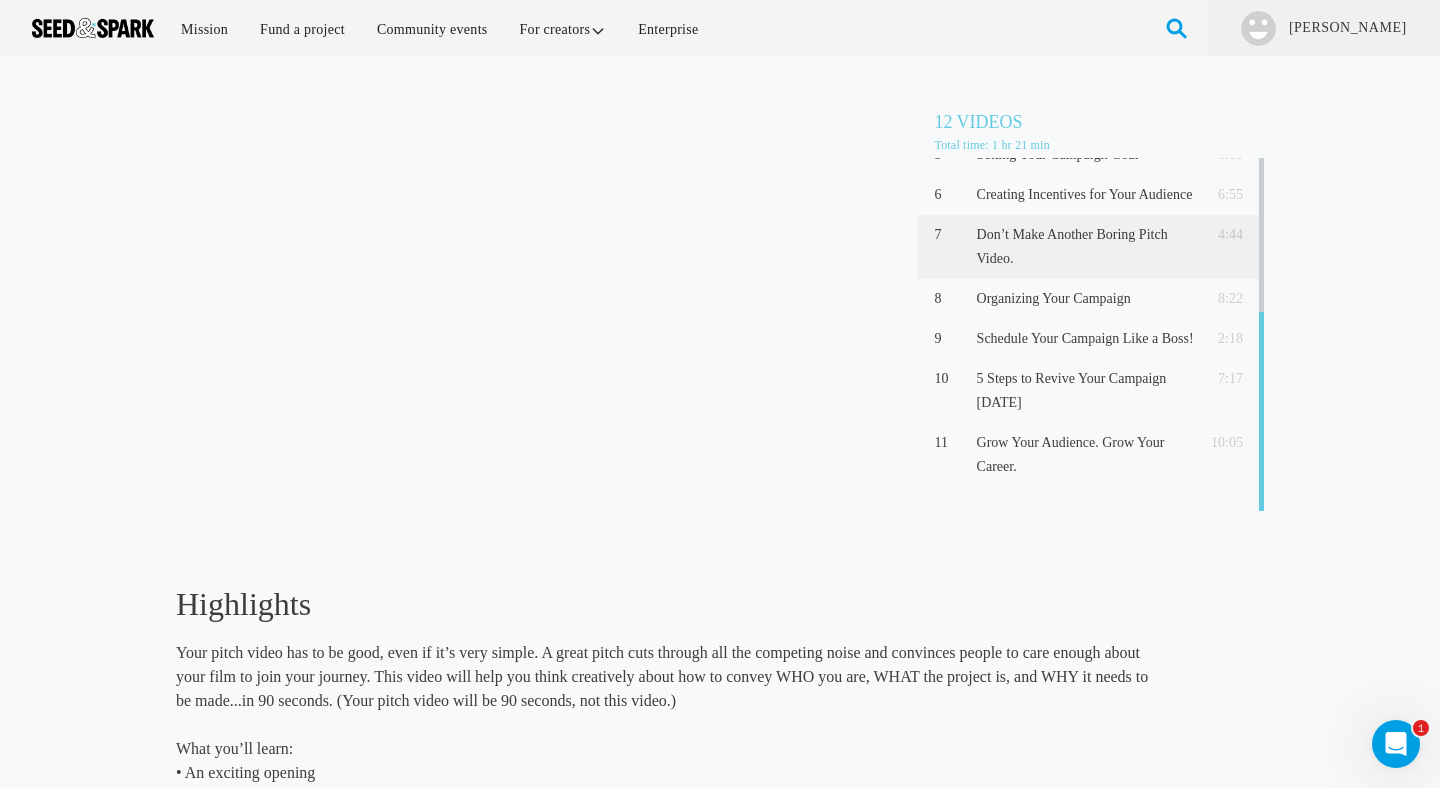 scroll, scrollTop: 0, scrollLeft: 0, axis: both 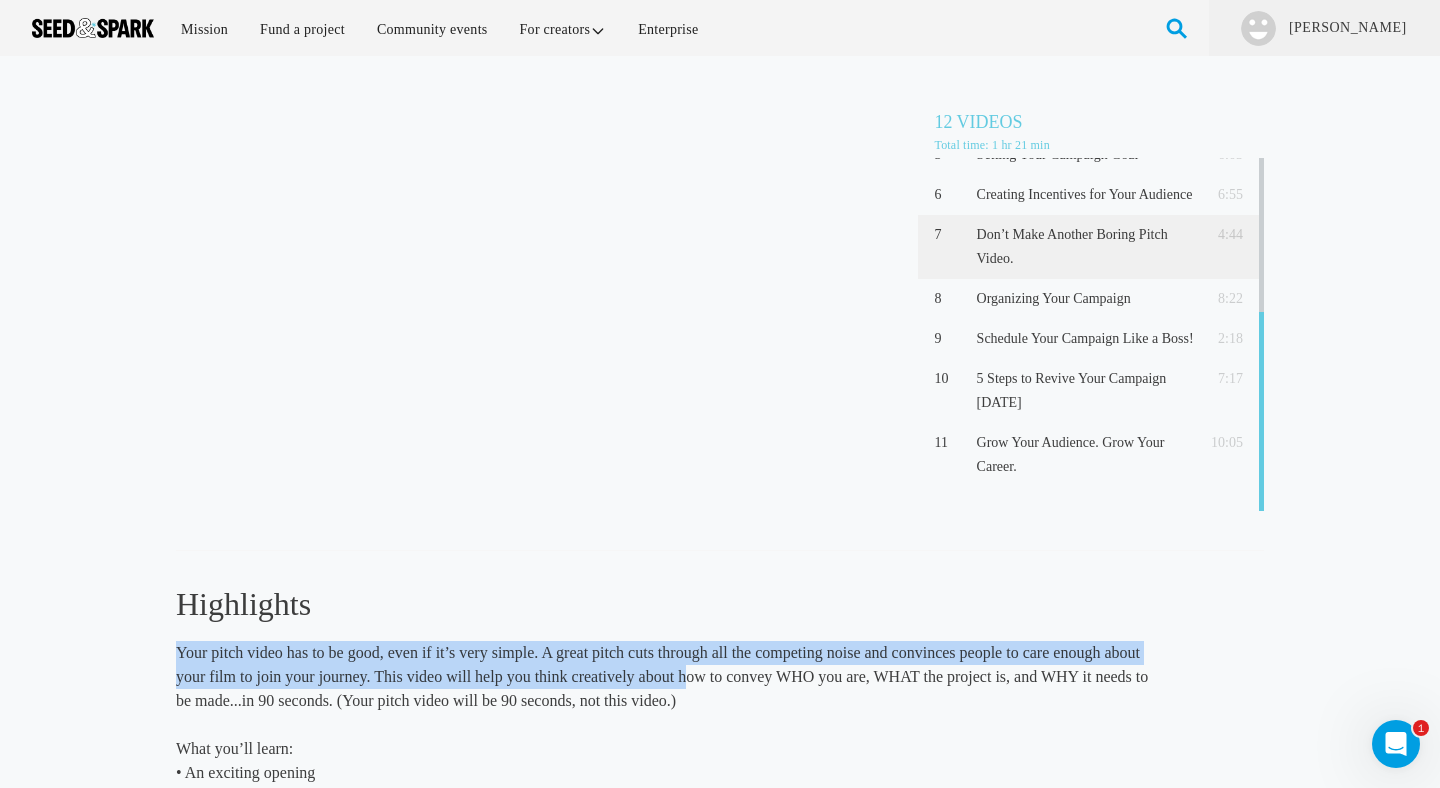 drag, startPoint x: 566, startPoint y: 588, endPoint x: 680, endPoint y: 676, distance: 144.01389 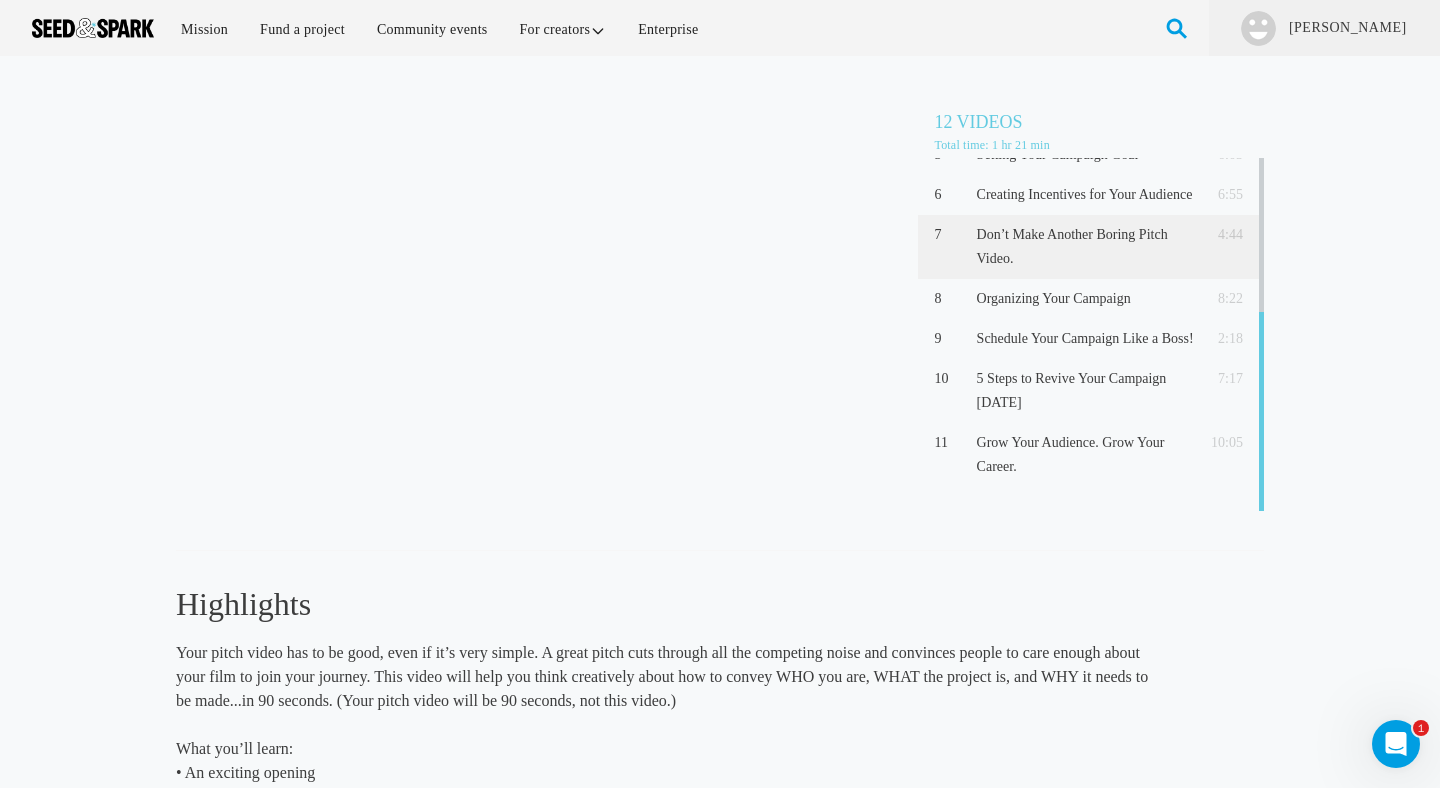 click on "Your pitch video has to be good, even if it’s very simple. A great pitch cuts through
all the competing noise and convinces people to care enough about your film to join
your journey. This video will help you think creatively about how to convey WHO you
are, WHAT the project is, and WHY it needs to be made...in 90 seconds. (Your pitch
video will be 90 seconds, not this video.)" at bounding box center (665, 677) 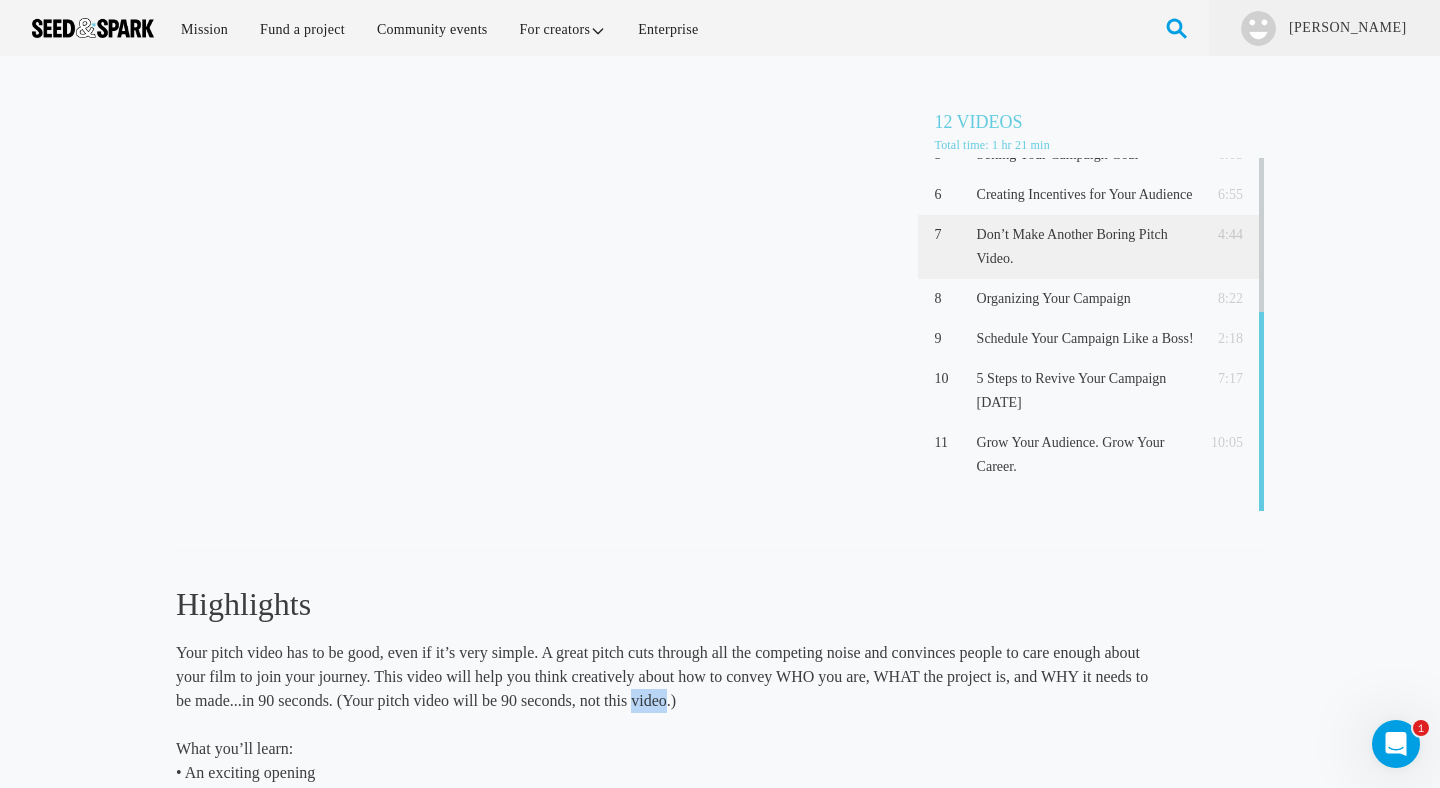 click on "Your pitch video has to be good, even if it’s very simple. A great pitch cuts through
all the competing noise and convinces people to care enough about your film to join
your journey. This video will help you think creatively about how to convey WHO you
are, WHAT the project is, and WHY it needs to be made...in 90 seconds. (Your pitch
video will be 90 seconds, not this video.)" at bounding box center (665, 677) 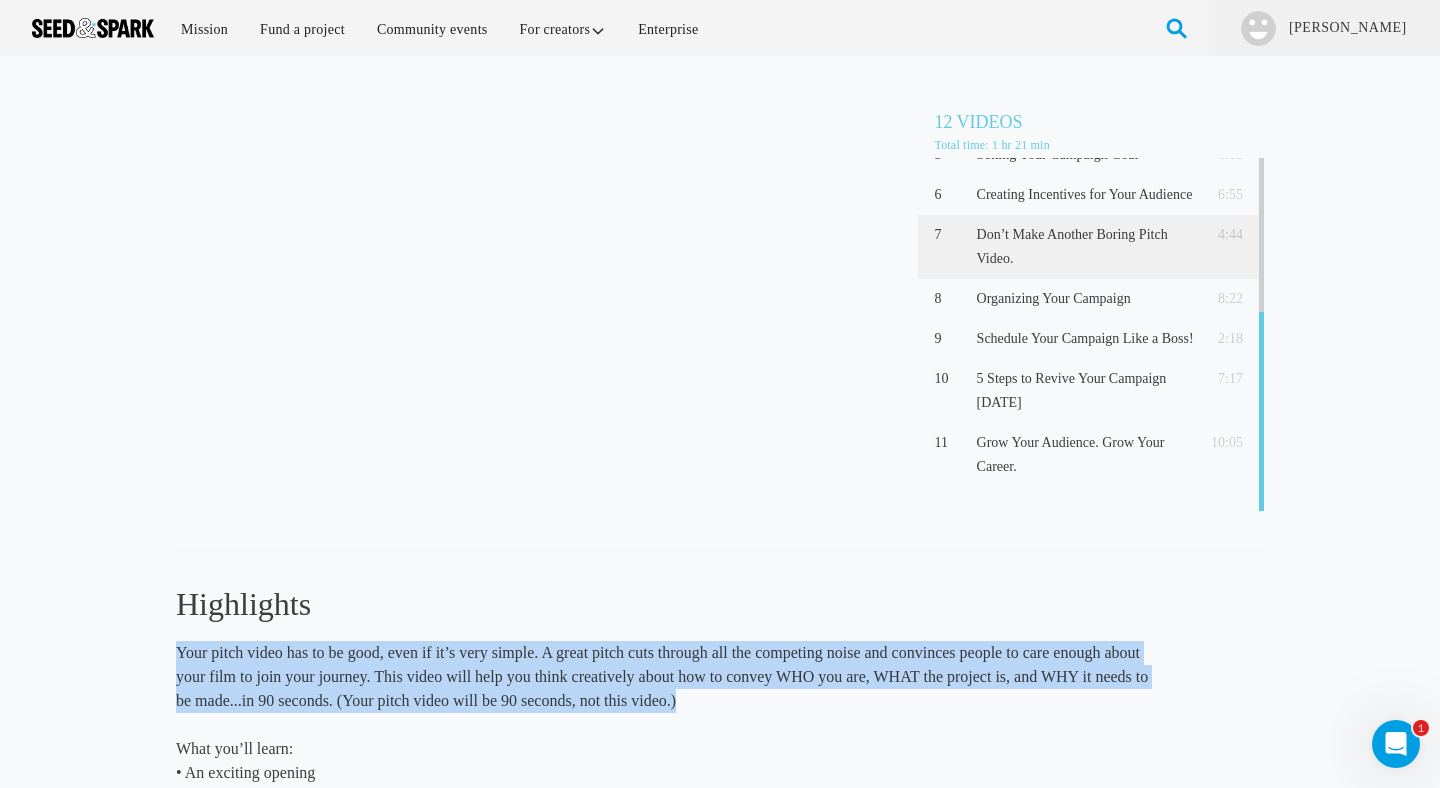 click on "Your pitch video has to be good, even if it’s very simple. A great pitch cuts through
all the competing noise and convinces people to care enough about your film to join
your journey. This video will help you think creatively about how to convey WHO you
are, WHAT the project is, and WHY it needs to be made...in 90 seconds. (Your pitch
video will be 90 seconds, not this video.)" at bounding box center (665, 677) 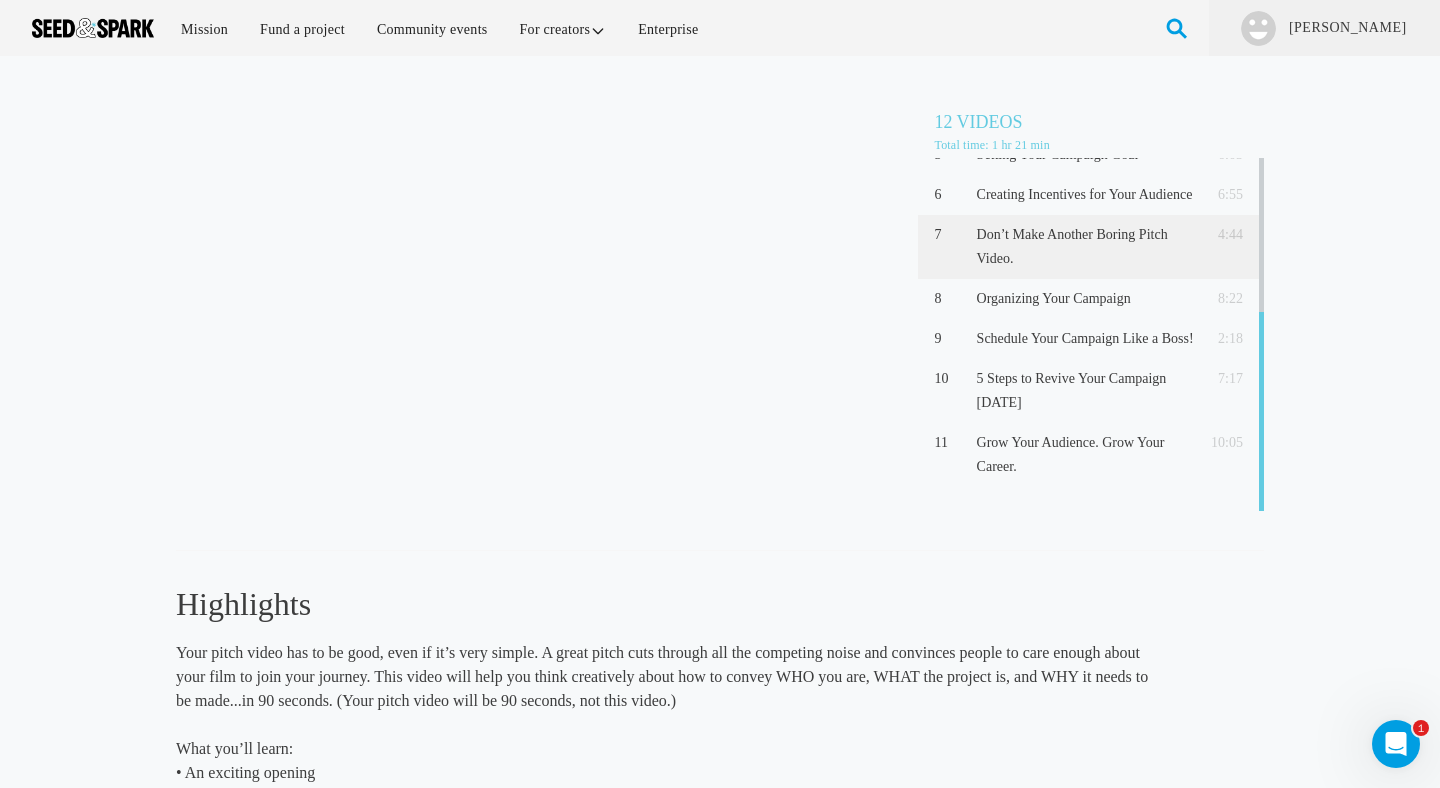 click on "Your pitch video has to be good, even if it’s very simple. A great pitch cuts through
all the competing noise and convinces people to care enough about your film to join
your journey. This video will help you think creatively about how to convey WHO you
are, WHAT the project is, and WHY it needs to be made...in 90 seconds. (Your pitch
video will be 90 seconds, not this video.)" at bounding box center (665, 677) 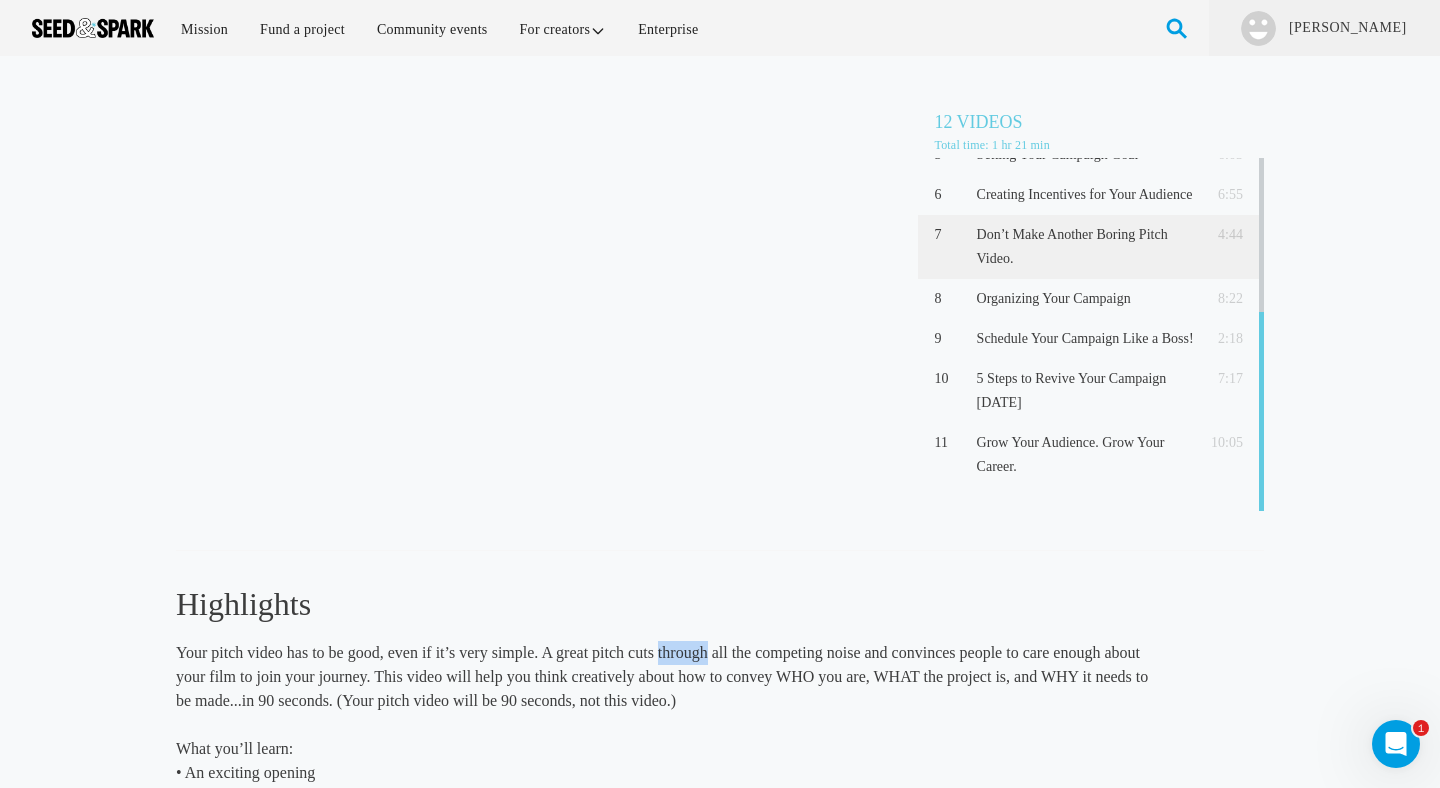 click on "Your pitch video has to be good, even if it’s very simple. A great pitch cuts through
all the competing noise and convinces people to care enough about your film to join
your journey. This video will help you think creatively about how to convey WHO you
are, WHAT the project is, and WHY it needs to be made...in 90 seconds. (Your pitch
video will be 90 seconds, not this video.)" at bounding box center (665, 677) 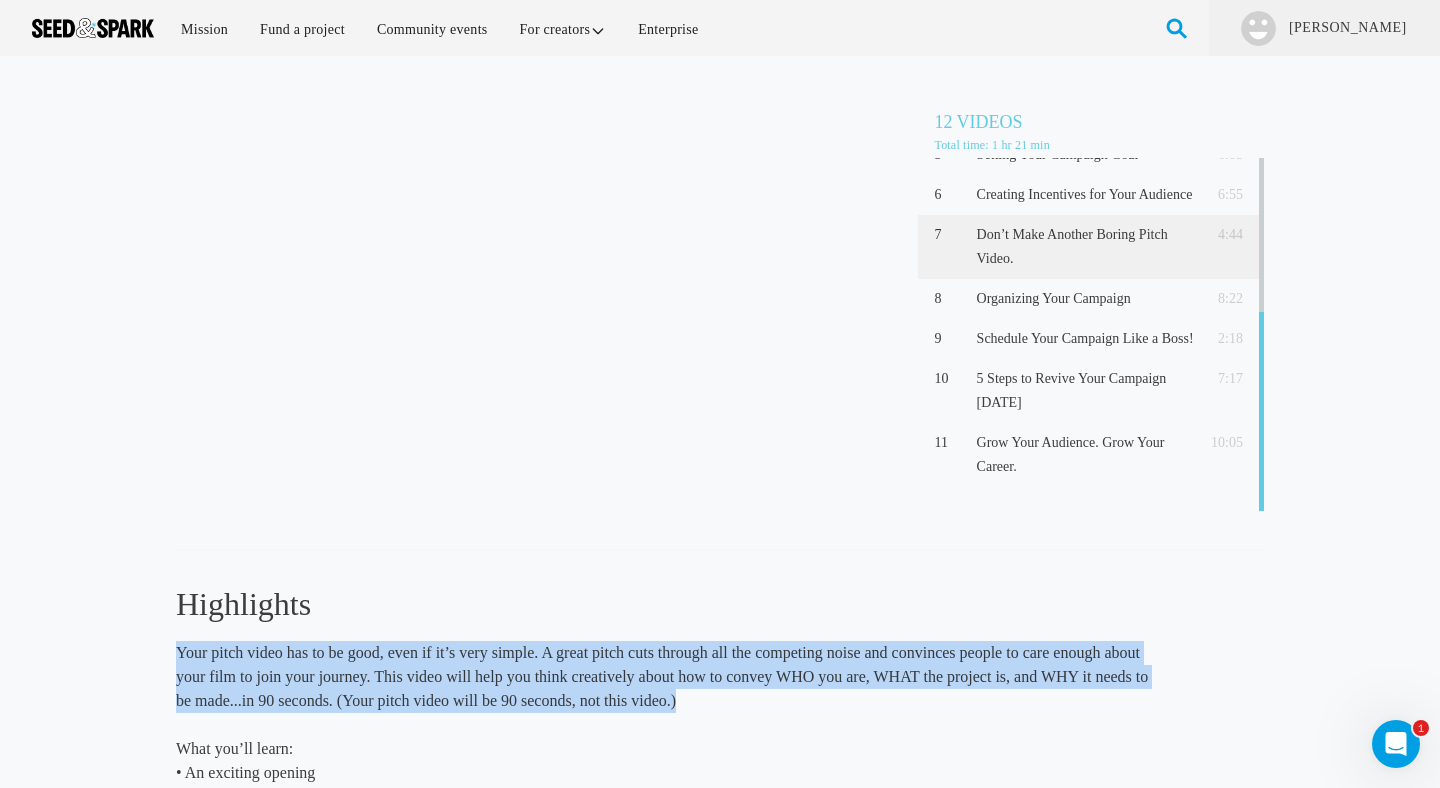 click on "Your pitch video has to be good, even if it’s very simple. A great pitch cuts through
all the competing noise and convinces people to care enough about your film to join
your journey. This video will help you think creatively about how to convey WHO you
are, WHAT the project is, and WHY it needs to be made...in 90 seconds. (Your pitch
video will be 90 seconds, not this video.)" at bounding box center (665, 677) 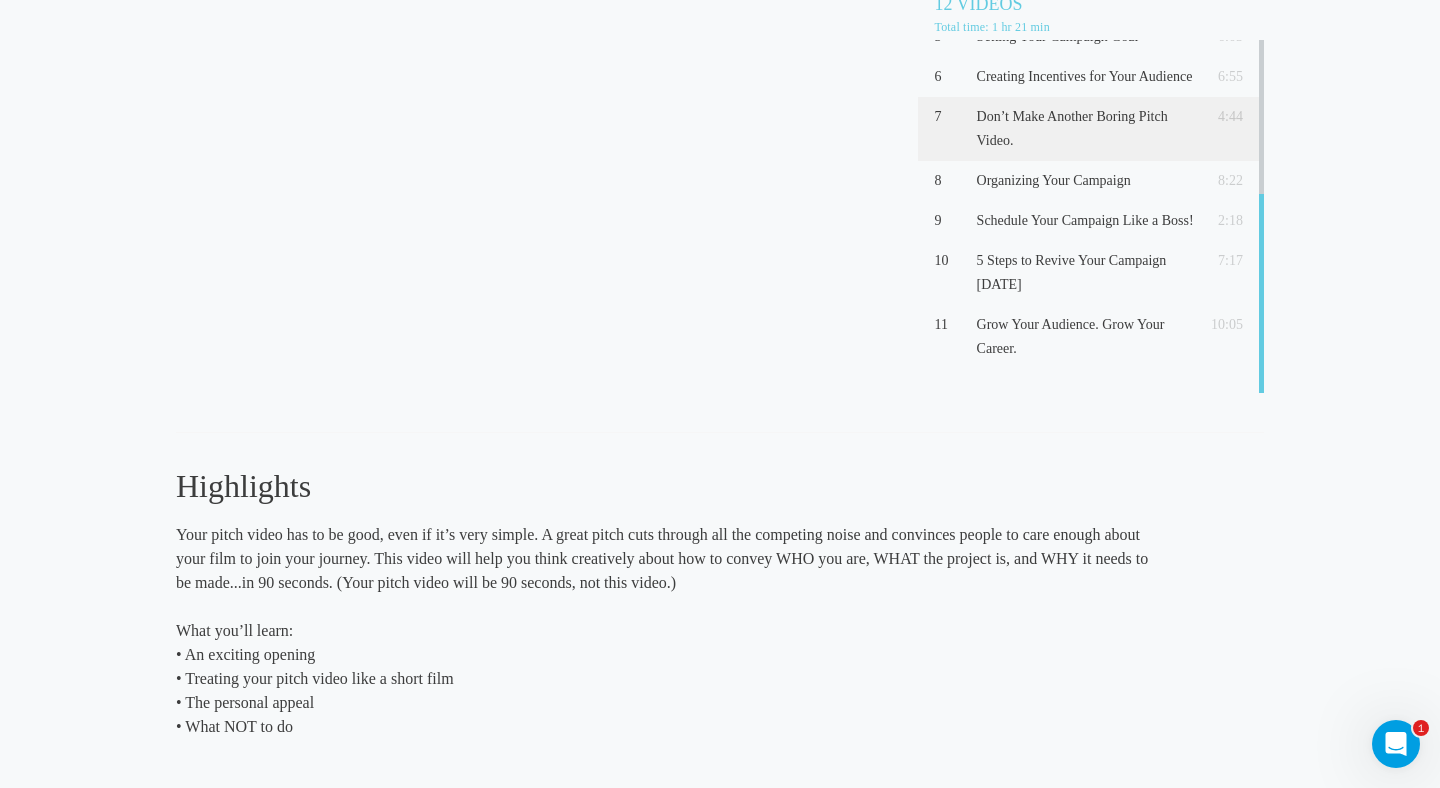 scroll, scrollTop: 64, scrollLeft: 0, axis: vertical 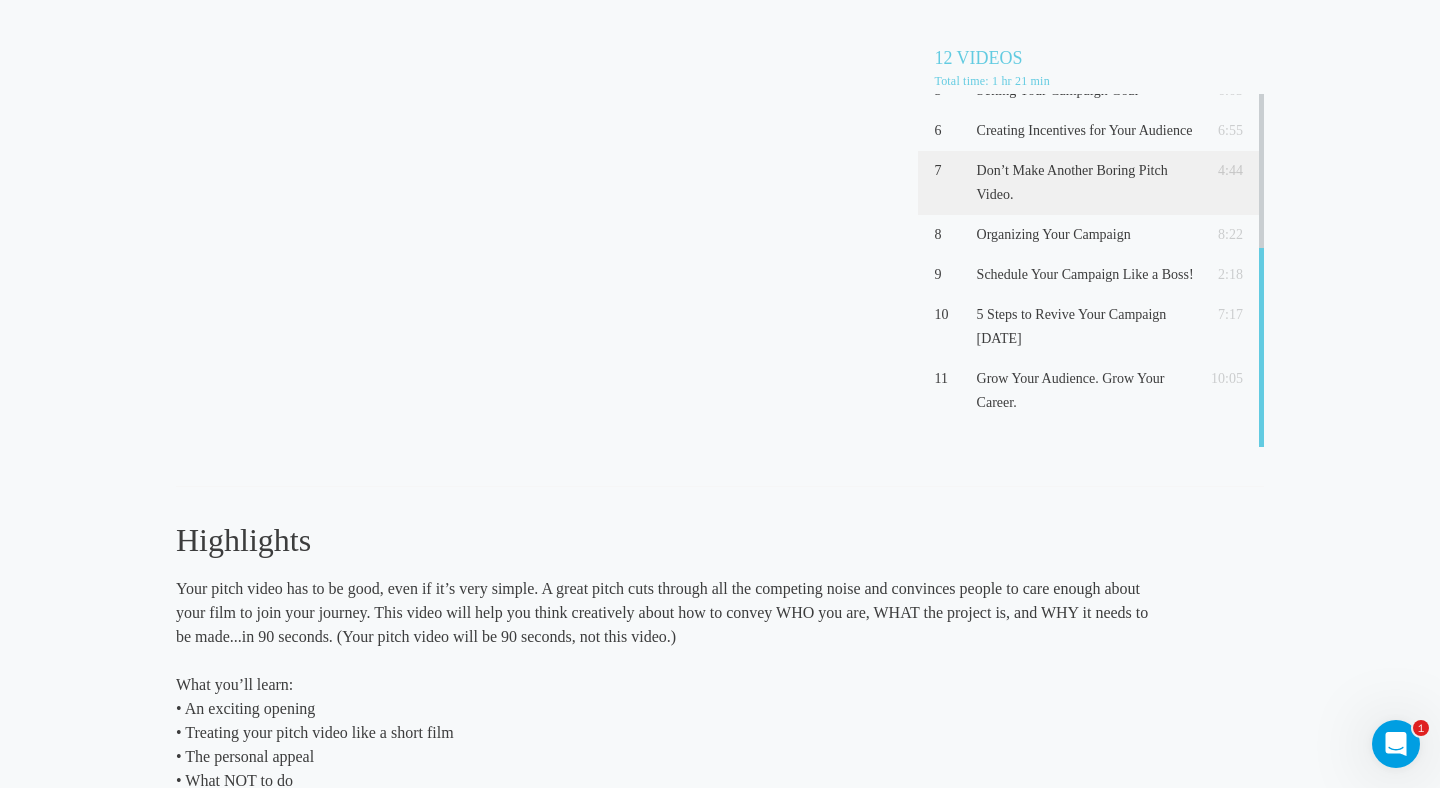 click on "Your pitch video has to be good, even if it’s very simple. A great pitch cuts through
all the competing noise and convinces people to care enough about your film to join
your journey. This video will help you think creatively about how to convey WHO you
are, WHAT the project is, and WHY it needs to be made...in 90 seconds. (Your pitch
video will be 90 seconds, not this video.)" at bounding box center [665, 613] 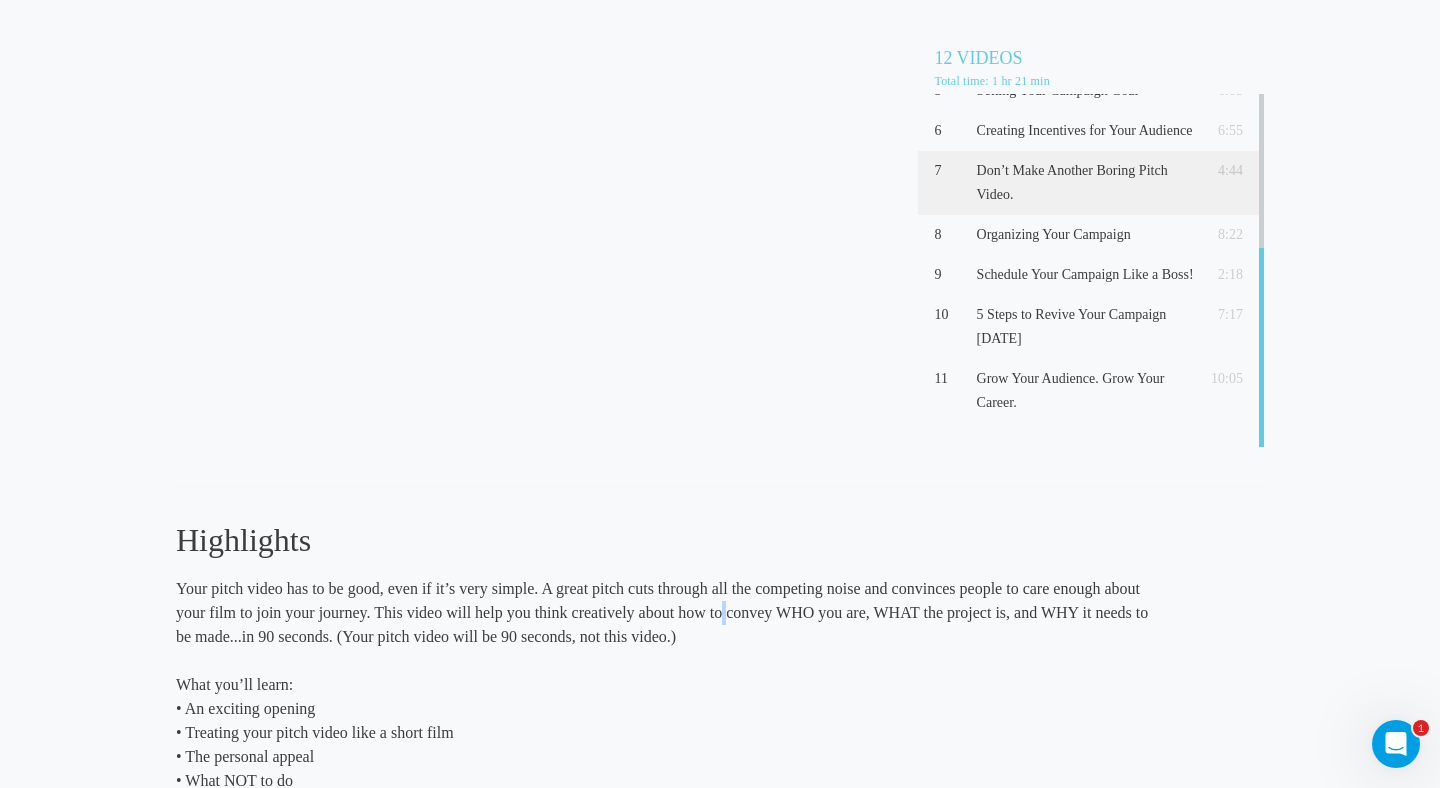 click on "Your pitch video has to be good, even if it’s very simple. A great pitch cuts through
all the competing noise and convinces people to care enough about your film to join
your journey. This video will help you think creatively about how to convey WHO you
are, WHAT the project is, and WHY it needs to be made...in 90 seconds. (Your pitch
video will be 90 seconds, not this video.)" at bounding box center [665, 613] 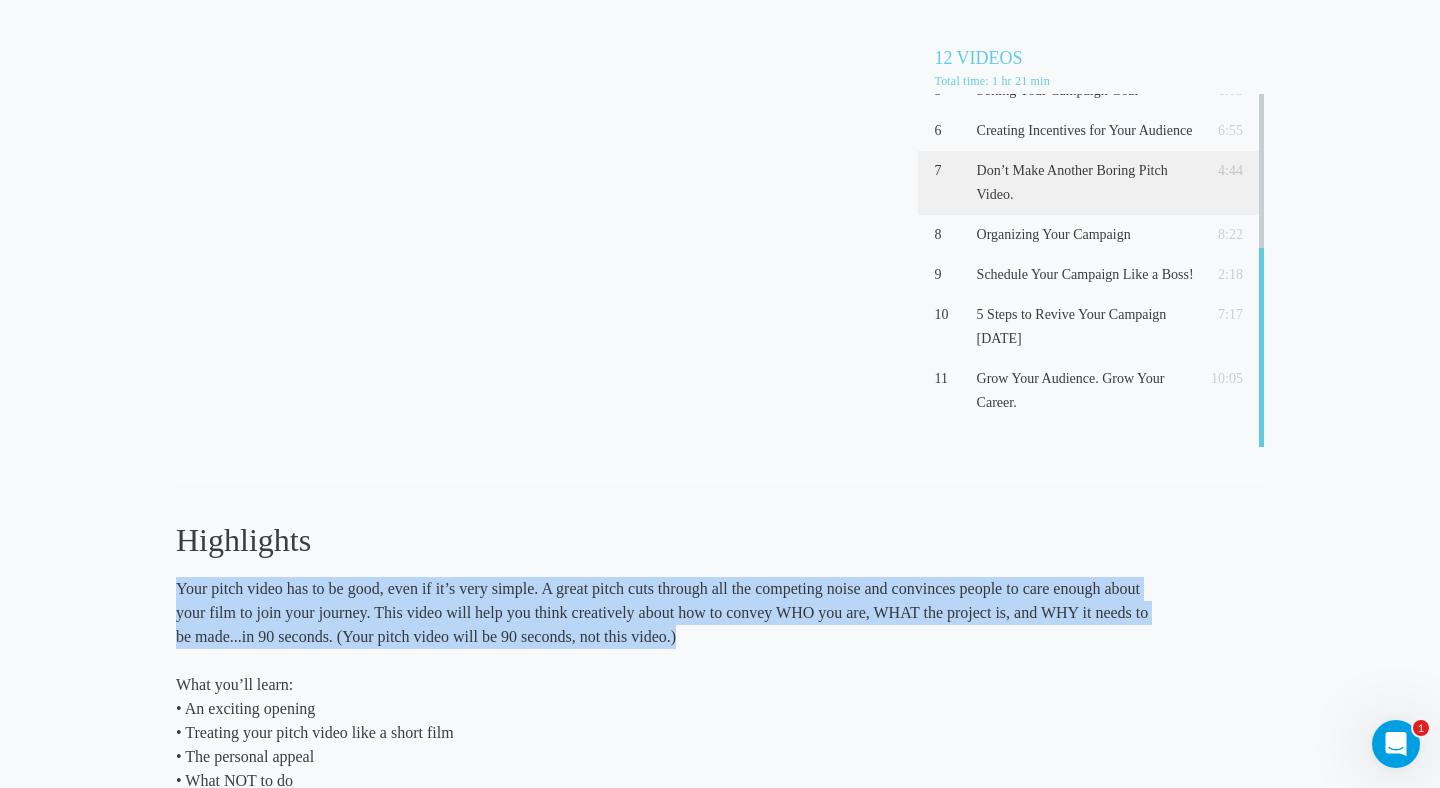 click on "Your pitch video has to be good, even if it’s very simple. A great pitch cuts through
all the competing noise and convinces people to care enough about your film to join
your journey. This video will help you think creatively about how to convey WHO you
are, WHAT the project is, and WHY it needs to be made...in 90 seconds. (Your pitch
video will be 90 seconds, not this video.)" at bounding box center (665, 613) 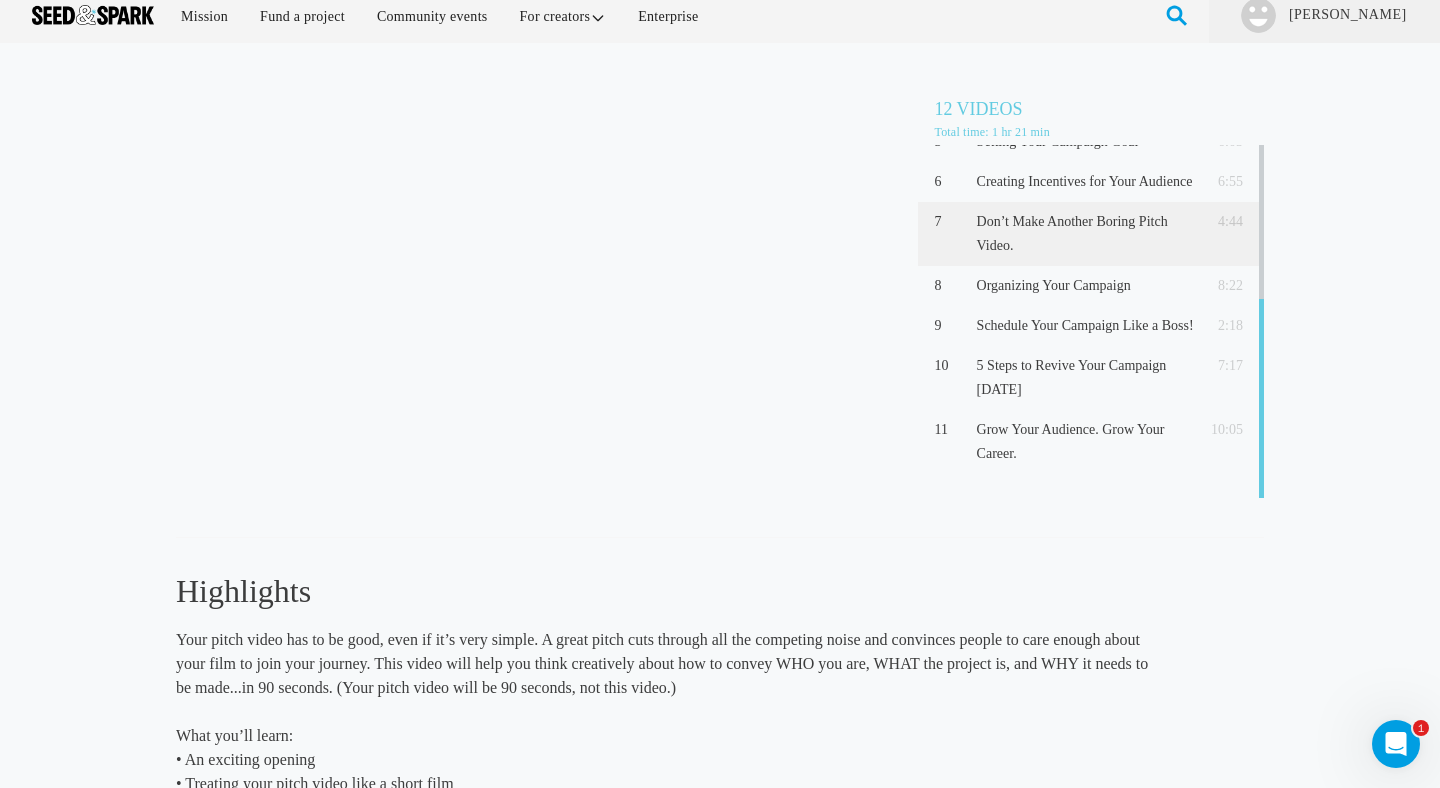 scroll, scrollTop: 0, scrollLeft: 0, axis: both 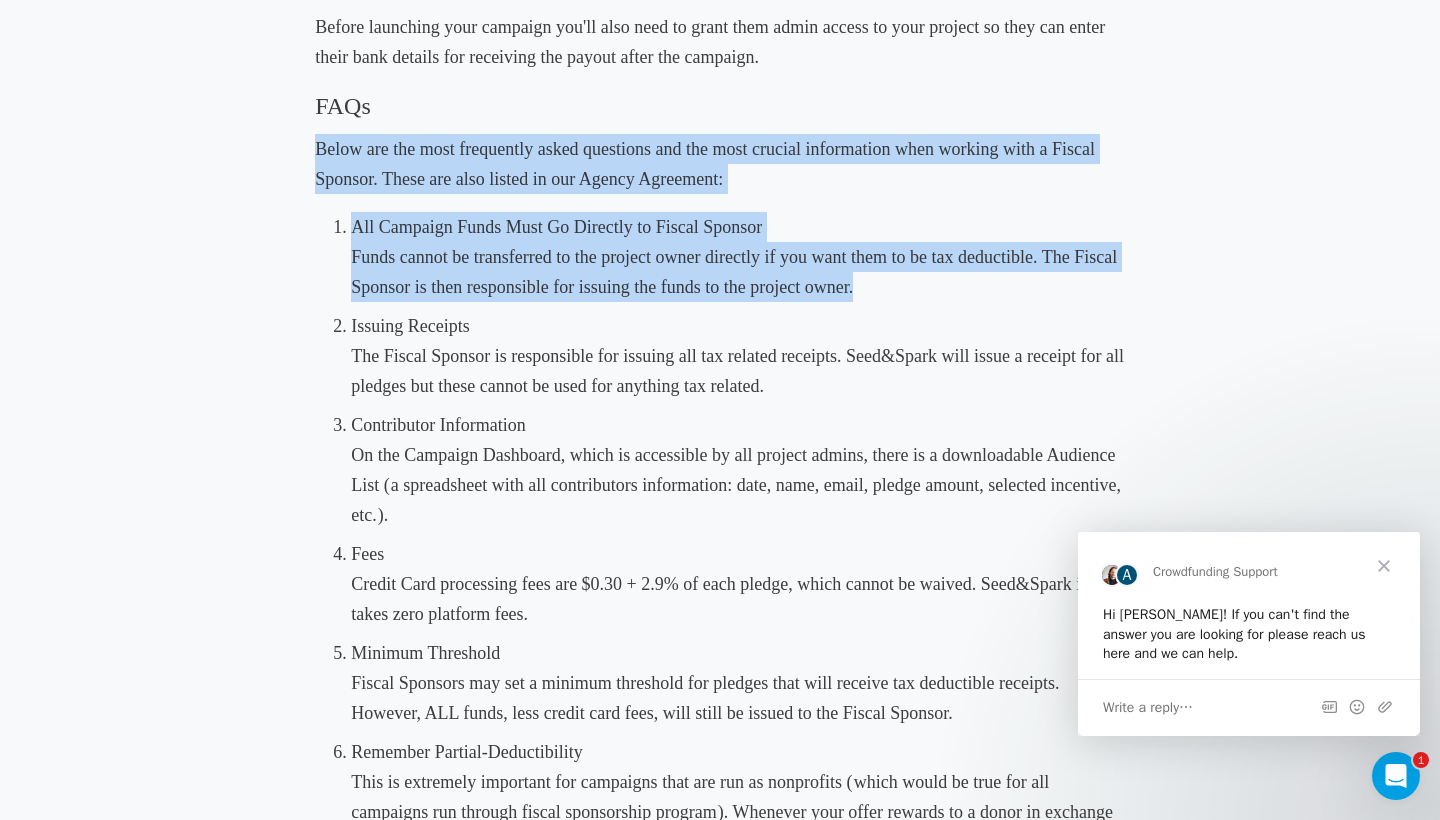 drag, startPoint x: 618, startPoint y: 127, endPoint x: 694, endPoint y: 304, distance: 192.62659 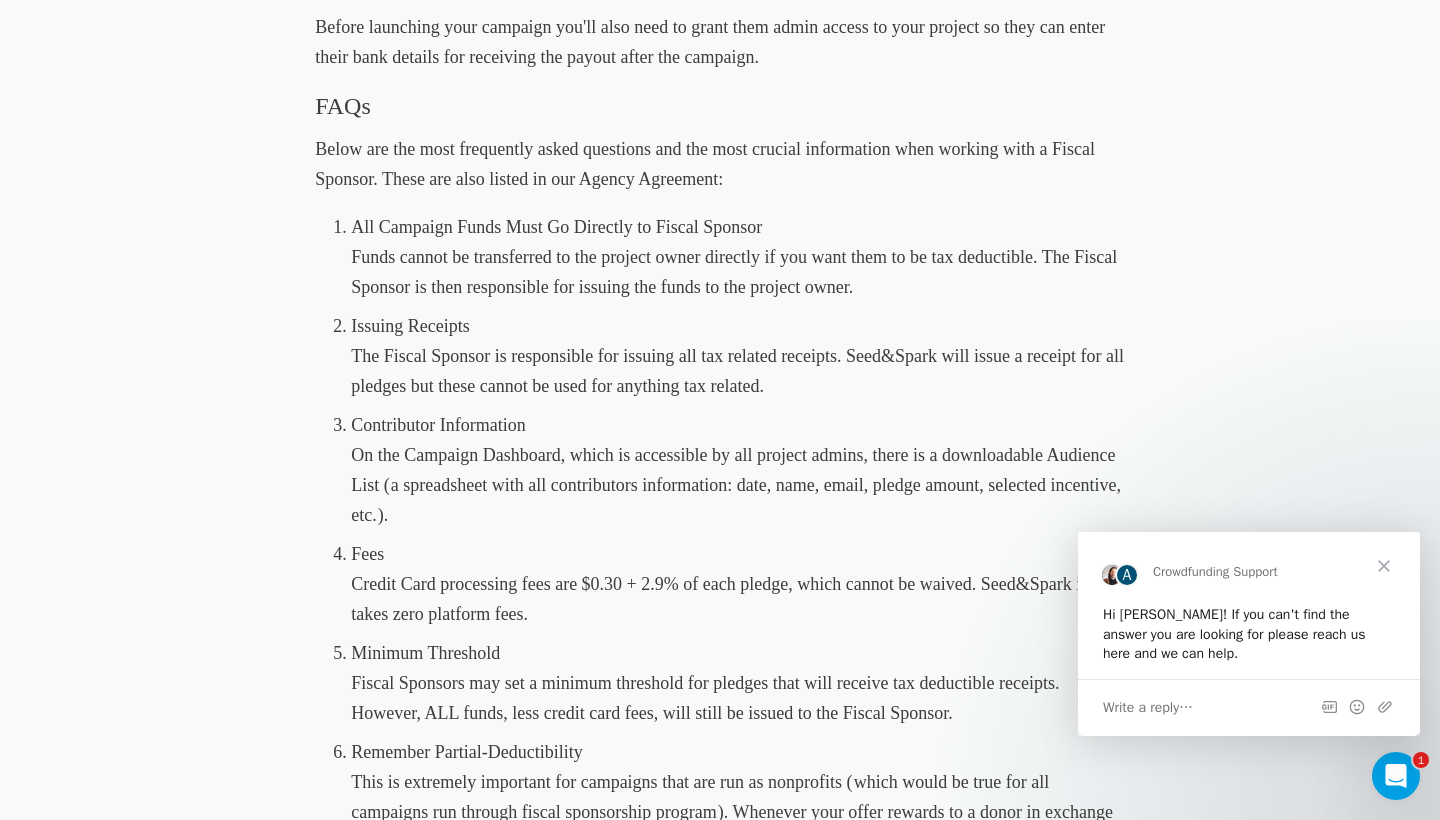 click on "All Campaign Funds Must Go Directly to Fiscal Sponsor
Funds cannot be transferred to the project owner directly if you want them to be tax deductible. The Fiscal Sponsor is then responsible for issuing the funds to the project owner.
Issuing Receipts
The Fiscal Sponsor is responsible for issuing all tax related receipts. Seed&Spark will issue a receipt for all pledges but these cannot be used for anything tax related.
Contributor Information
On the Campaign Dashboard, which is accessible by all project admins, there is a downloadable Audience List ( a spreadsheet with all contributors information: date, name, email, pledge amount, selected incentive, etc. ).
Fees
Credit Card processing fees are $0.30 + 2.9% of each pledge, which cannot be waived. Seed&Spark itself takes zero platform fees.
Minimum Threshold
Remember Partial-Deductibility
Receiving Funds" at bounding box center (738, 723) 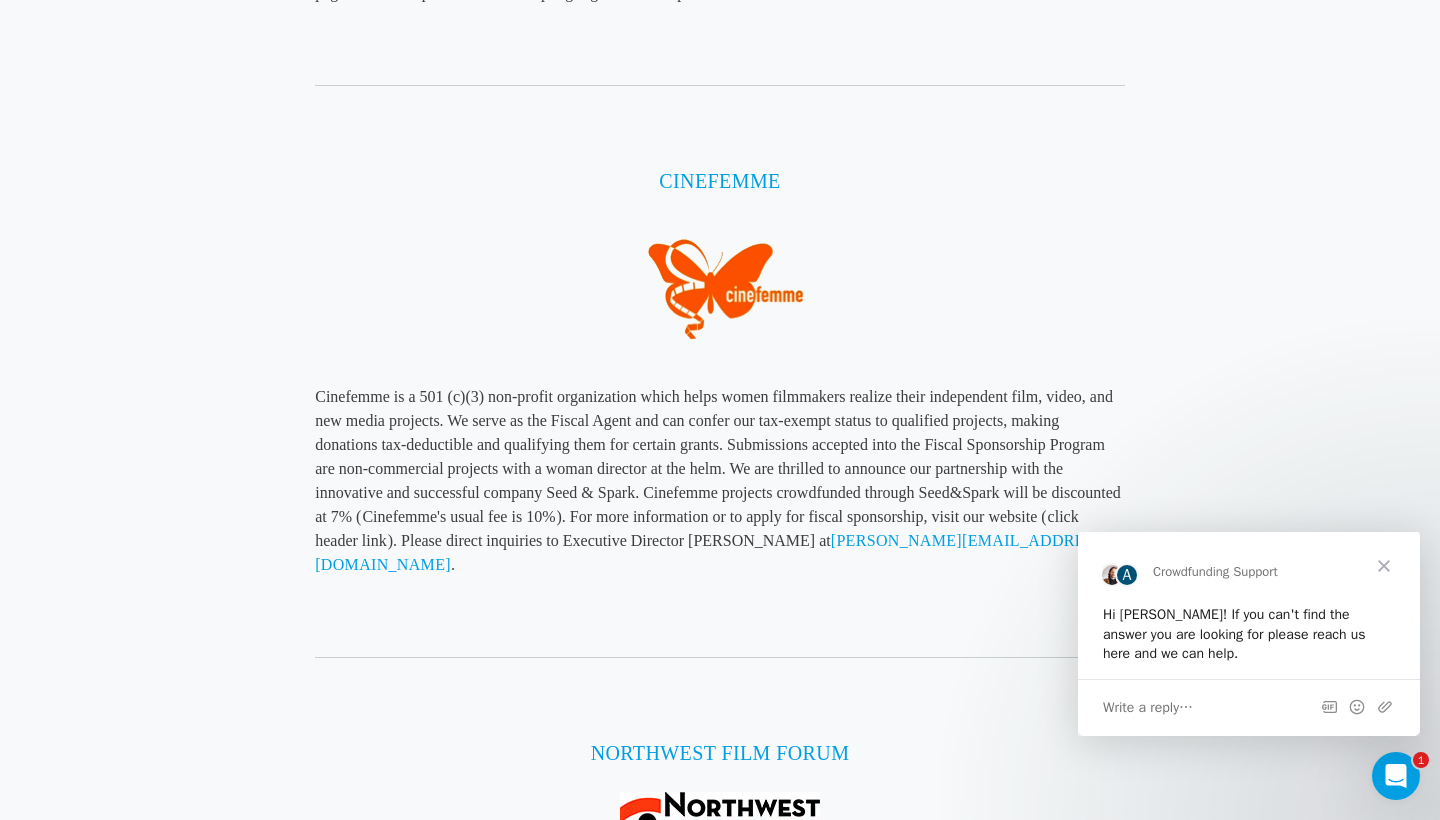 scroll, scrollTop: 4275, scrollLeft: 0, axis: vertical 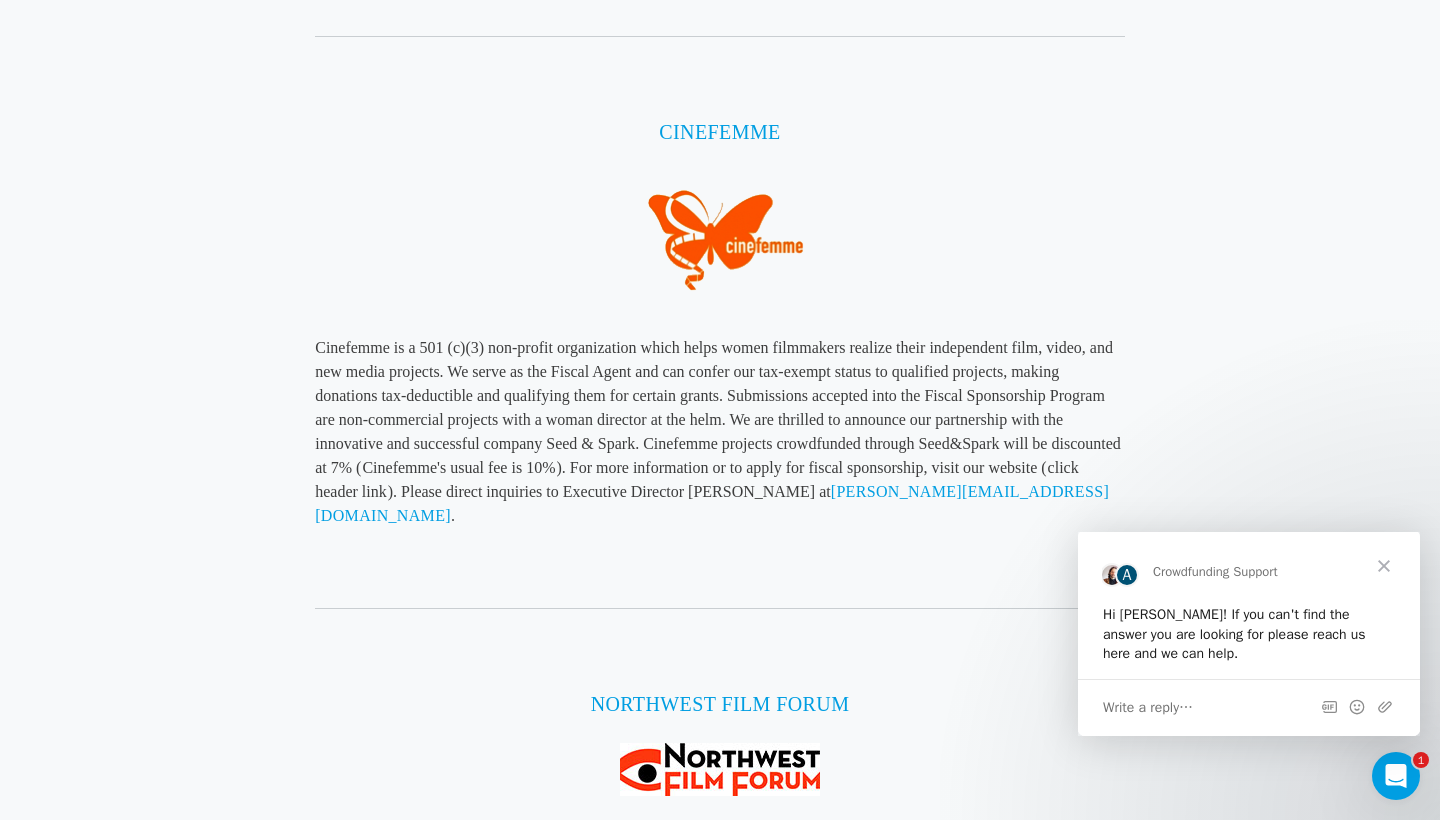 click at bounding box center [1384, 566] 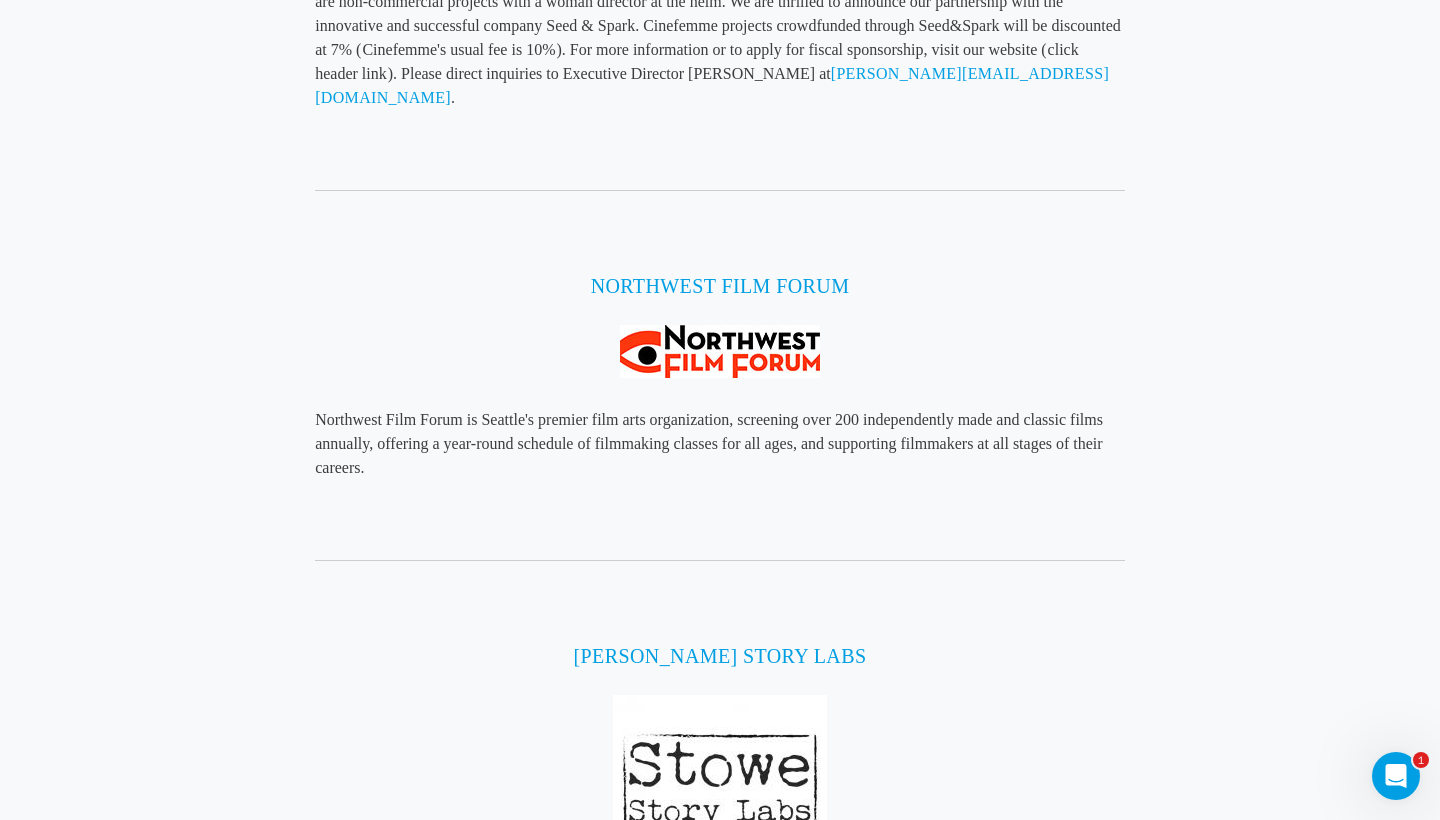 scroll, scrollTop: 4627, scrollLeft: 0, axis: vertical 